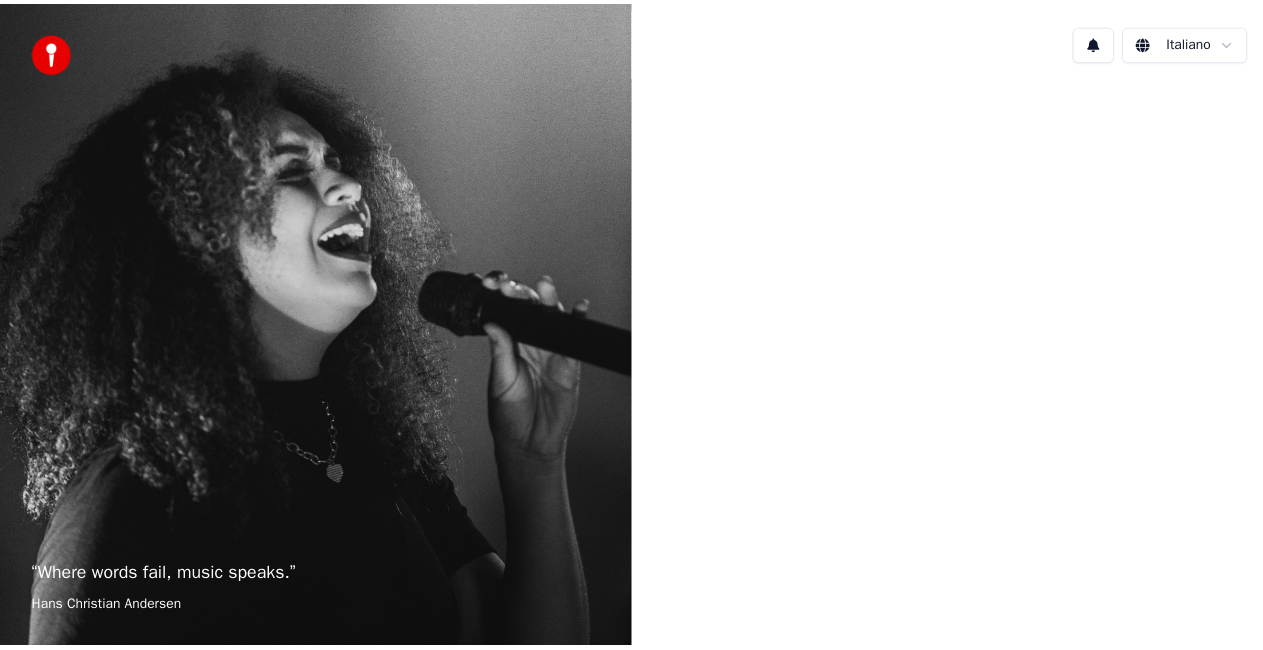 scroll, scrollTop: 0, scrollLeft: 0, axis: both 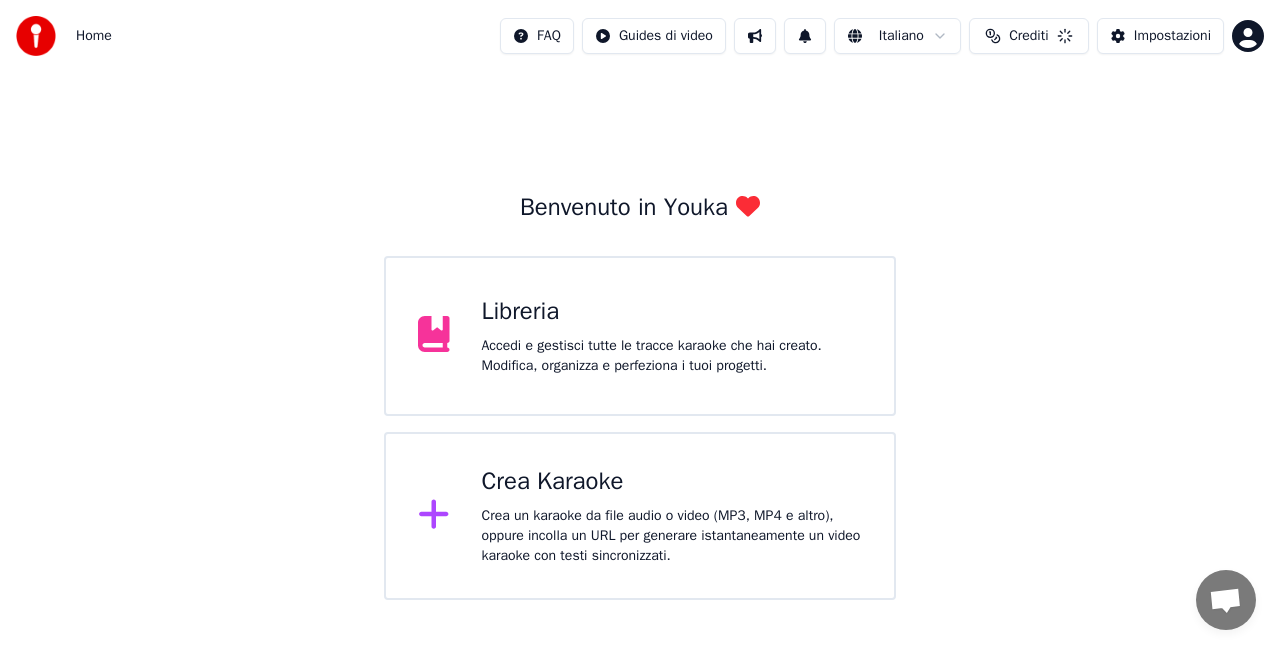 click on "Libreria Accedi e gestisci tutte le tracce karaoke che hai creato. Modifica, organizza e perfeziona i tuoi progetti." at bounding box center [640, 336] 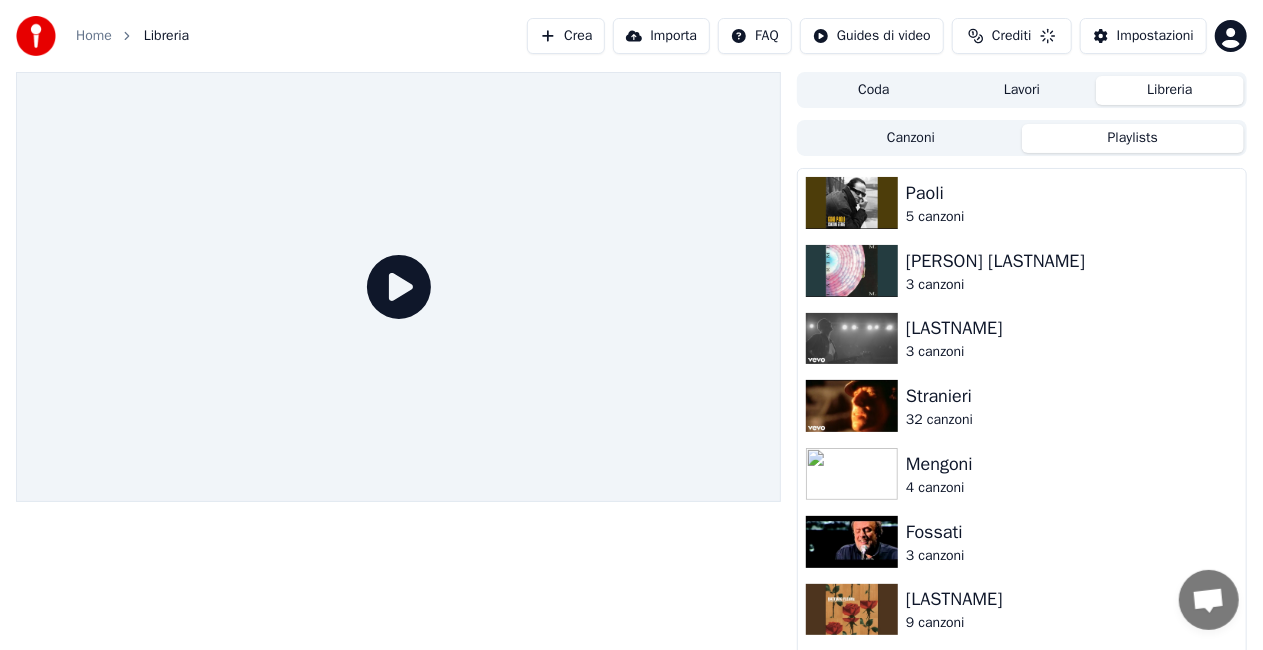 click on "Playlists" at bounding box center [1133, 138] 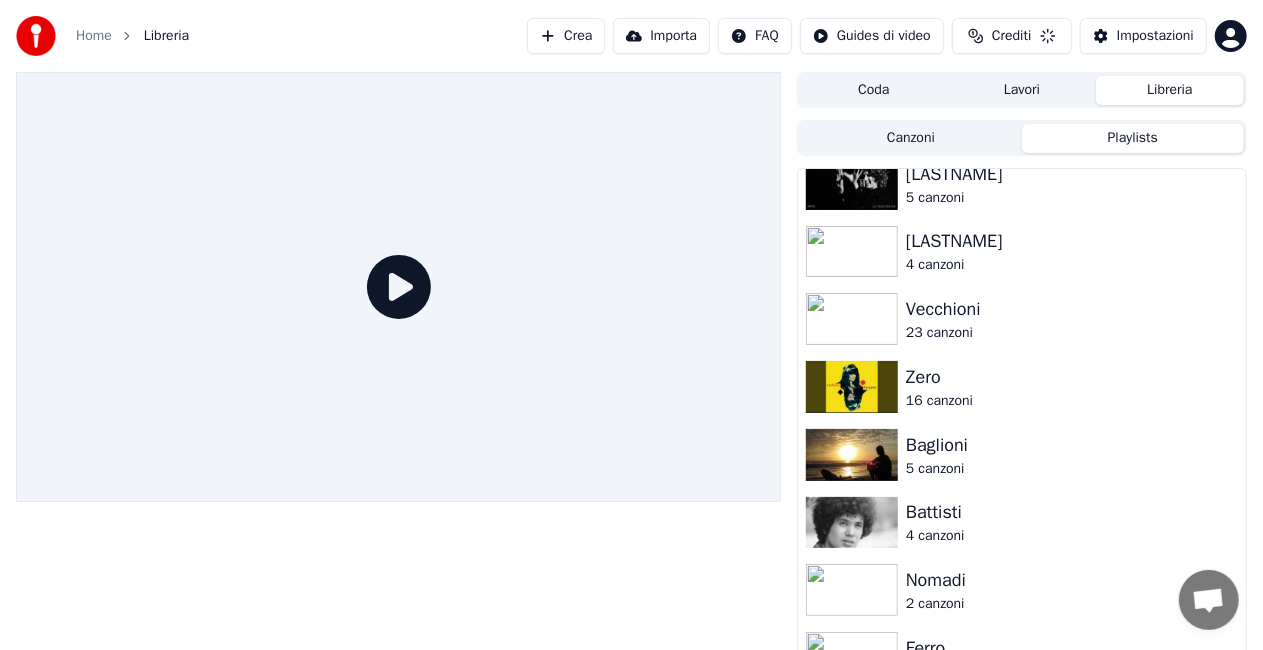 scroll, scrollTop: 1698, scrollLeft: 0, axis: vertical 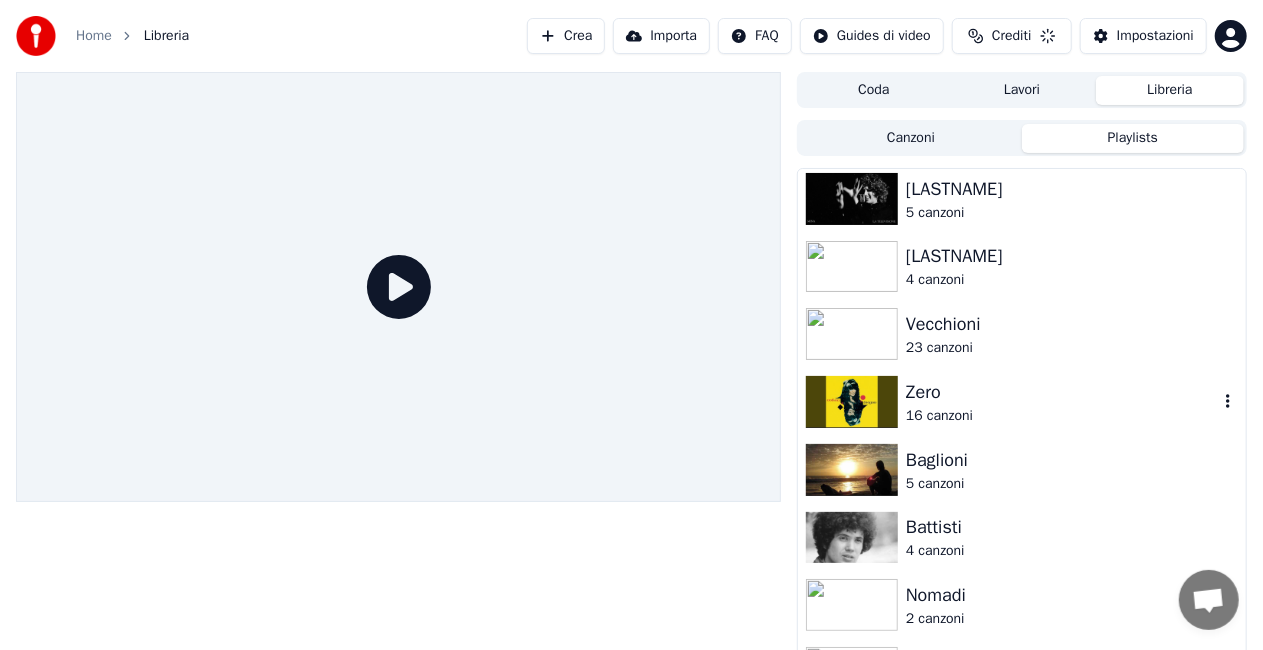 click on "Zero" at bounding box center (1062, 392) 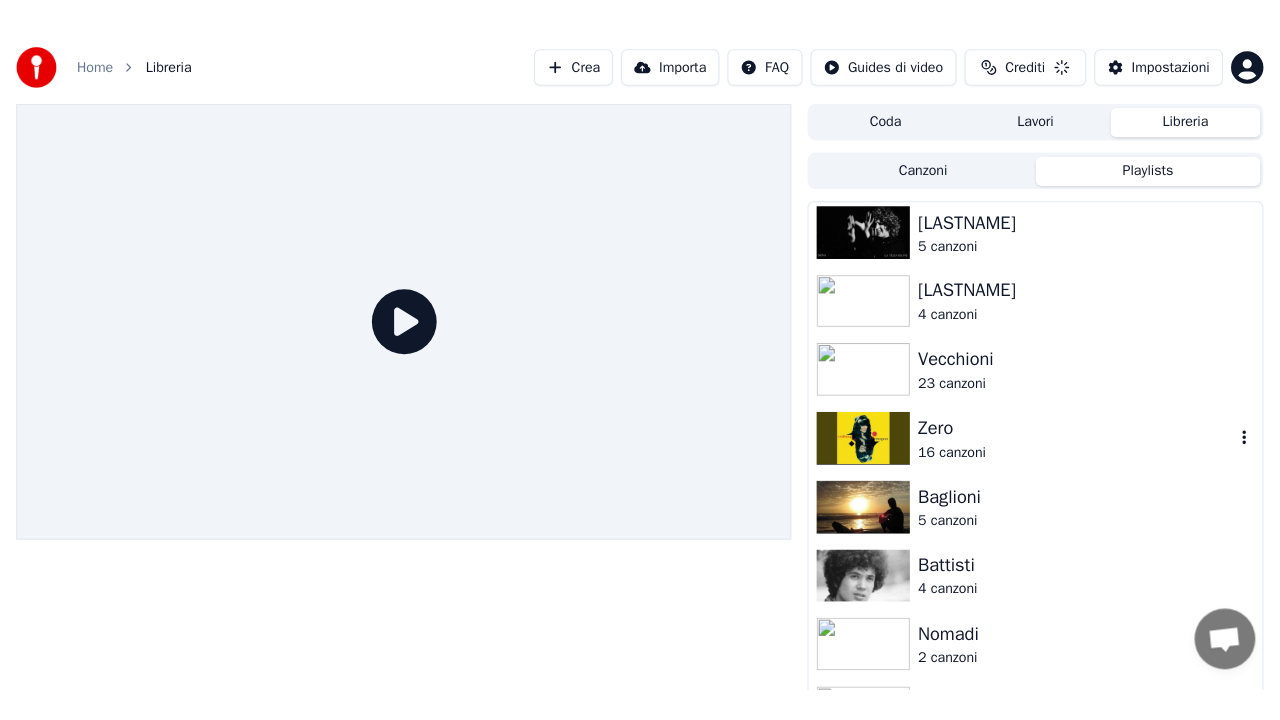 scroll, scrollTop: 614, scrollLeft: 0, axis: vertical 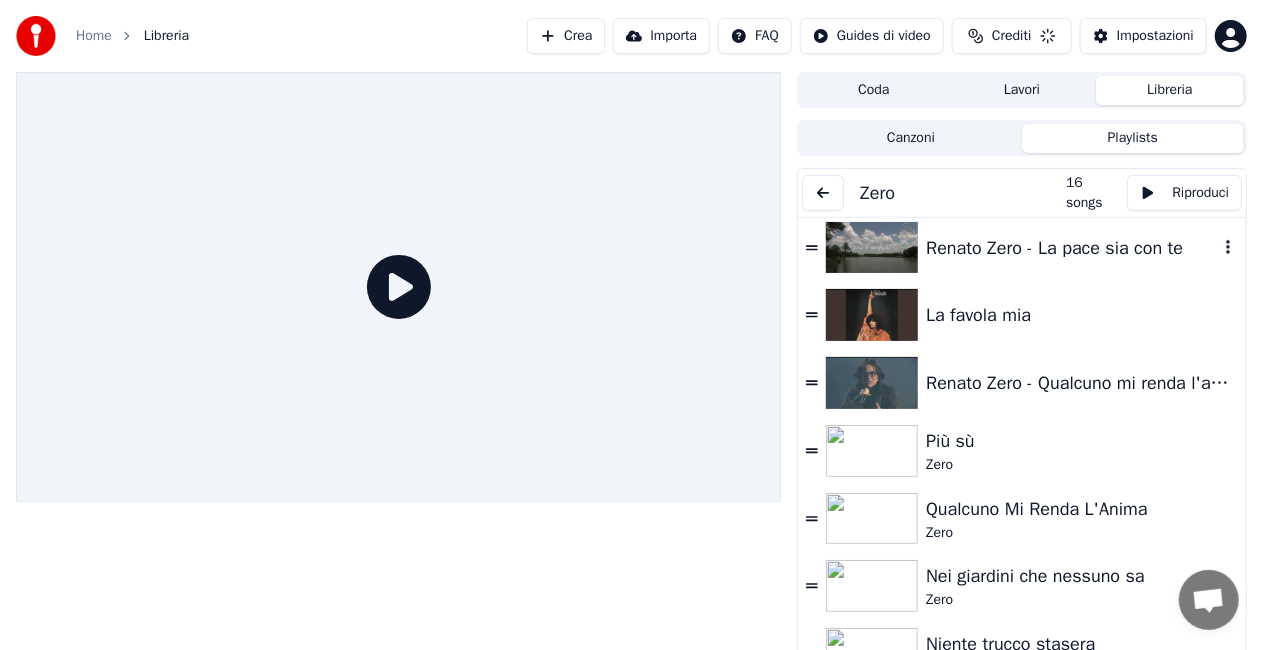 click on "Renato Zero - La pace sia con te" at bounding box center [1072, 248] 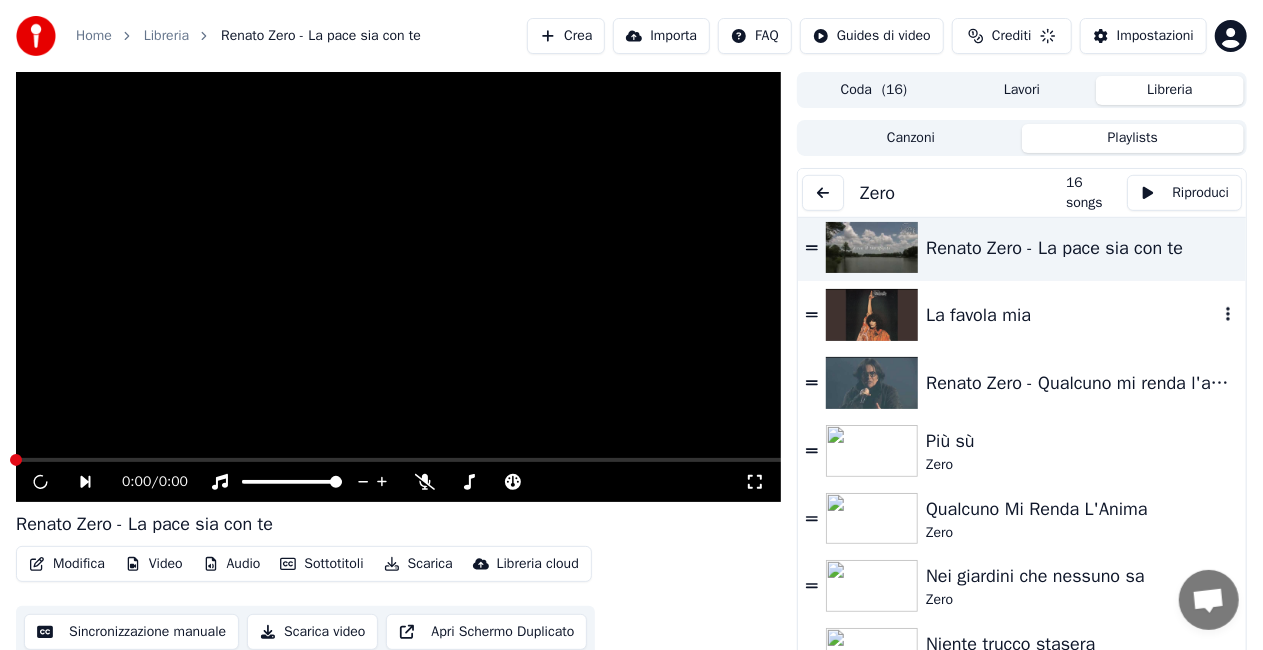 click on "La favola mia" at bounding box center (1072, 315) 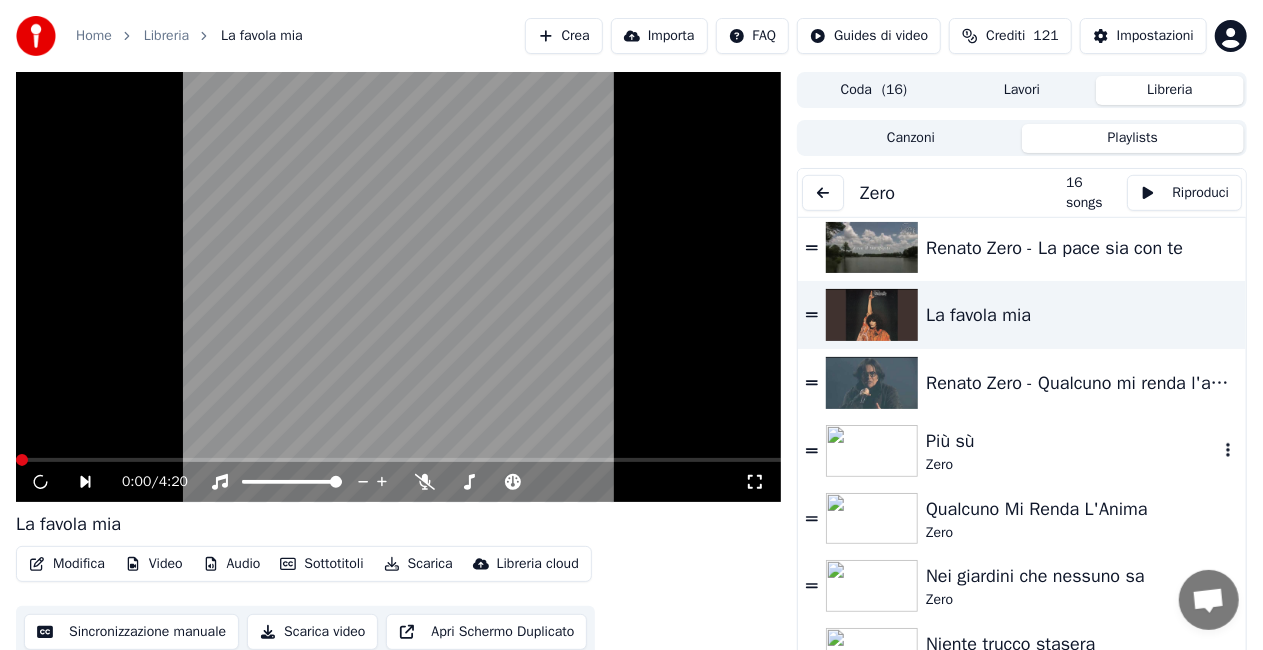 click on "Più sù" at bounding box center [1072, 441] 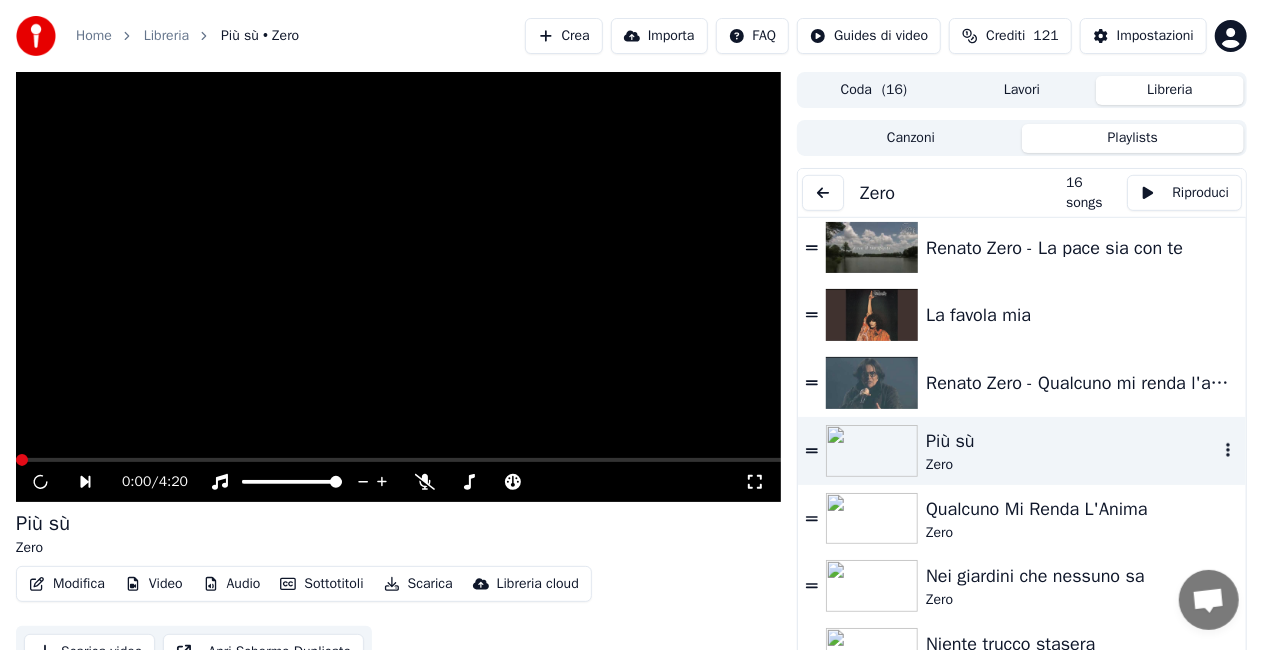 click on "Più sù" at bounding box center [1072, 441] 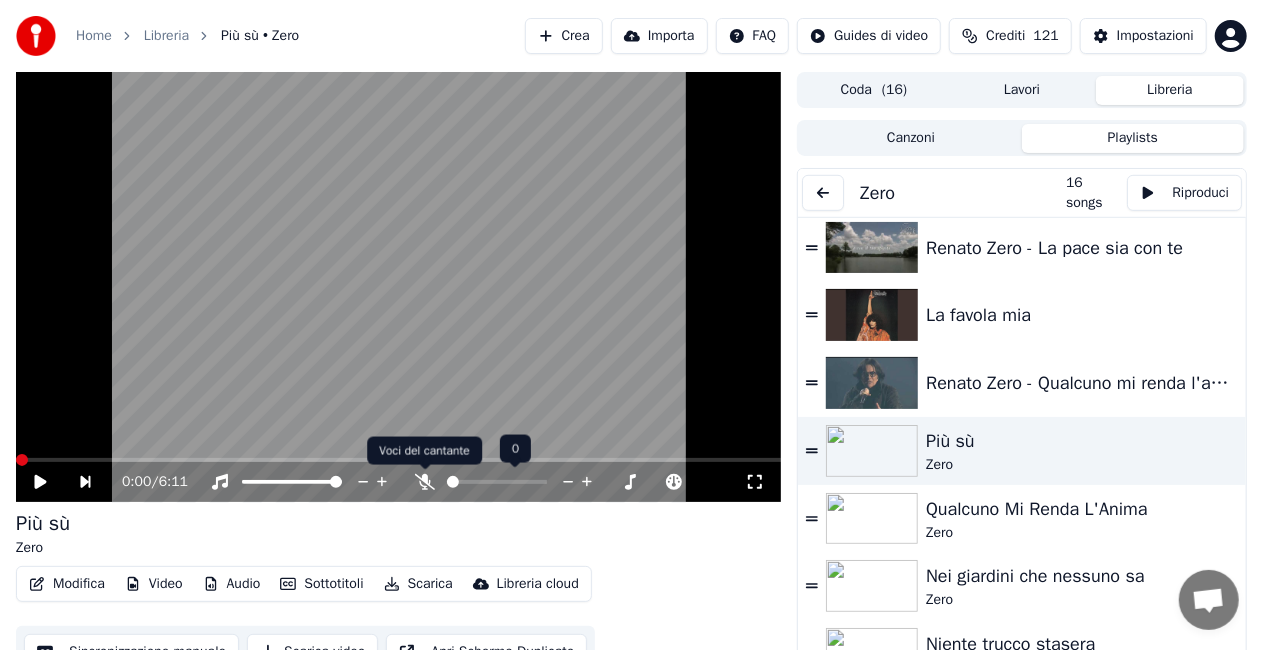 click 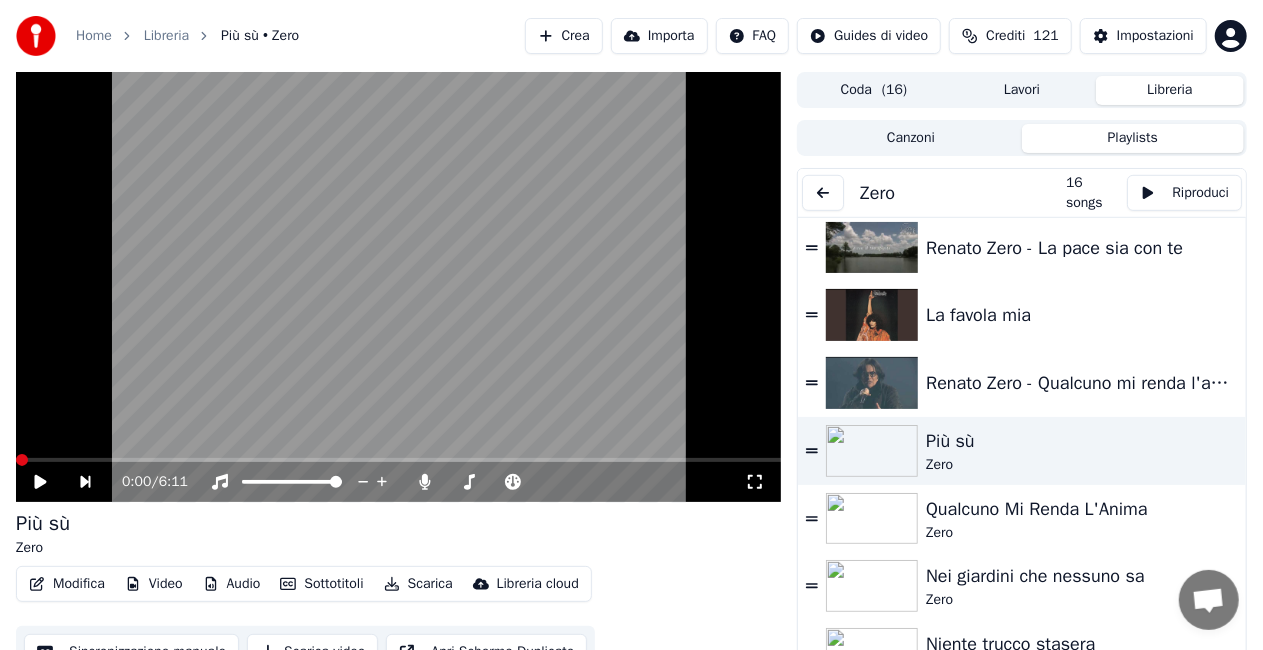 click on "0:00  /  6:11" at bounding box center [398, 482] 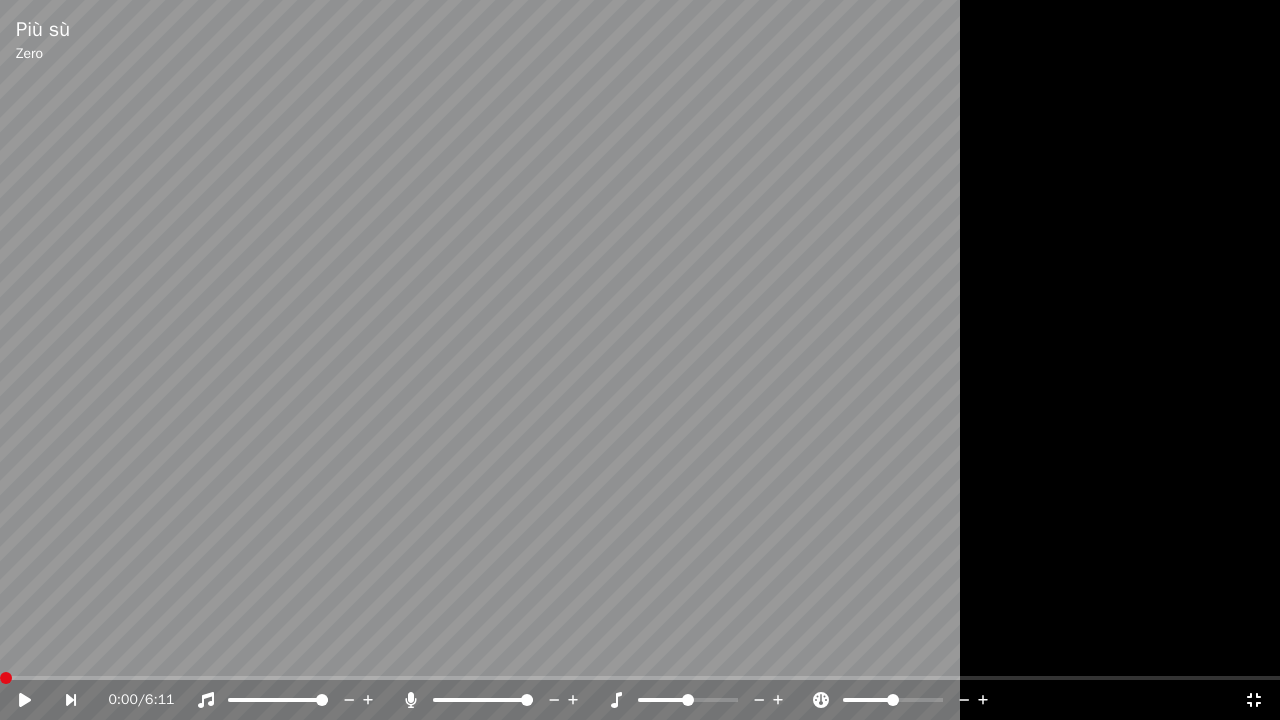 click at bounding box center (640, 360) 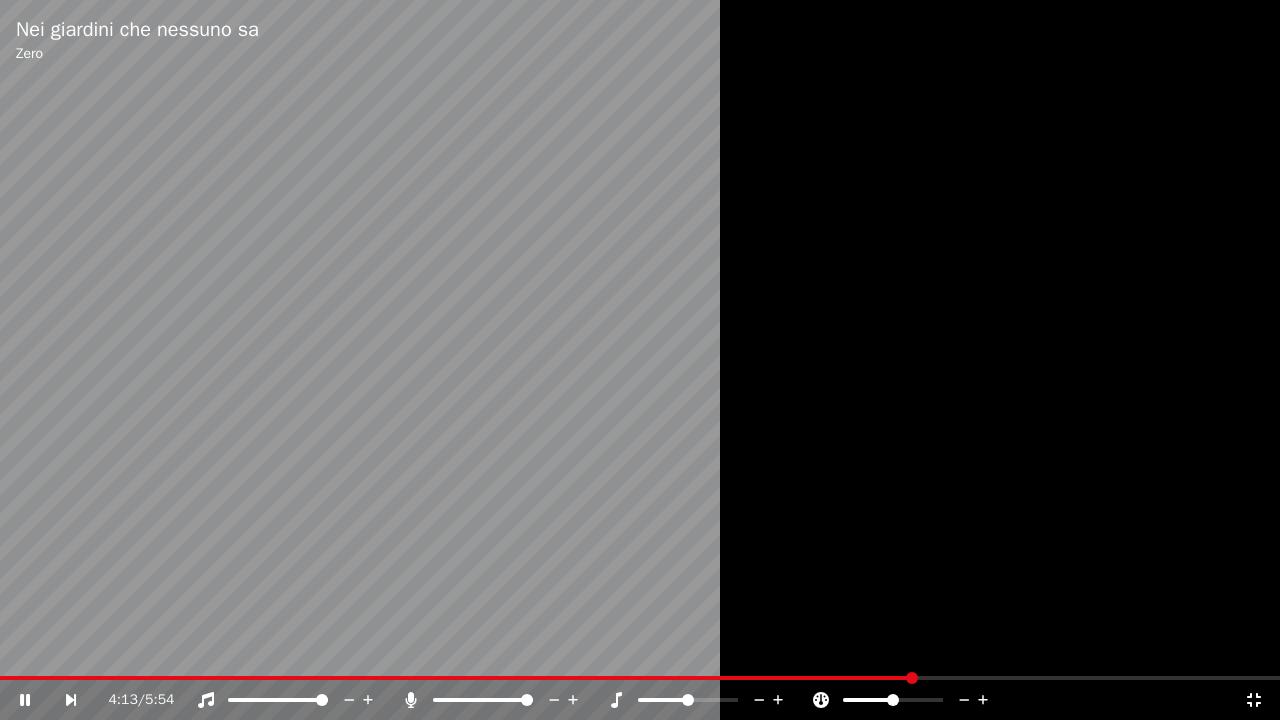 click 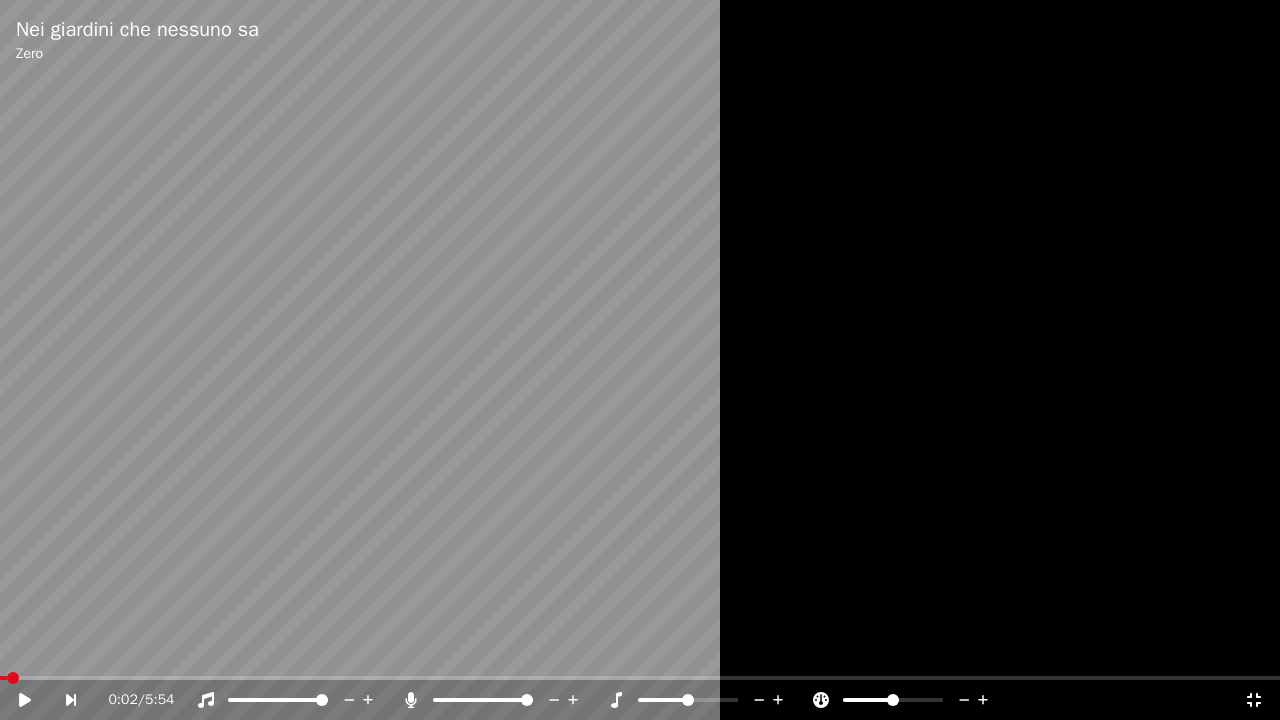 click at bounding box center (3, 678) 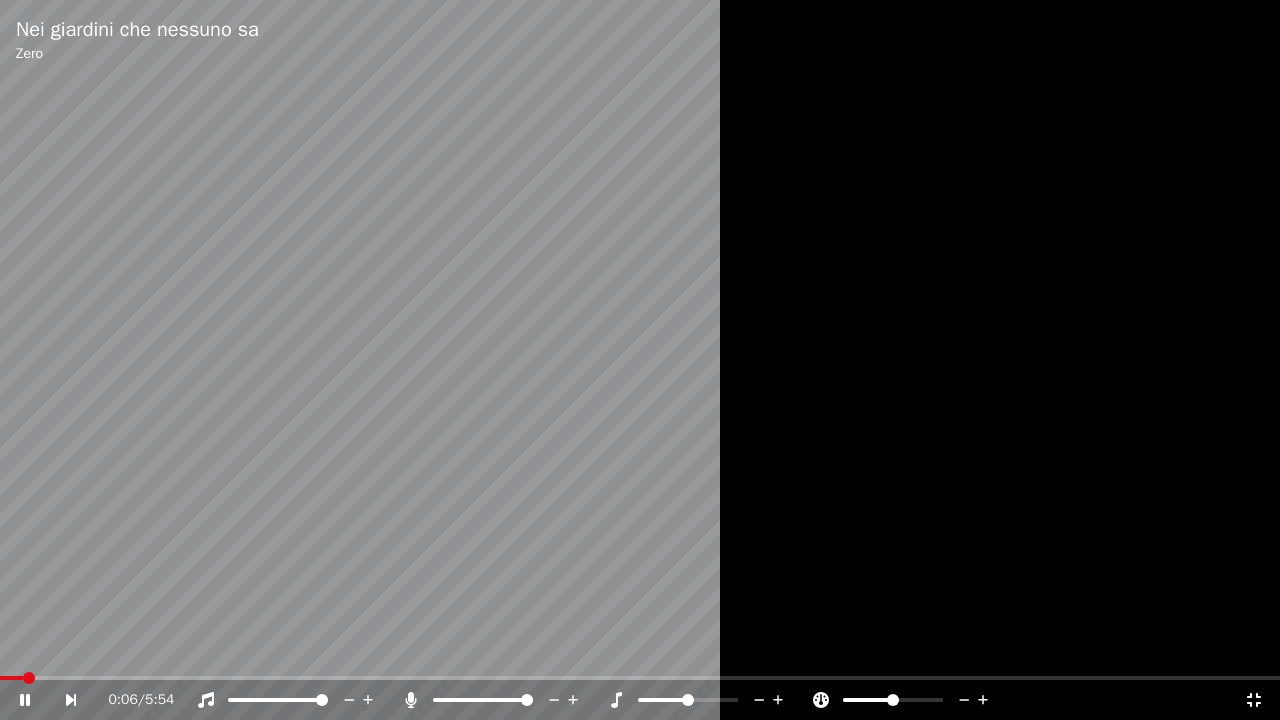 click at bounding box center [640, 360] 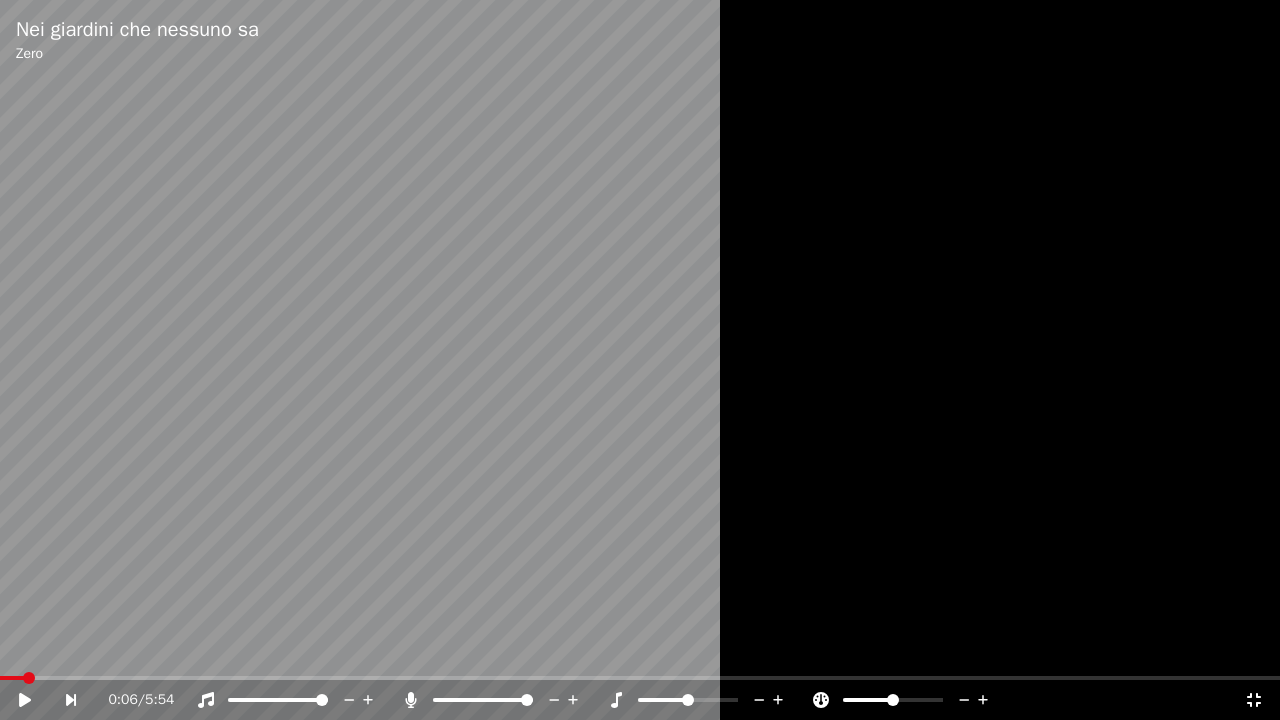 click at bounding box center (640, 360) 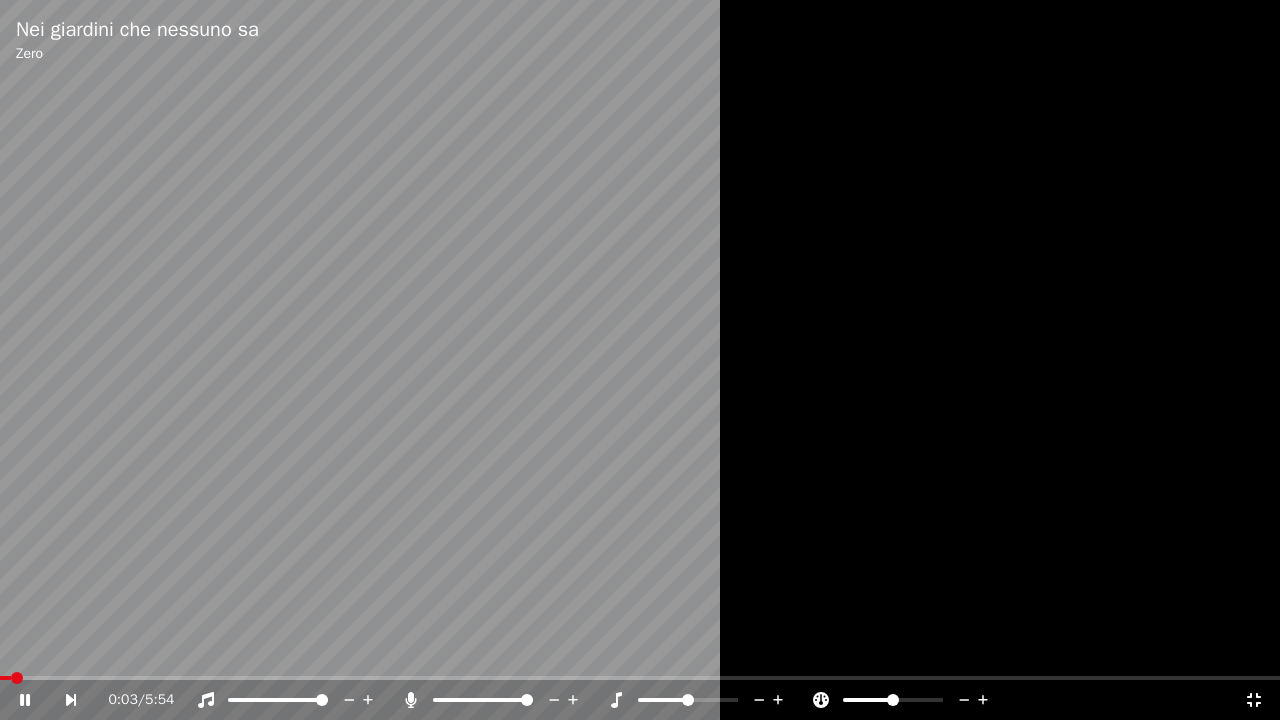 click at bounding box center [5, 678] 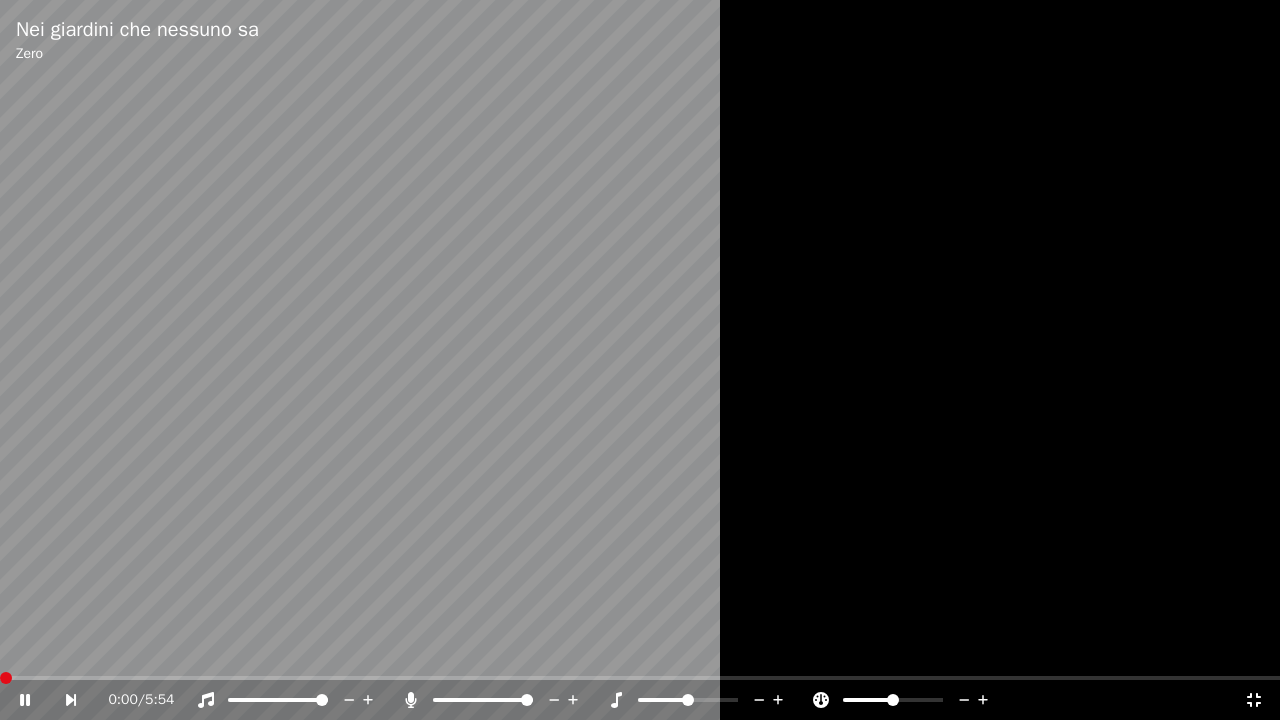 click at bounding box center (0, 678) 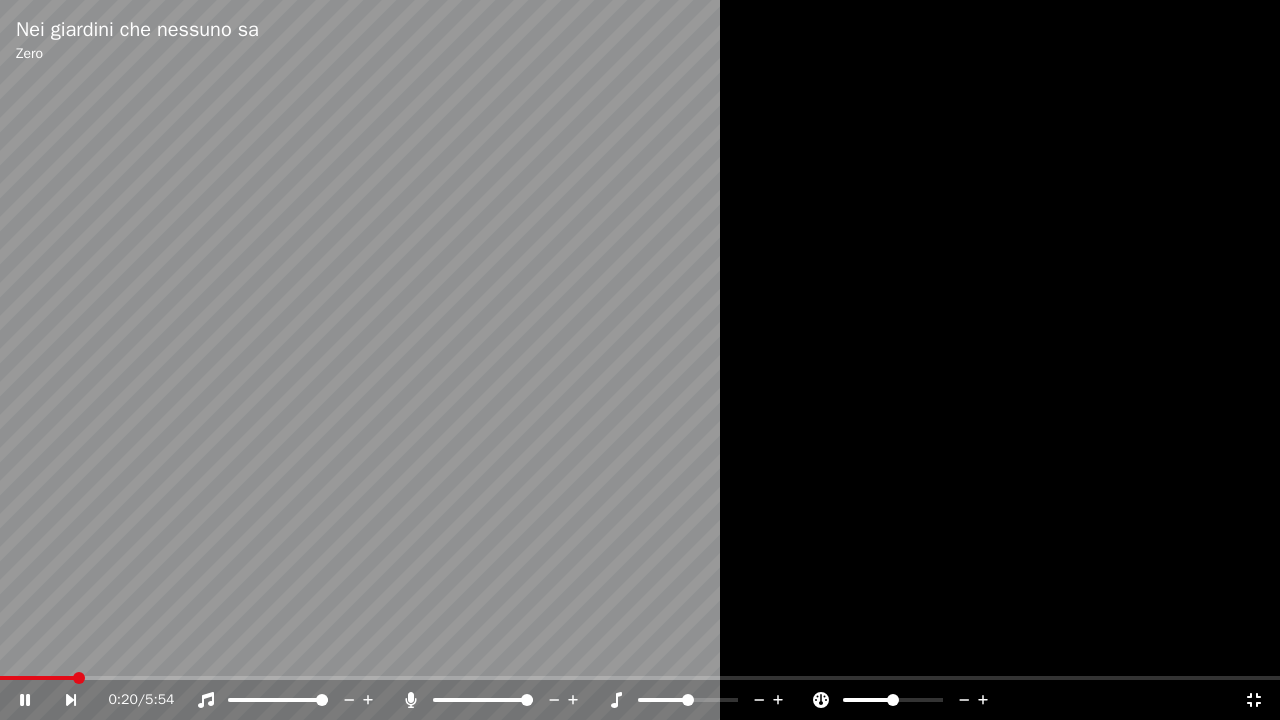 click at bounding box center (640, 360) 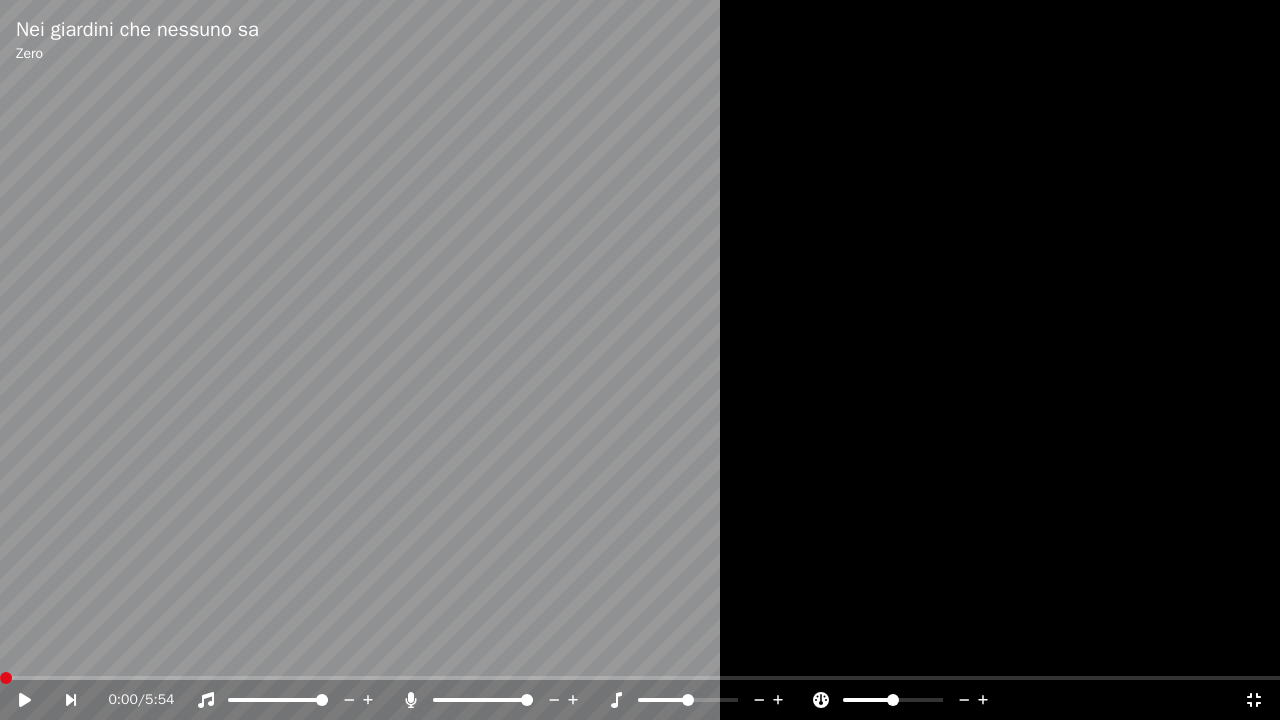 click at bounding box center (0, 678) 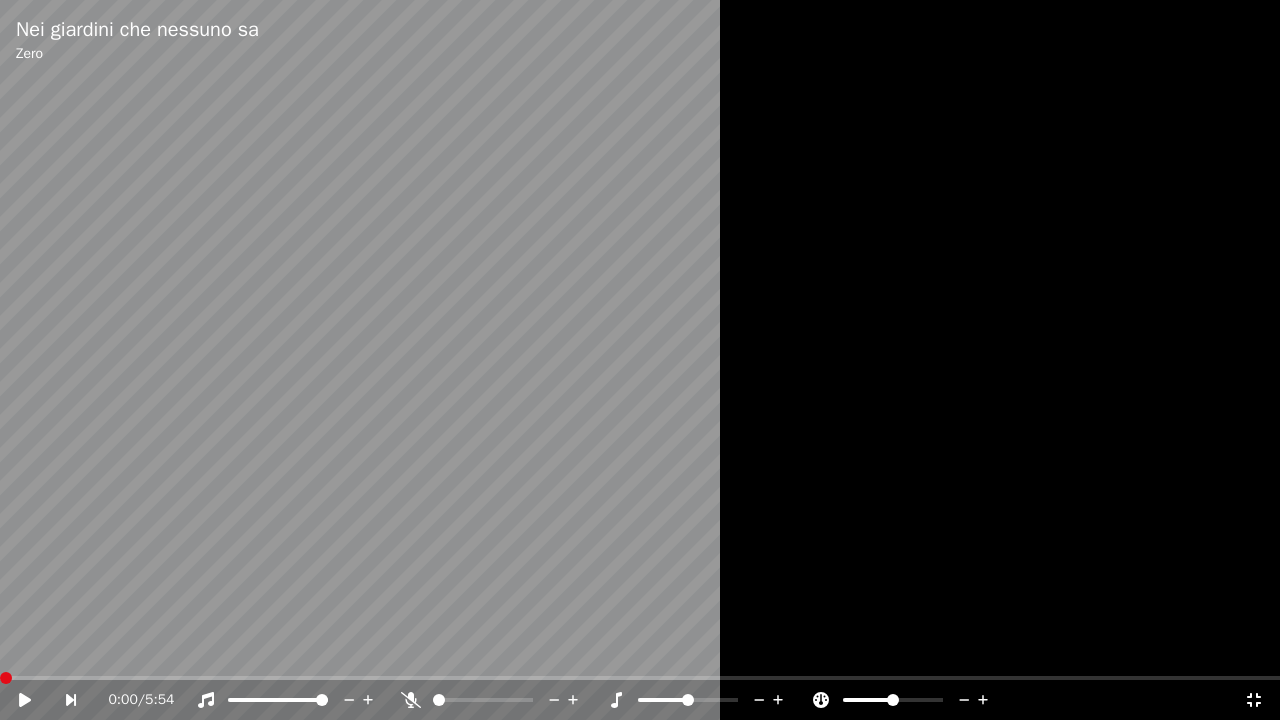 drag, startPoint x: 578, startPoint y: 479, endPoint x: 855, endPoint y: 410, distance: 285.46454 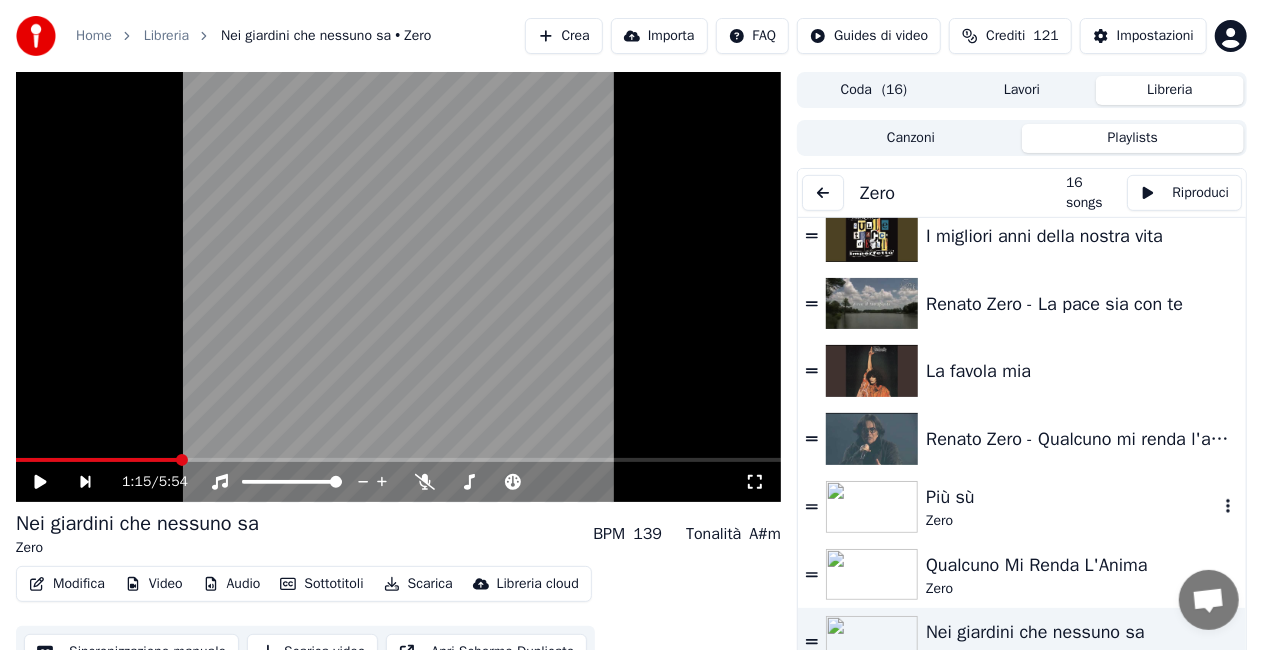 click on "Zero" at bounding box center [1072, 521] 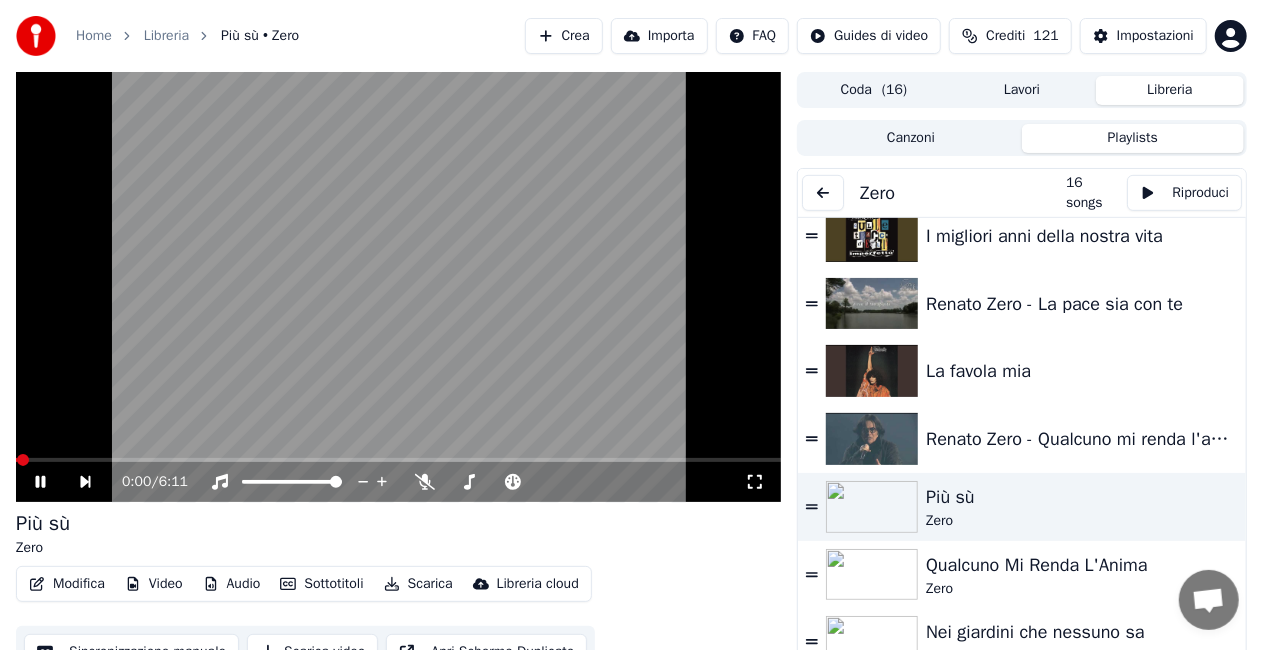 click 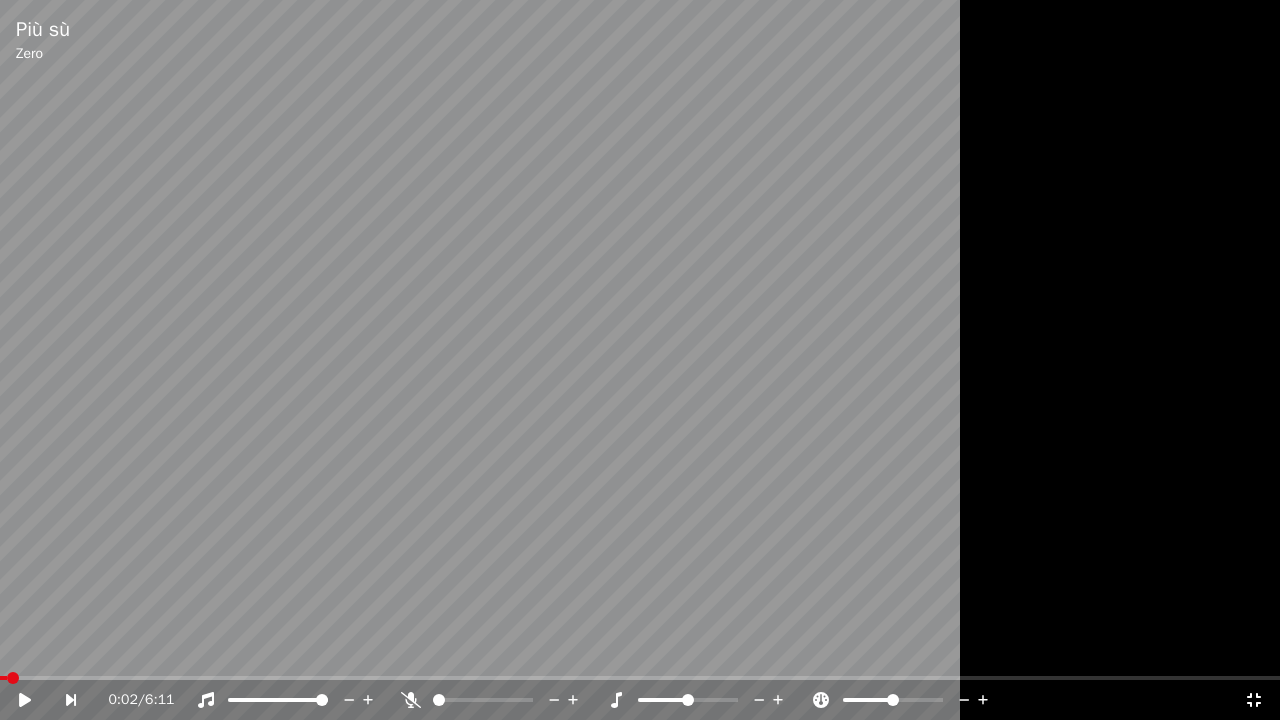 click at bounding box center [3, 678] 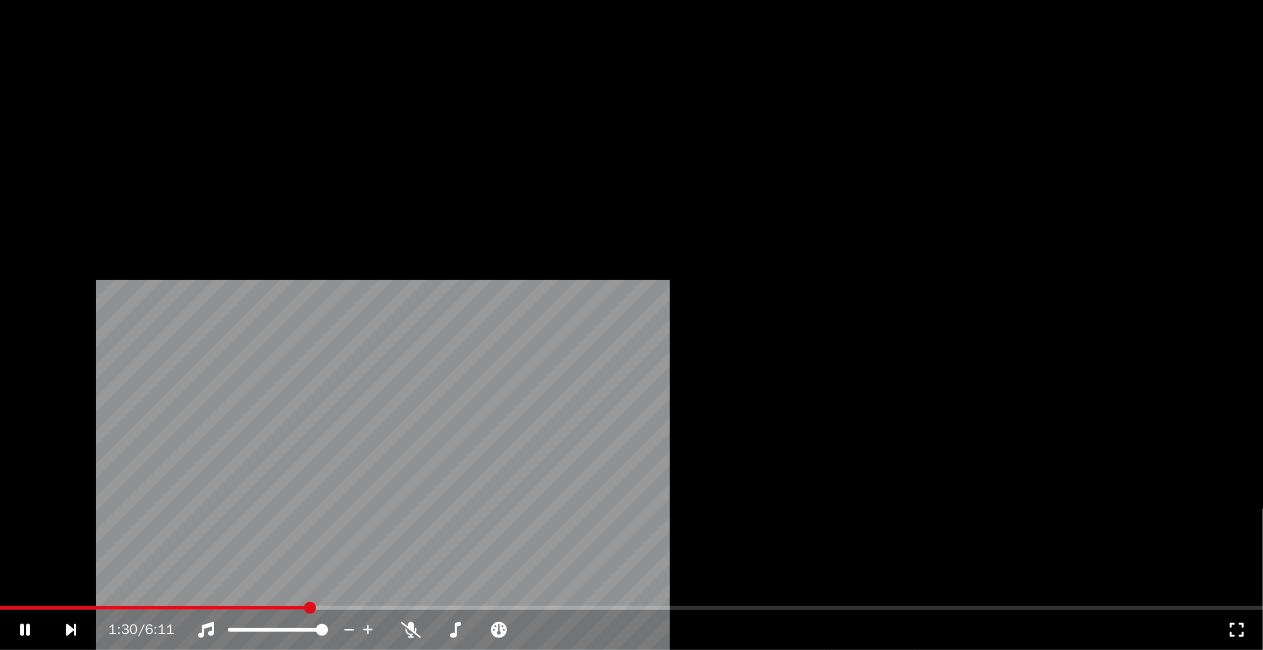 click on "Modifica" at bounding box center (67, 154) 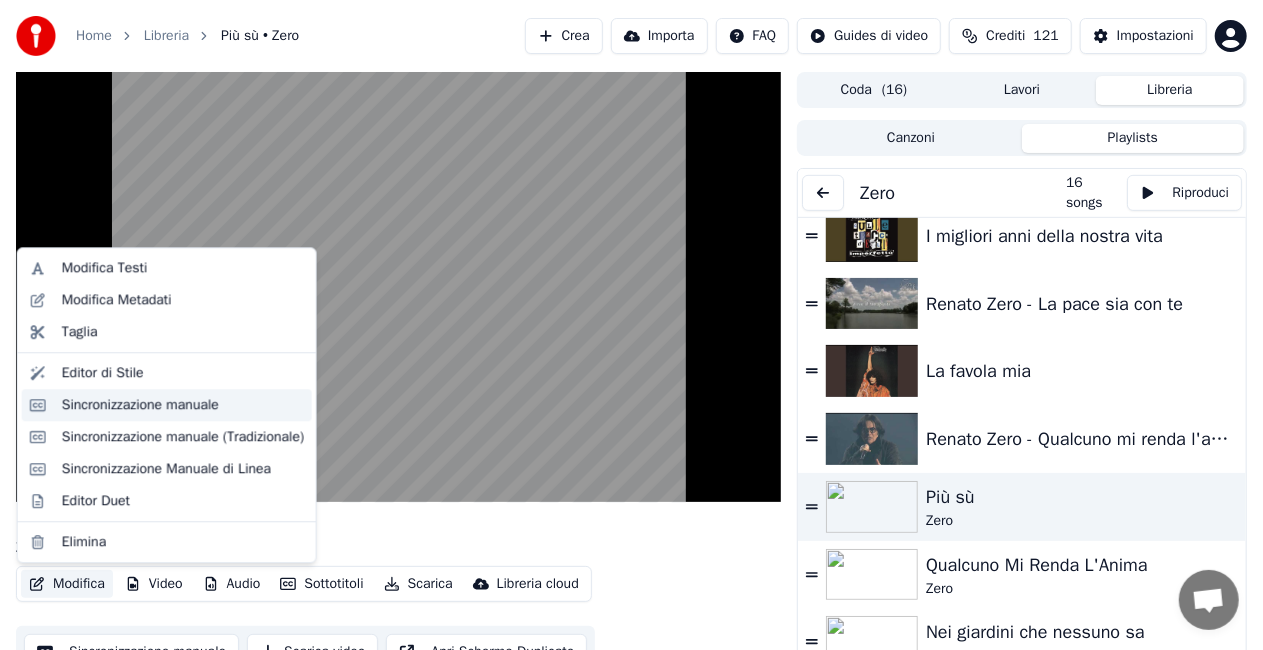 click on "Sincronizzazione manuale" at bounding box center [140, 405] 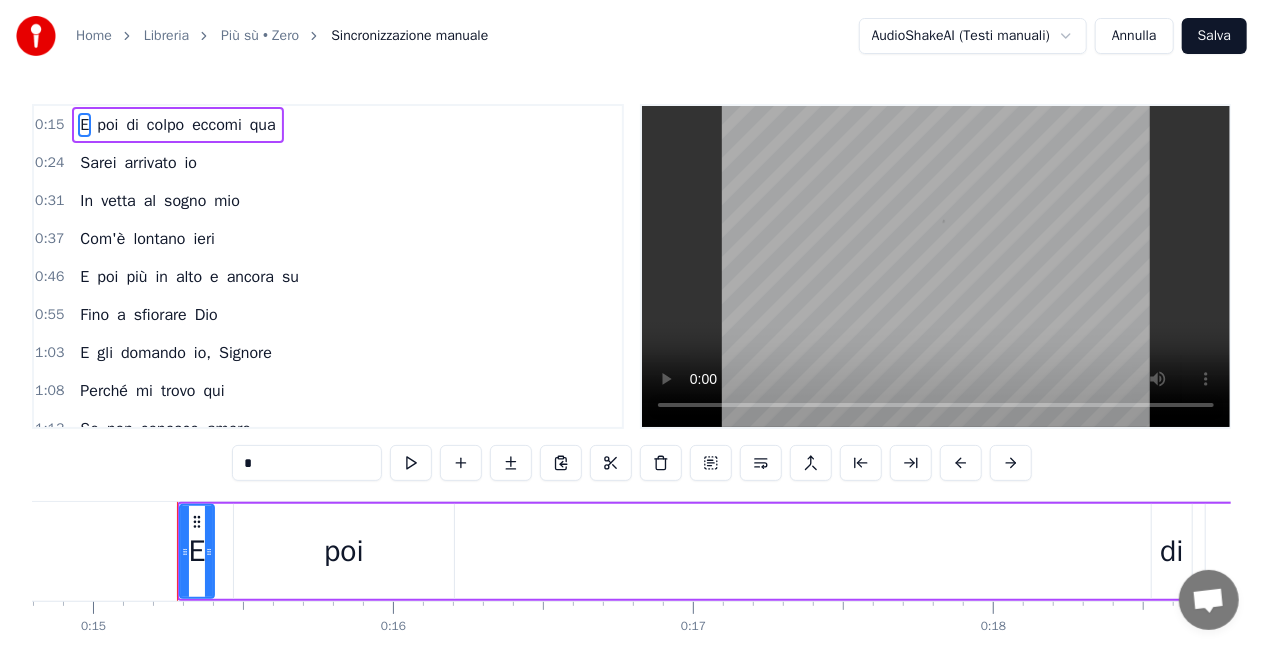 scroll, scrollTop: 0, scrollLeft: 4484, axis: horizontal 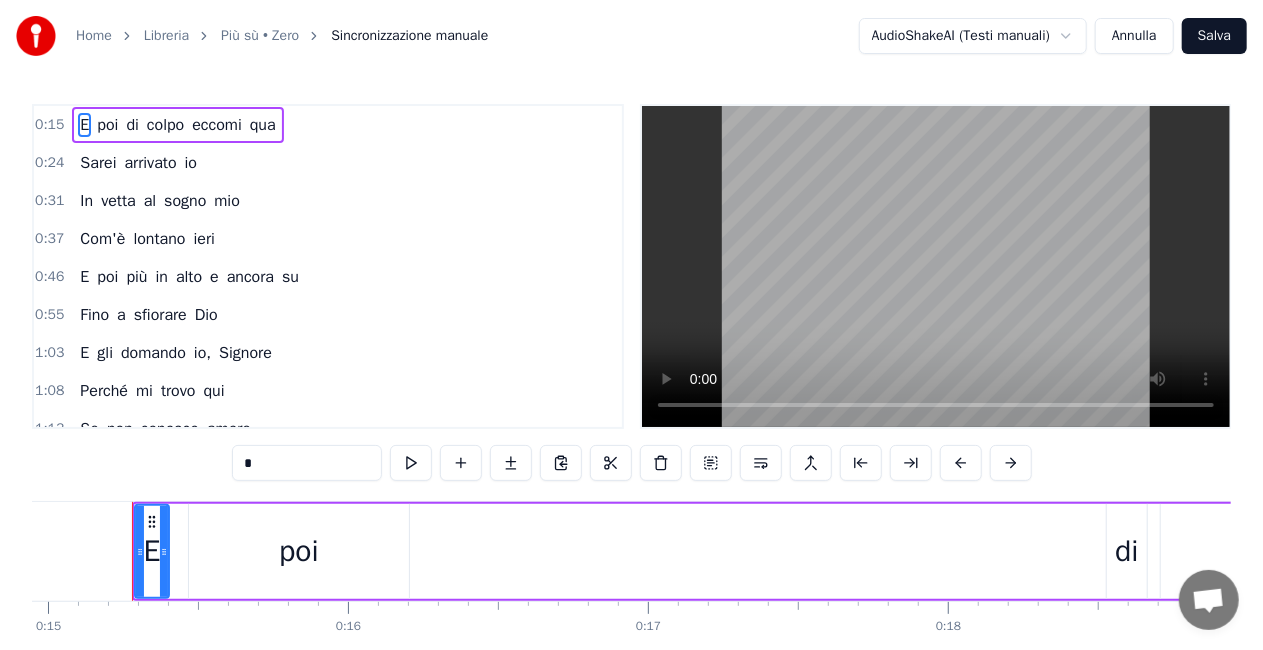 click on "Annulla" at bounding box center (1134, 36) 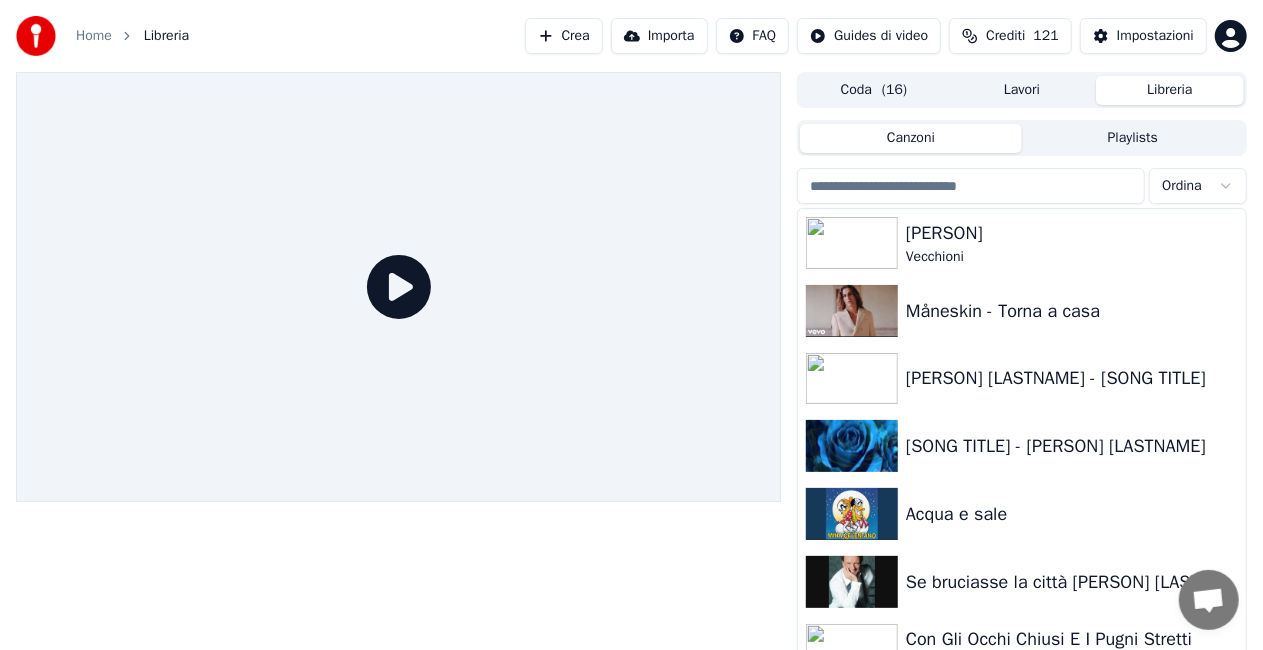click at bounding box center (398, 287) 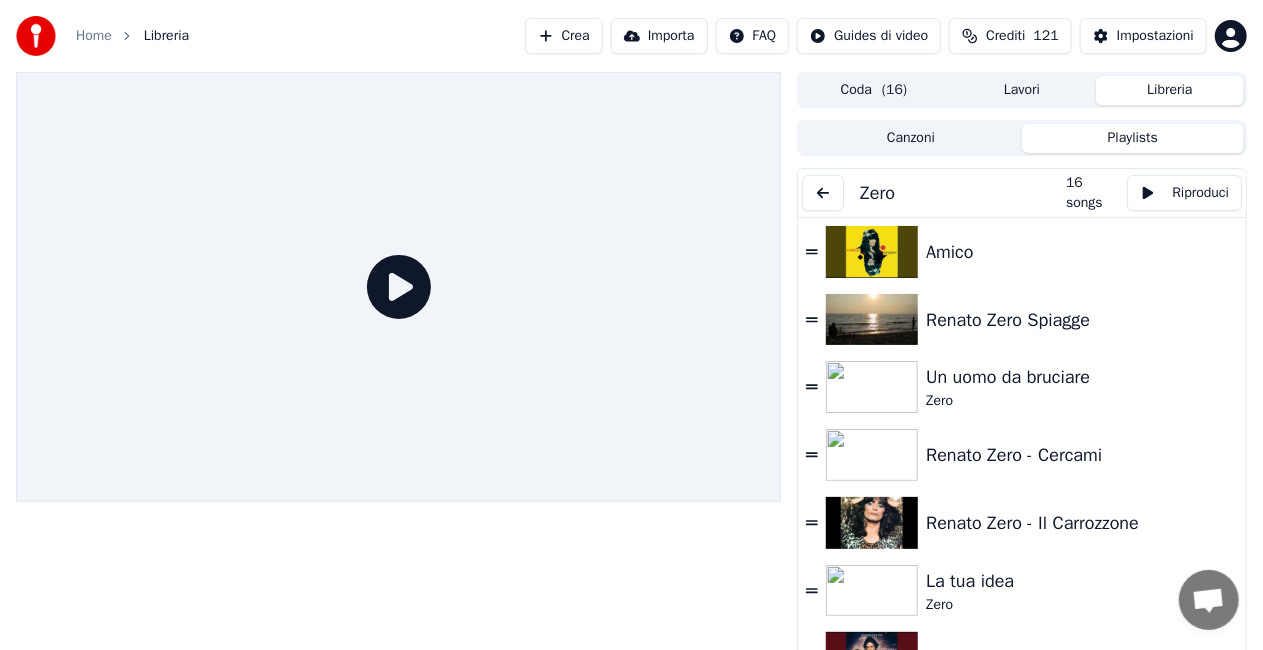 click on "Playlists" at bounding box center [1133, 138] 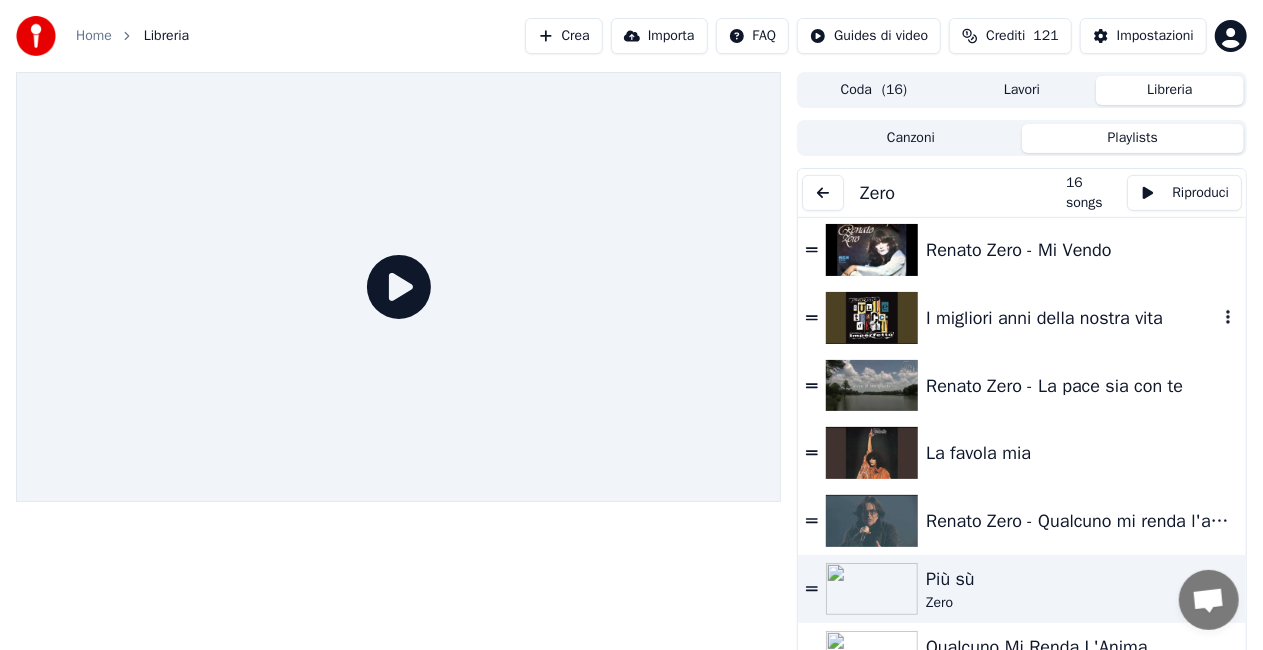 scroll, scrollTop: 614, scrollLeft: 0, axis: vertical 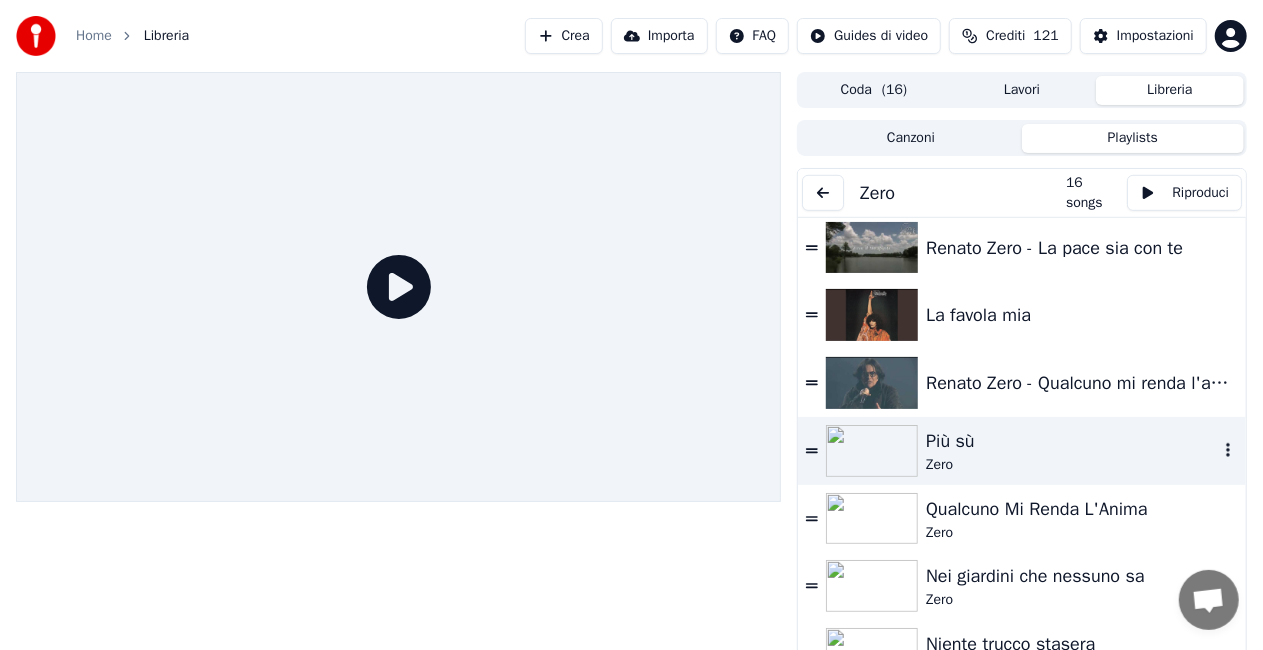 click on "Più sù" at bounding box center [1072, 441] 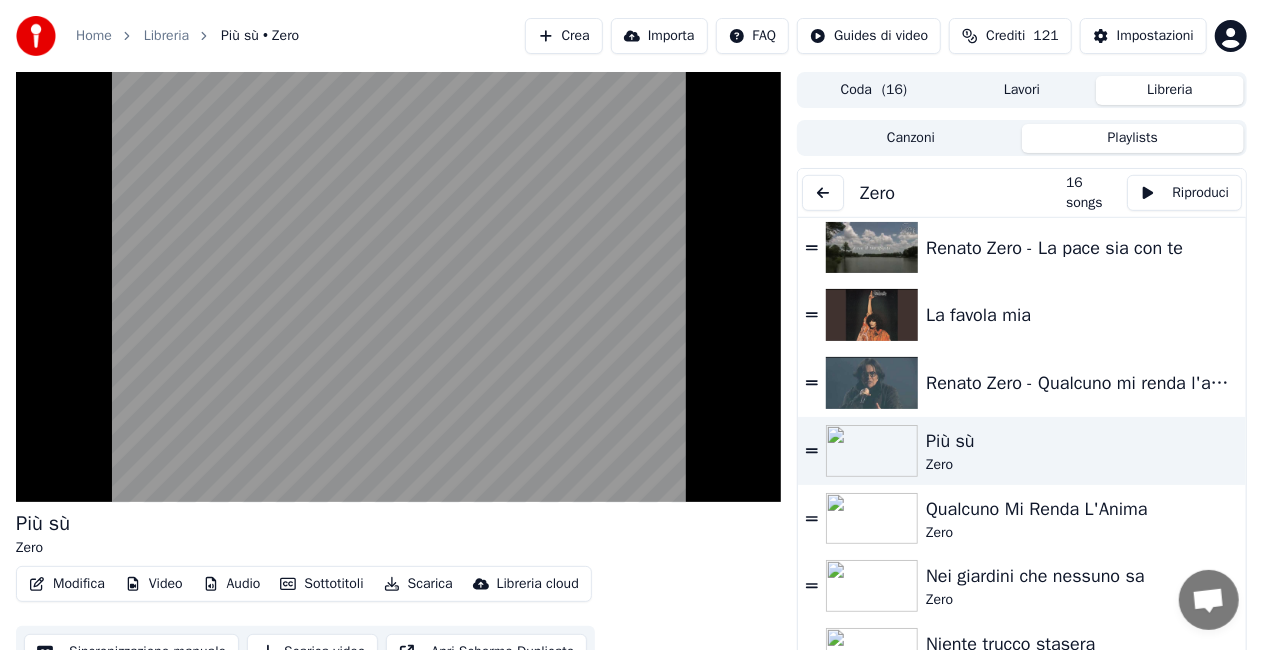 click on "Modifica" at bounding box center (67, 584) 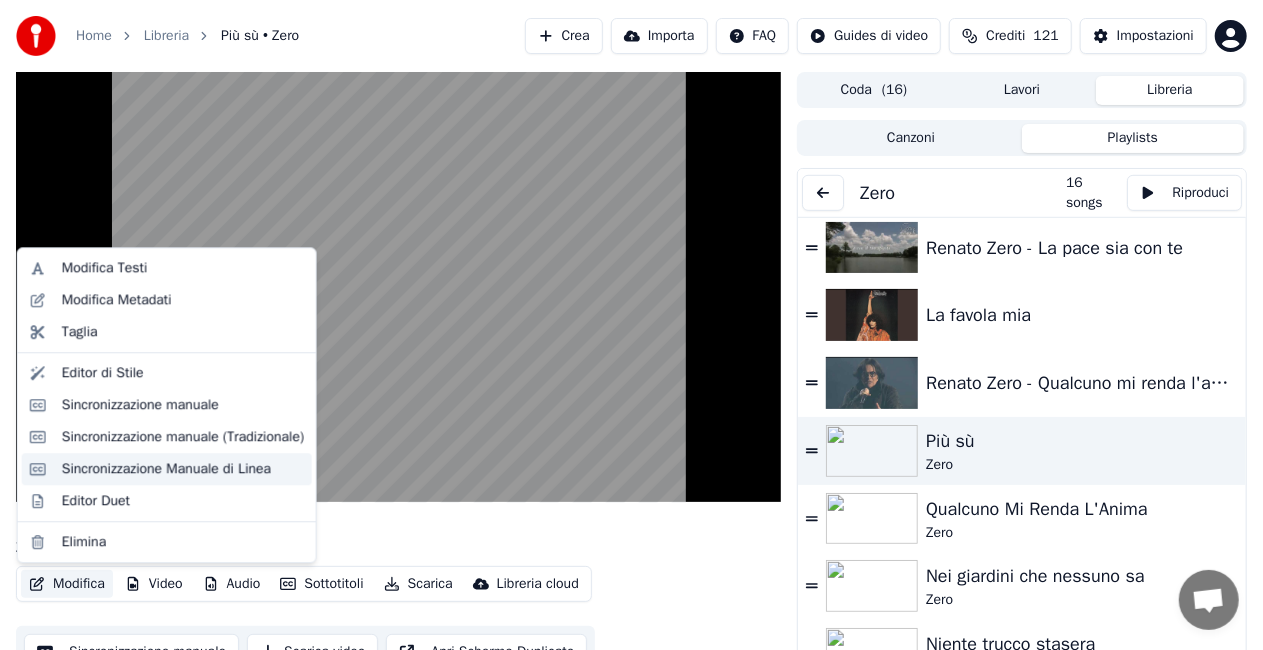 click on "Sincronizzazione Manuale di Linea" at bounding box center (166, 469) 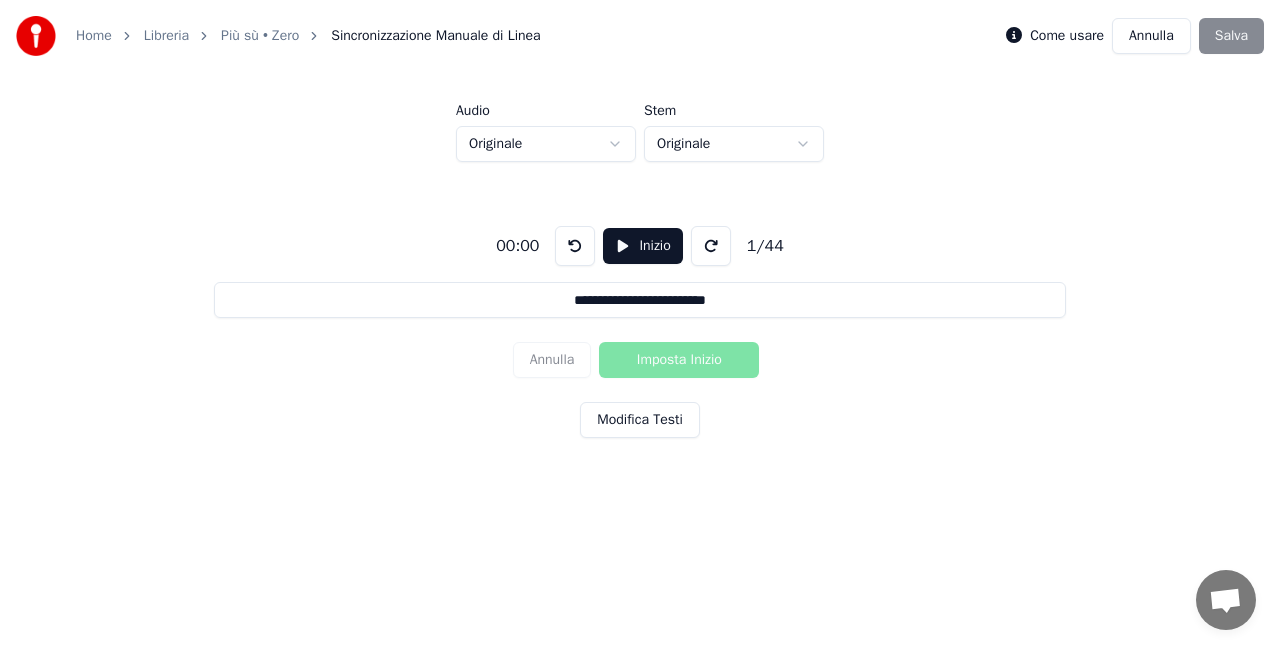 click on "Annulla" at bounding box center (1151, 36) 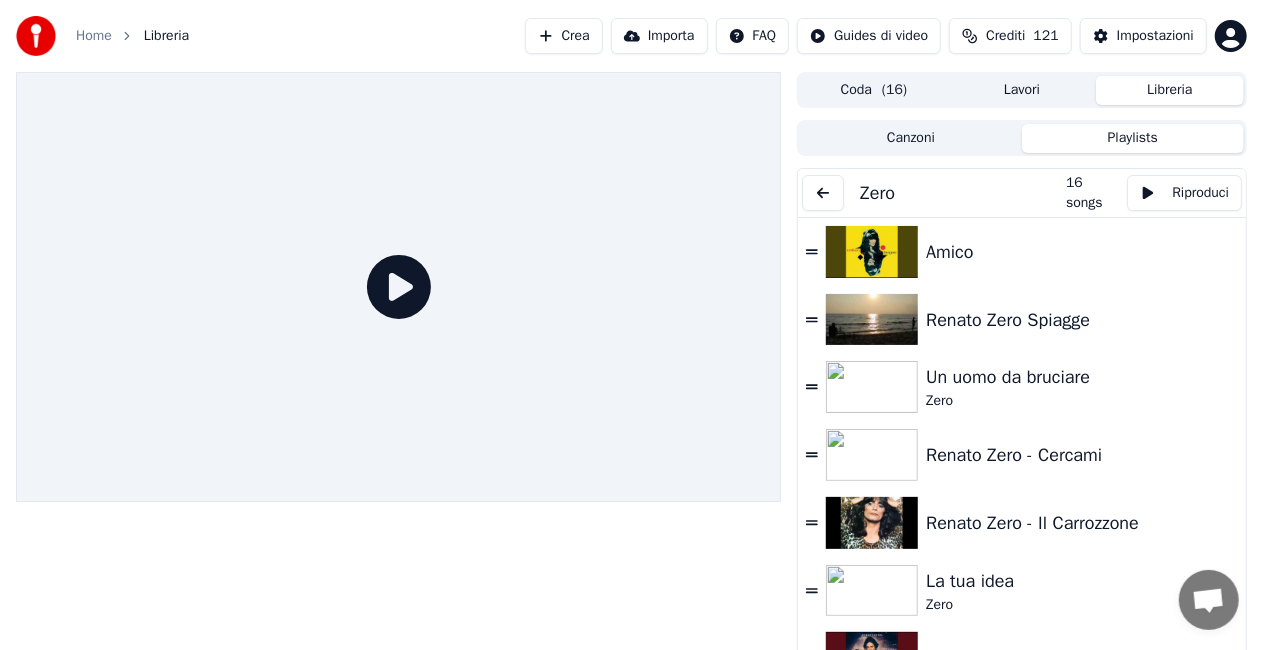 click on "Playlists" at bounding box center [1133, 138] 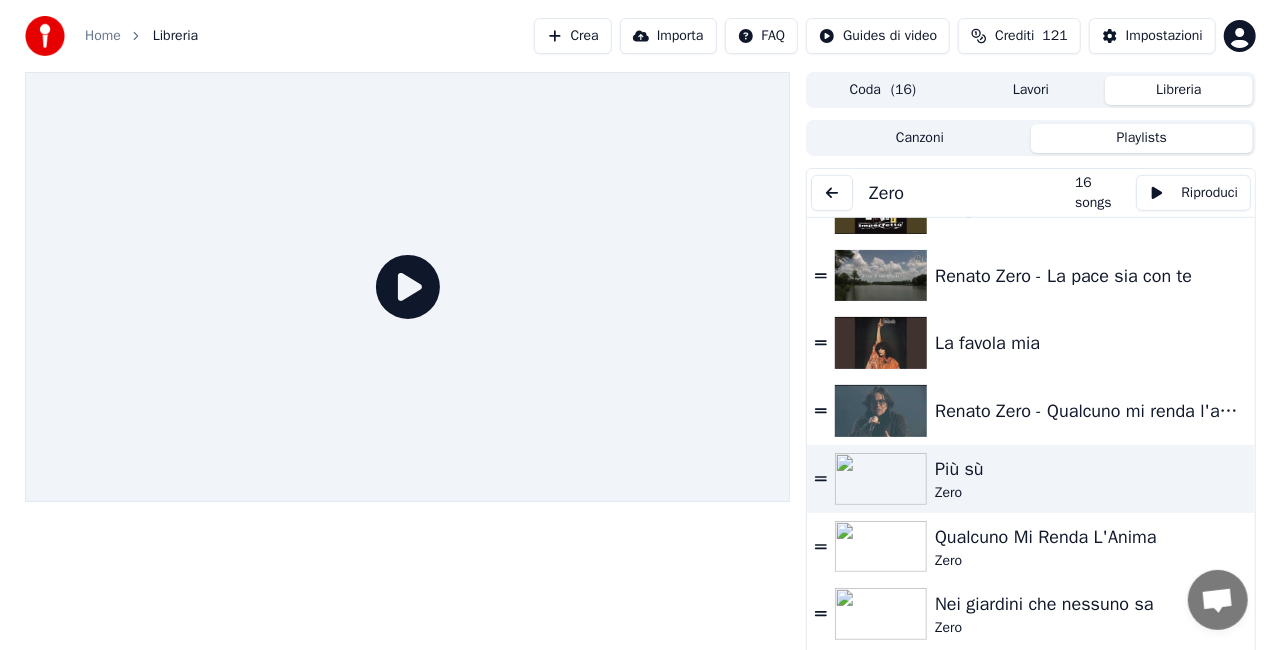 scroll, scrollTop: 614, scrollLeft: 0, axis: vertical 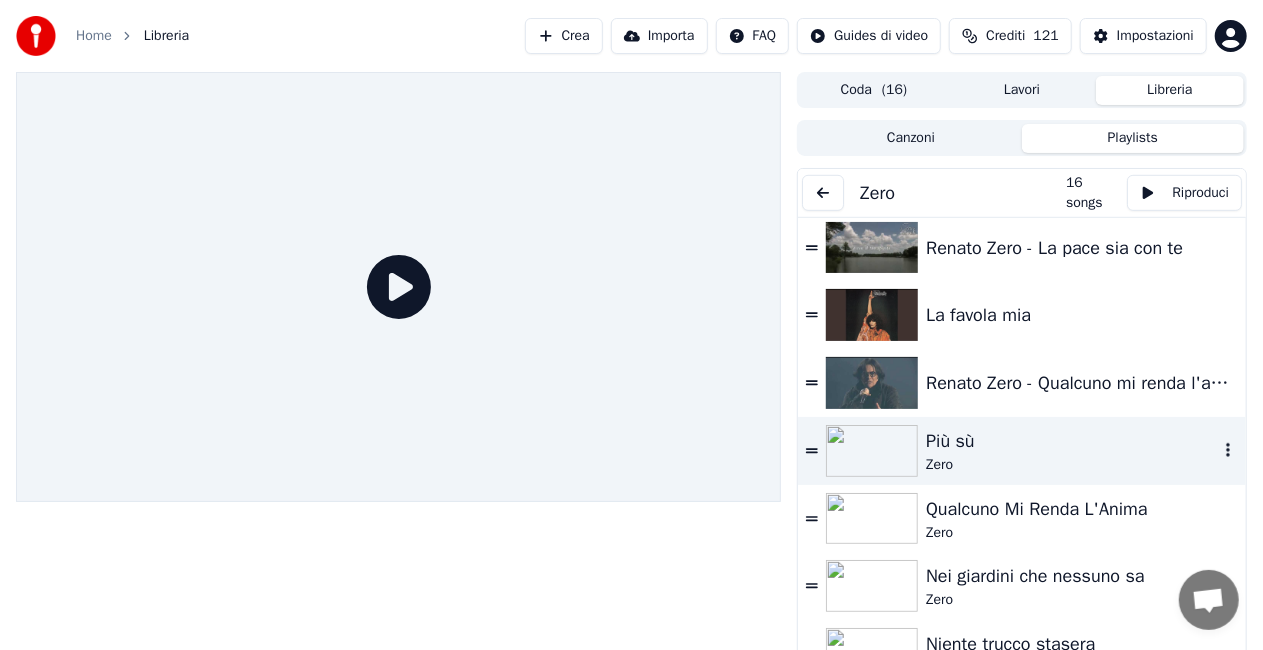 click on "Zero" at bounding box center [1072, 465] 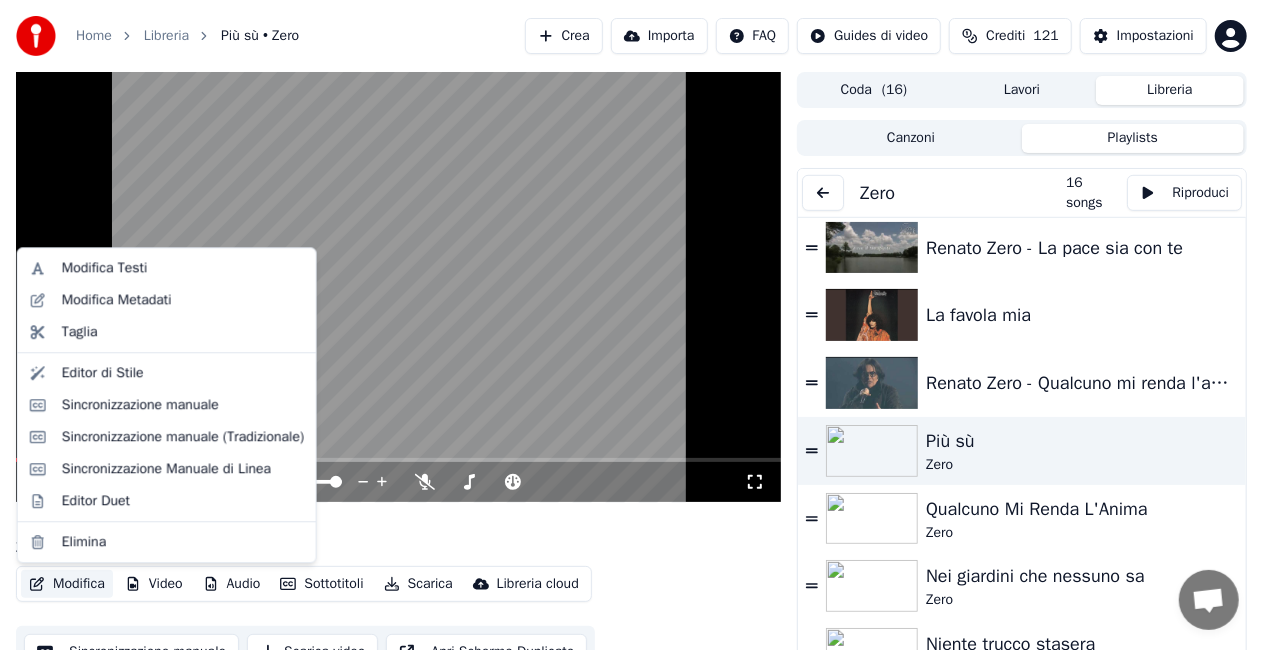 click on "Modifica" at bounding box center [67, 584] 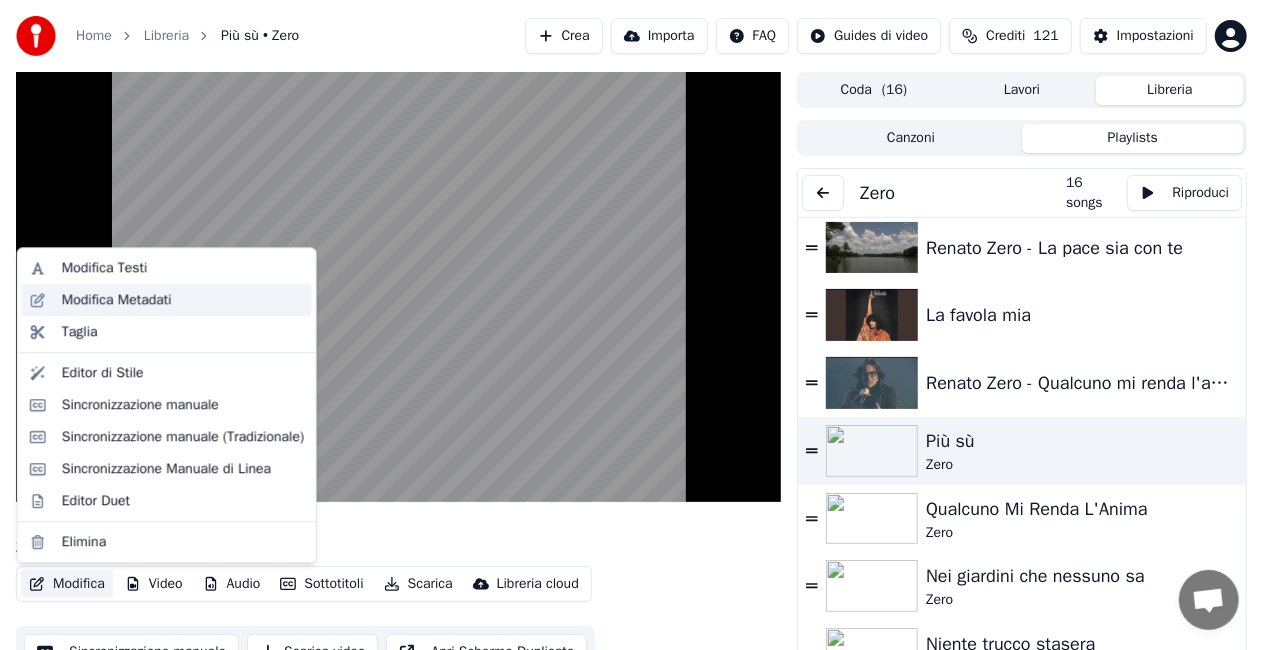 click on "Modifica Metadati" at bounding box center [117, 300] 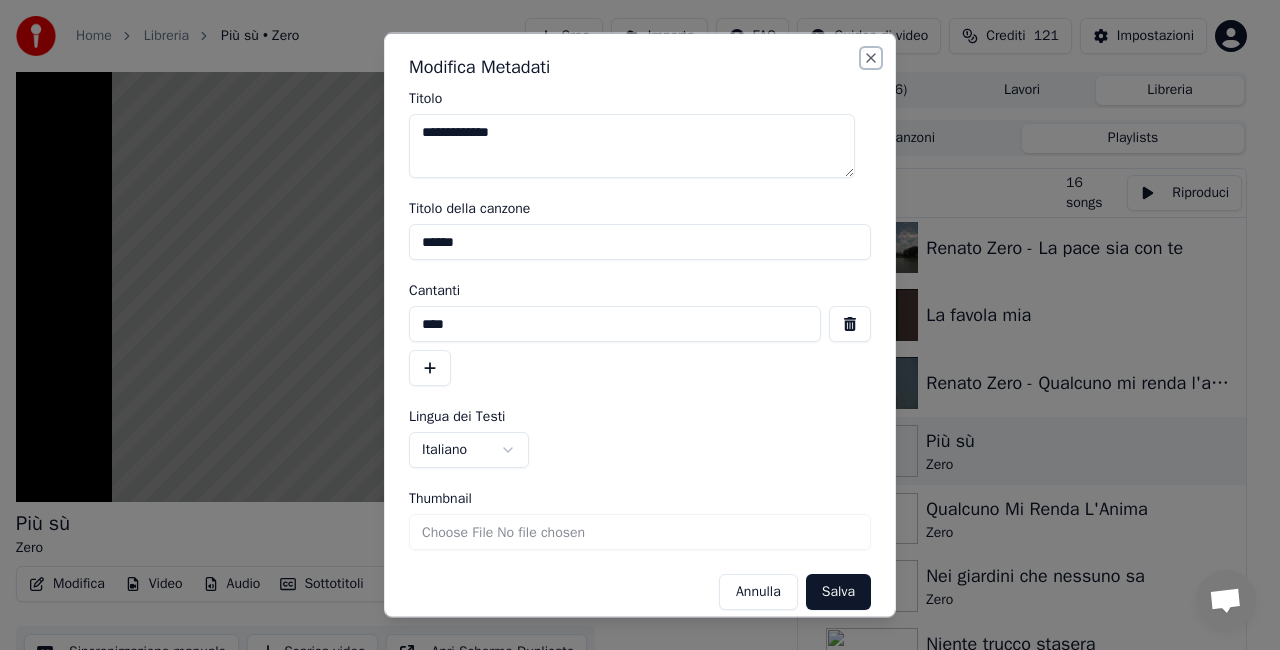 click on "Close" at bounding box center (871, 58) 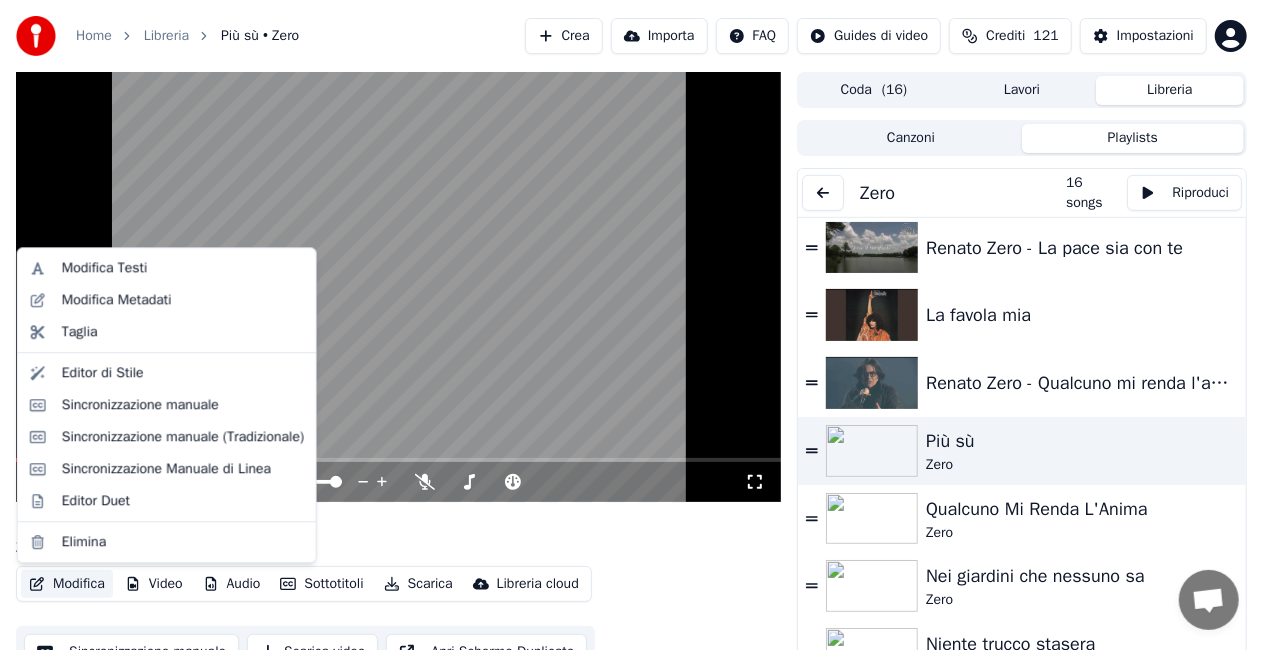 click on "Modifica" at bounding box center [67, 584] 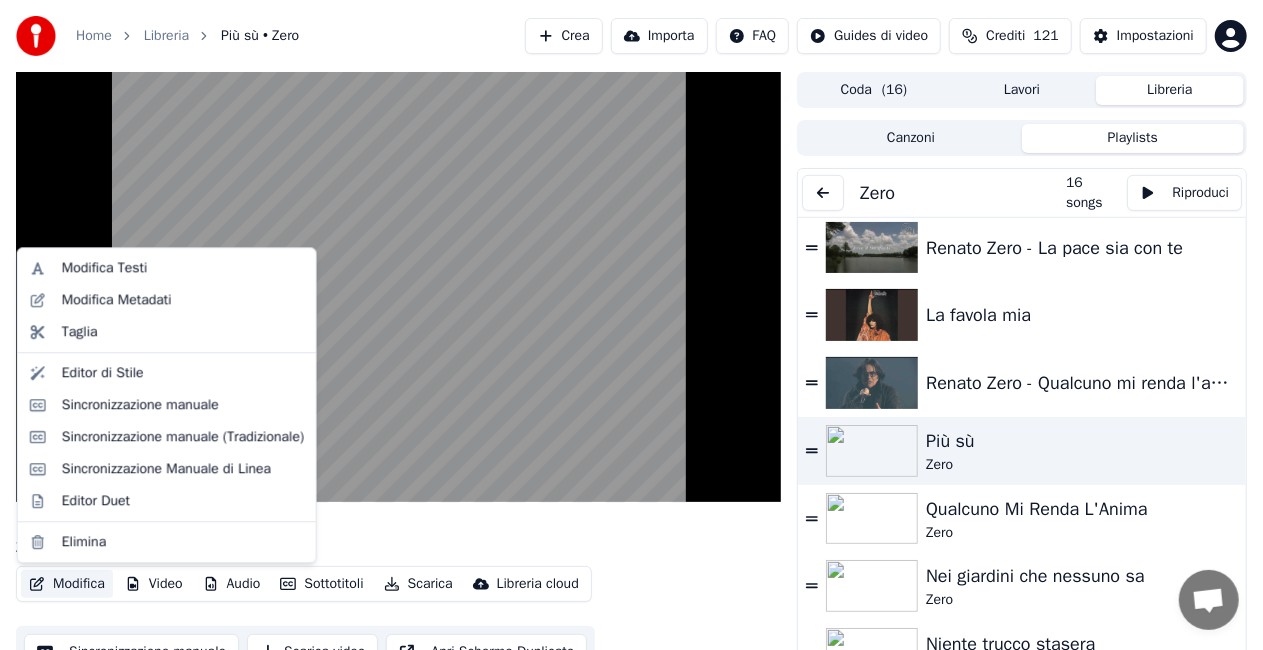 drag, startPoint x: 131, startPoint y: 404, endPoint x: 146, endPoint y: 436, distance: 35.341194 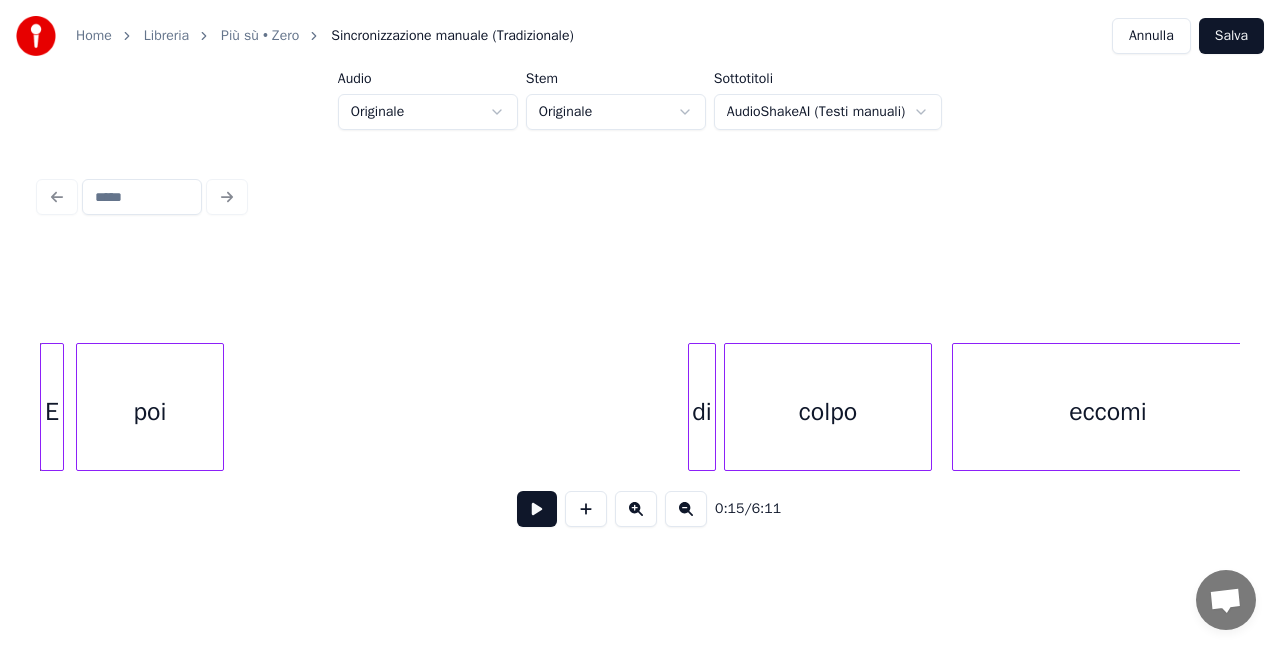 scroll, scrollTop: 0, scrollLeft: 3055, axis: horizontal 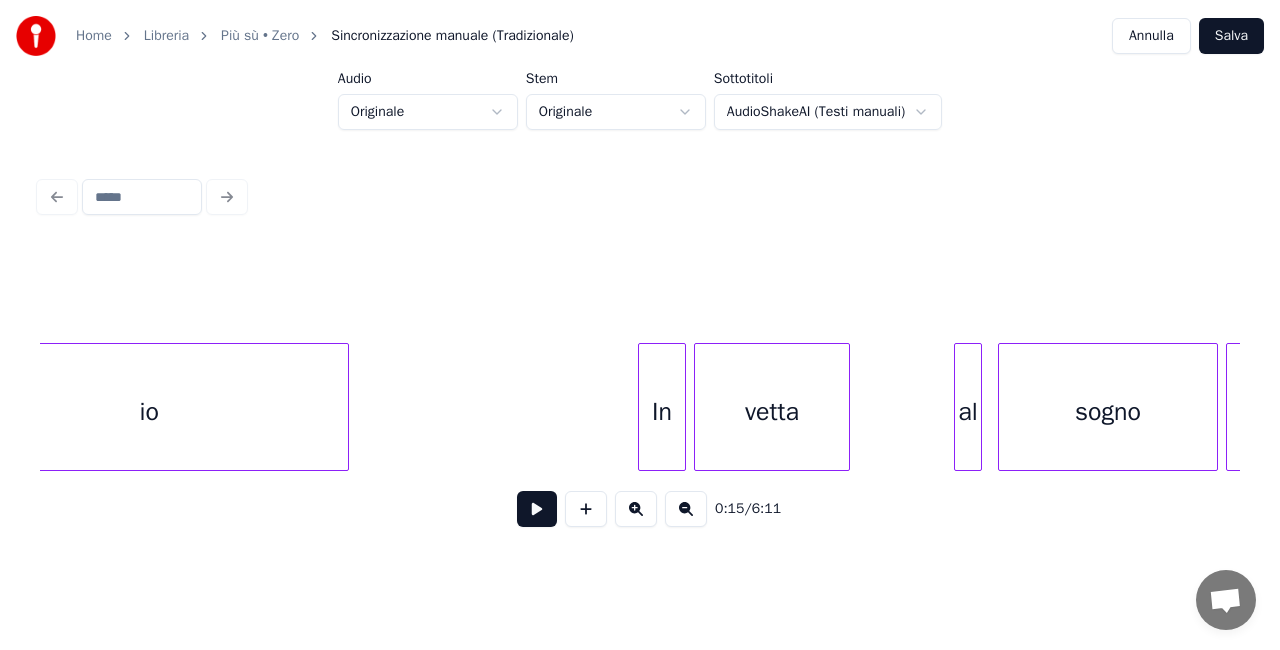 click at bounding box center [345, 407] 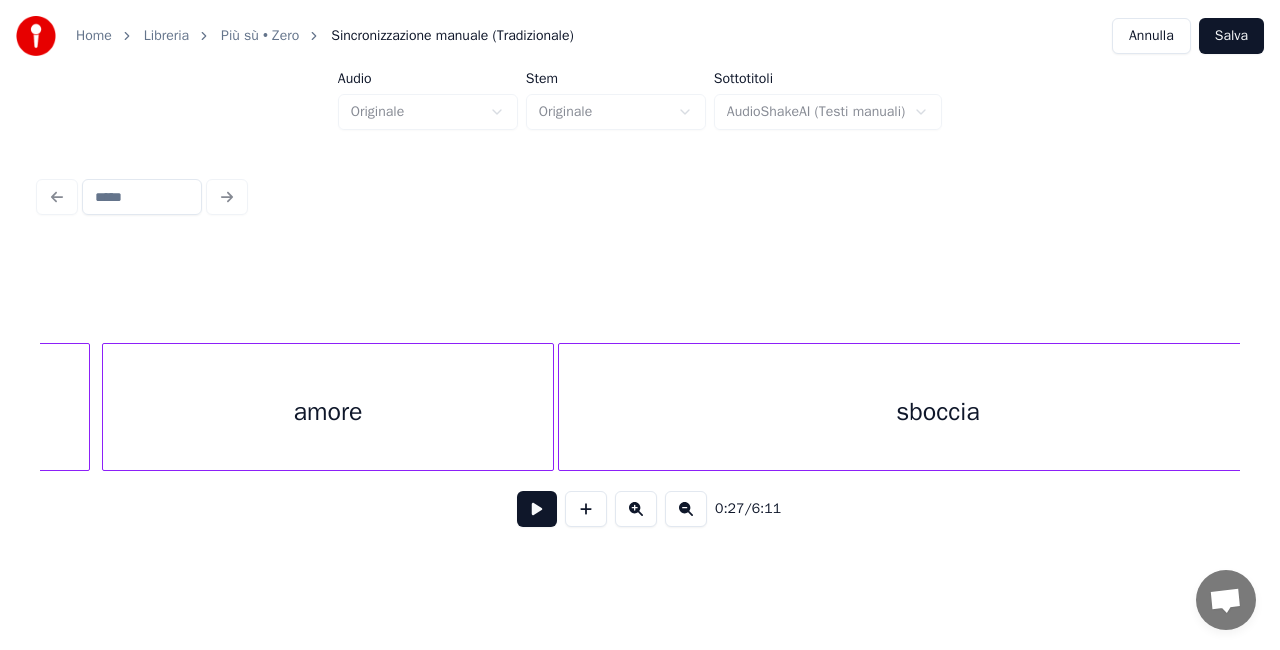 scroll, scrollTop: 0, scrollLeft: 15177, axis: horizontal 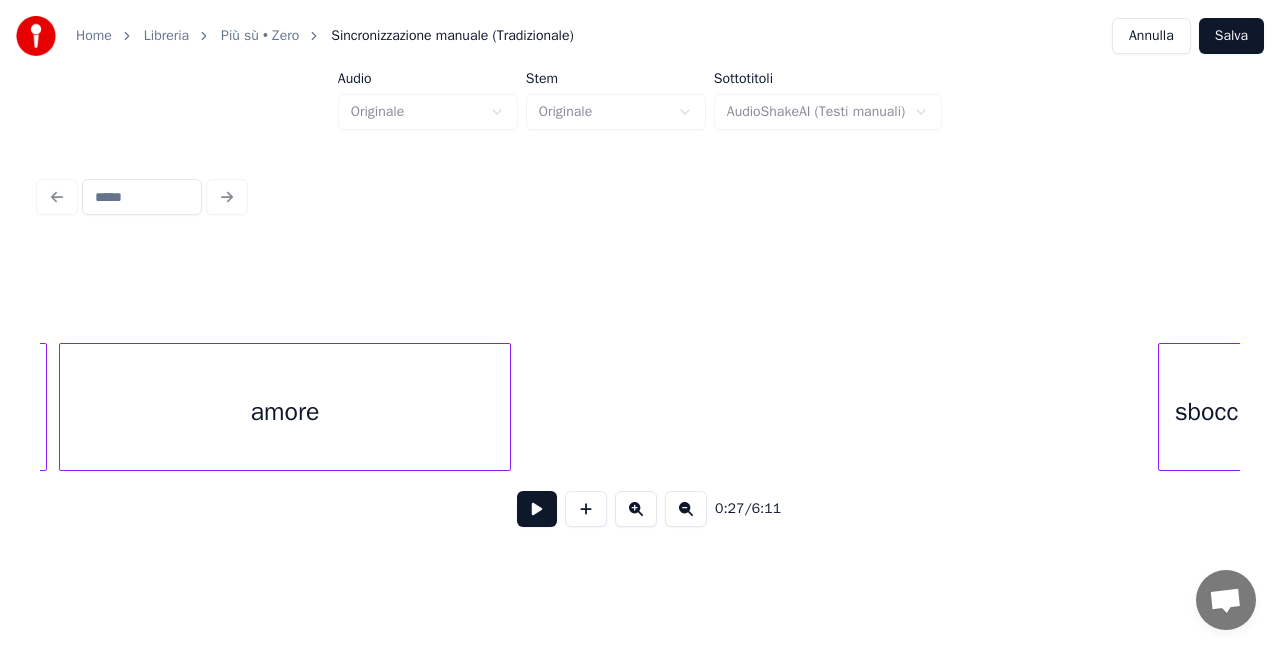 click at bounding box center (1162, 407) 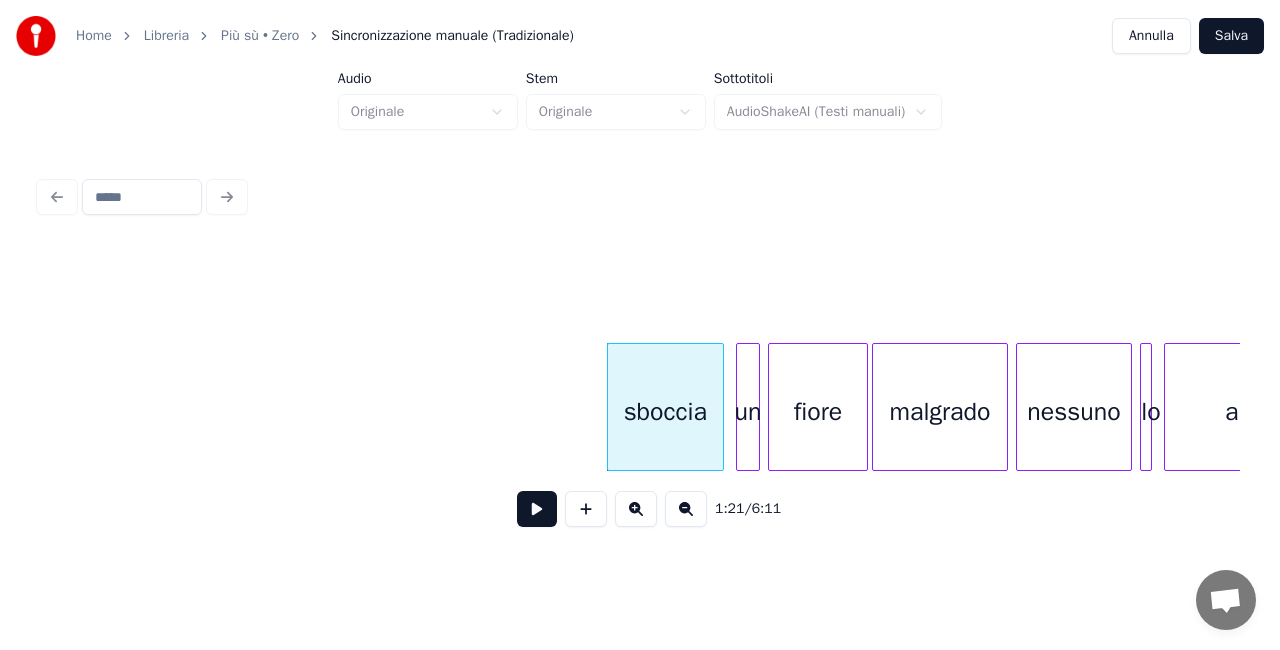 scroll, scrollTop: 0, scrollLeft: 15813, axis: horizontal 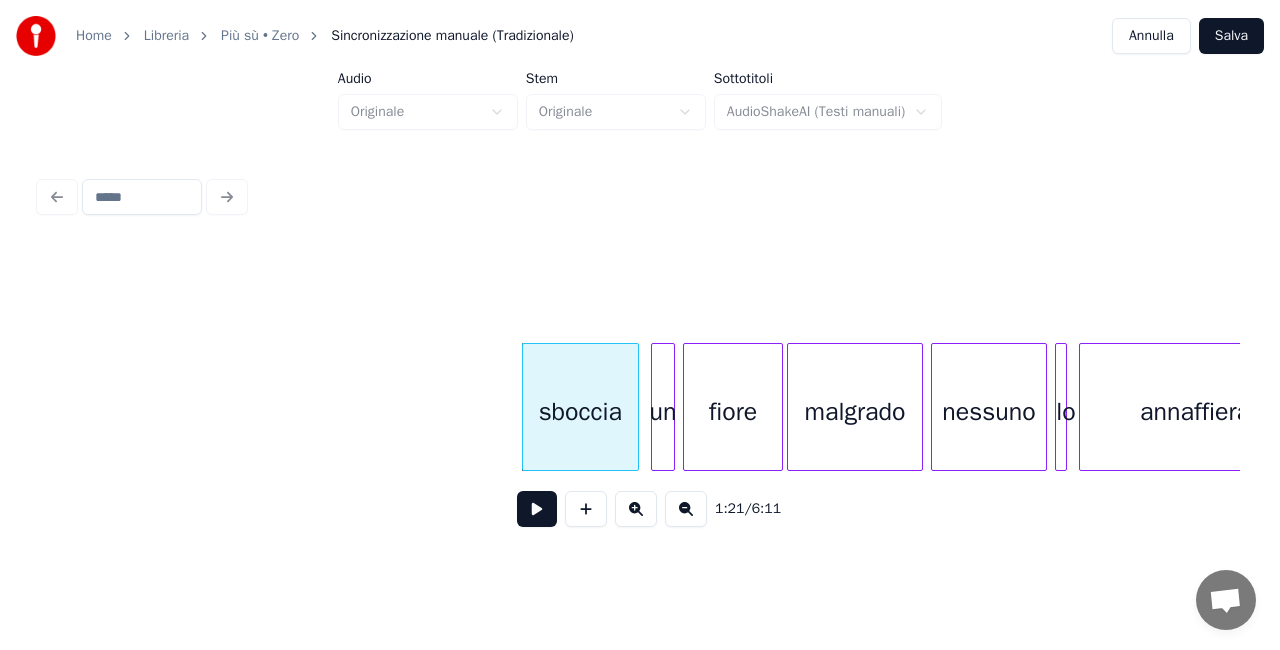 drag, startPoint x: 152, startPoint y: 240, endPoint x: 184, endPoint y: 278, distance: 49.67897 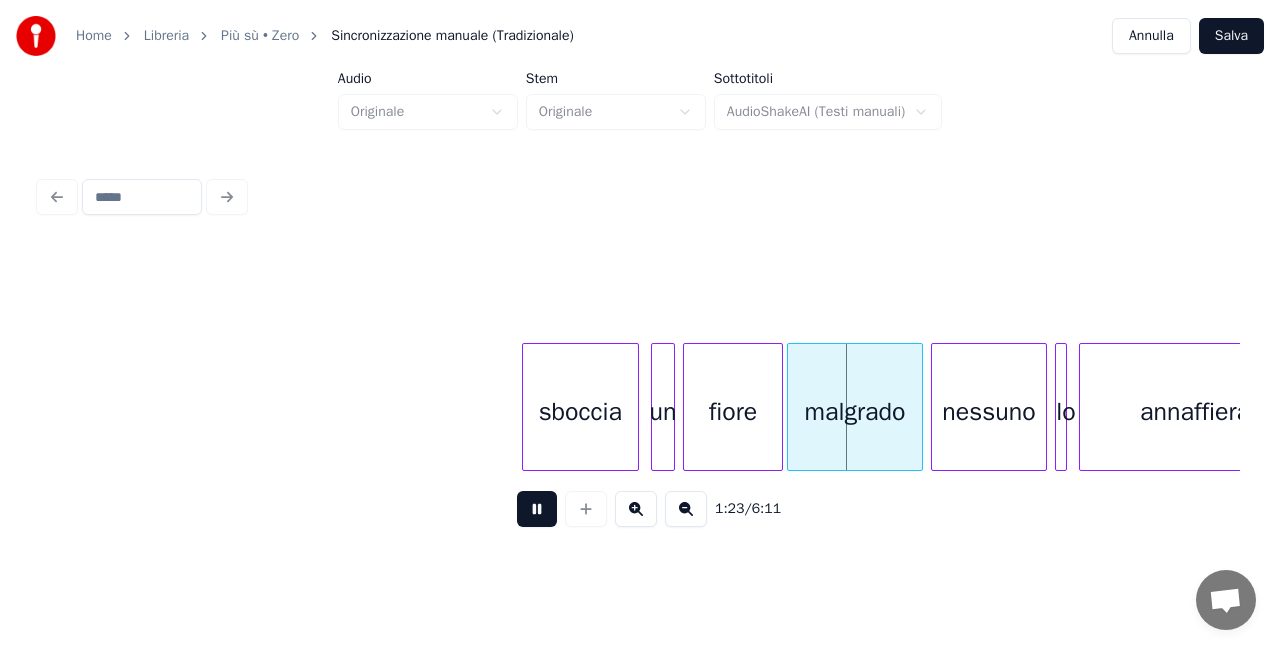 click at bounding box center [537, 509] 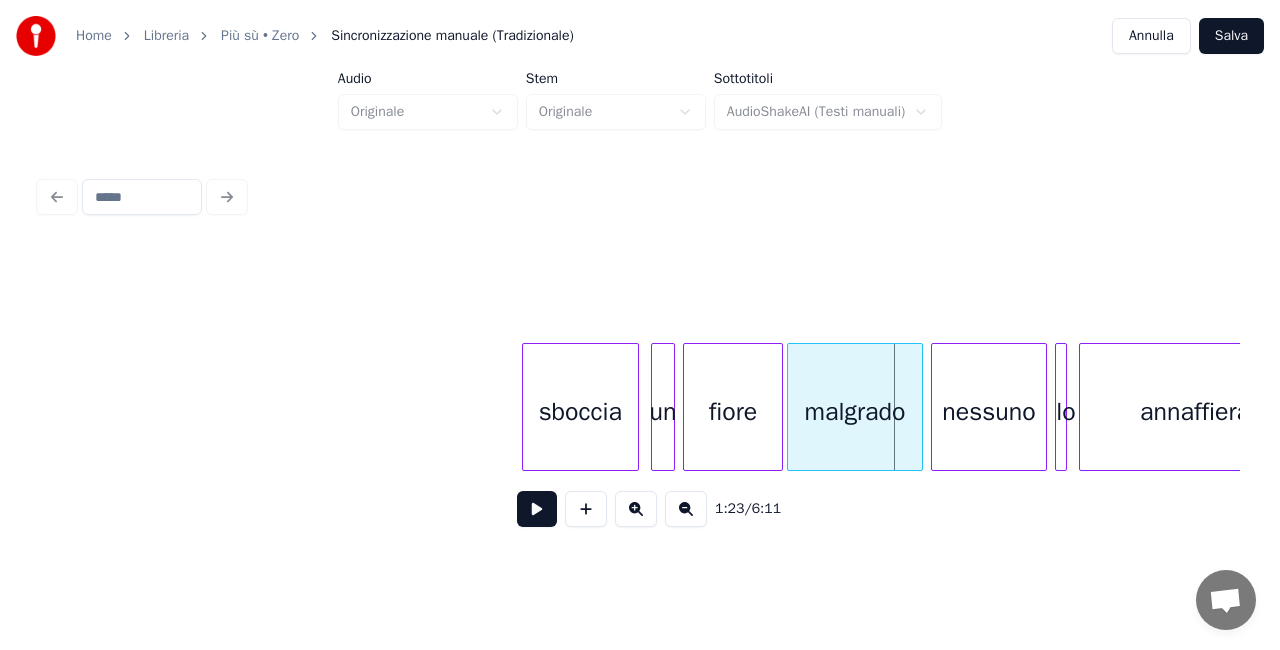 click on "sboccia un fiore malgrado nessuno lo annaffierà" at bounding box center [21335, 407] 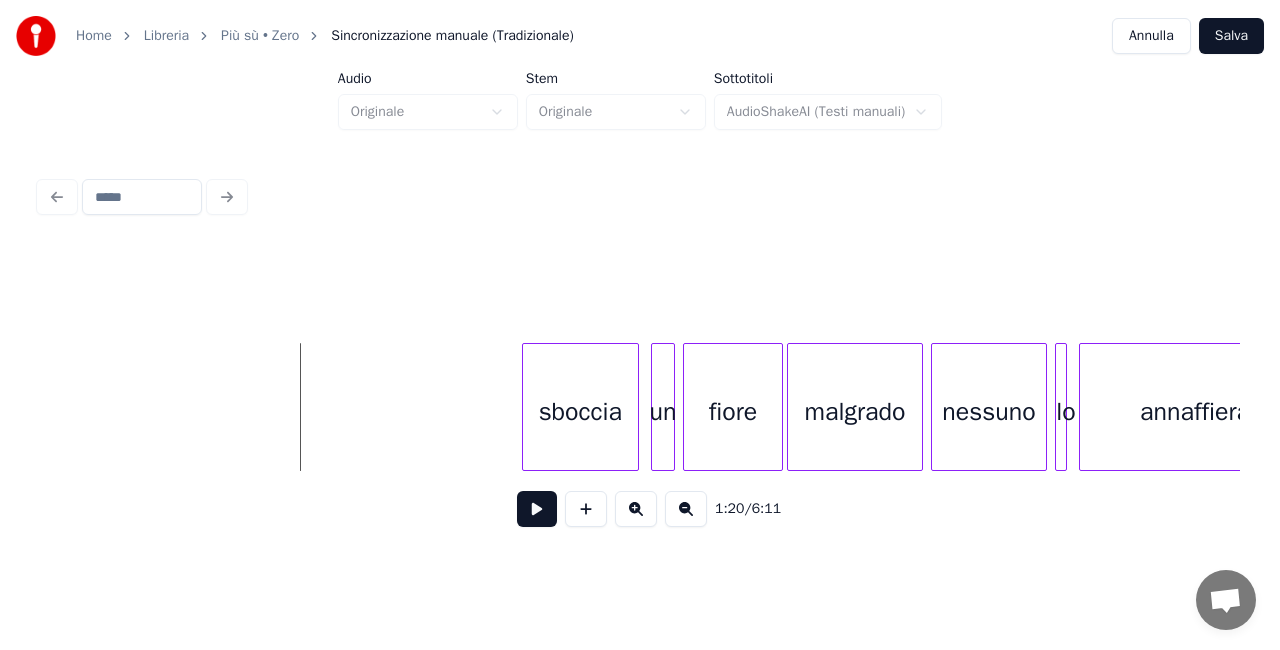 click at bounding box center (537, 509) 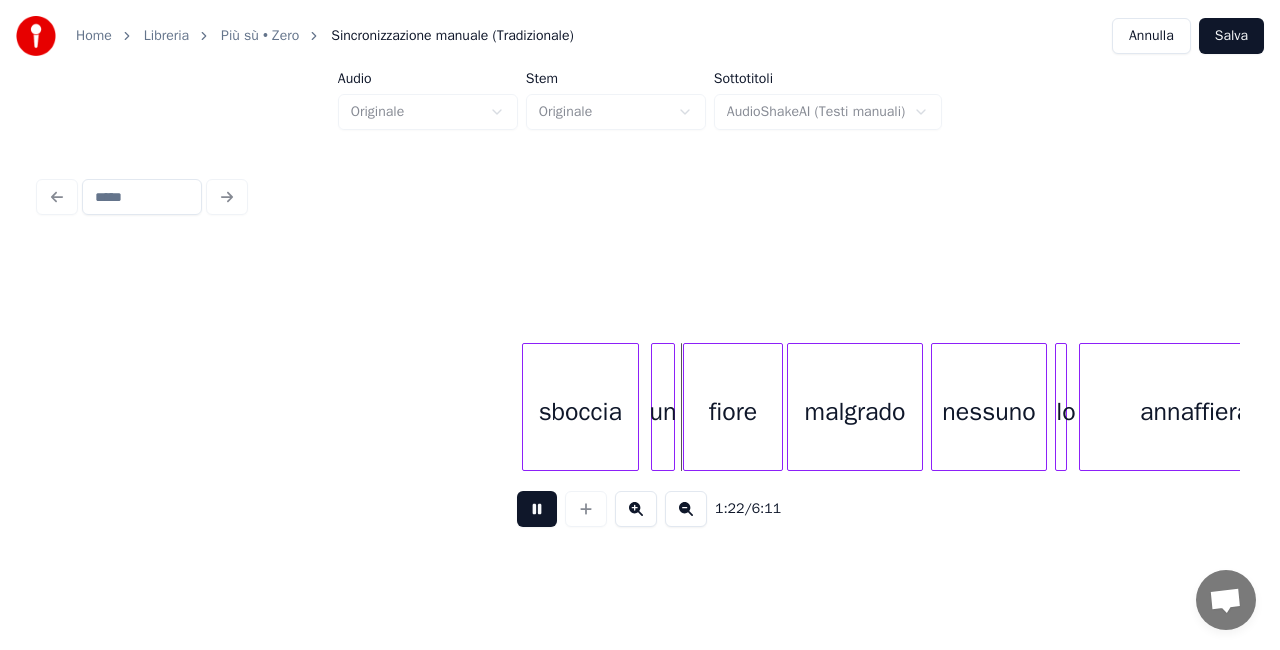 click at bounding box center (537, 509) 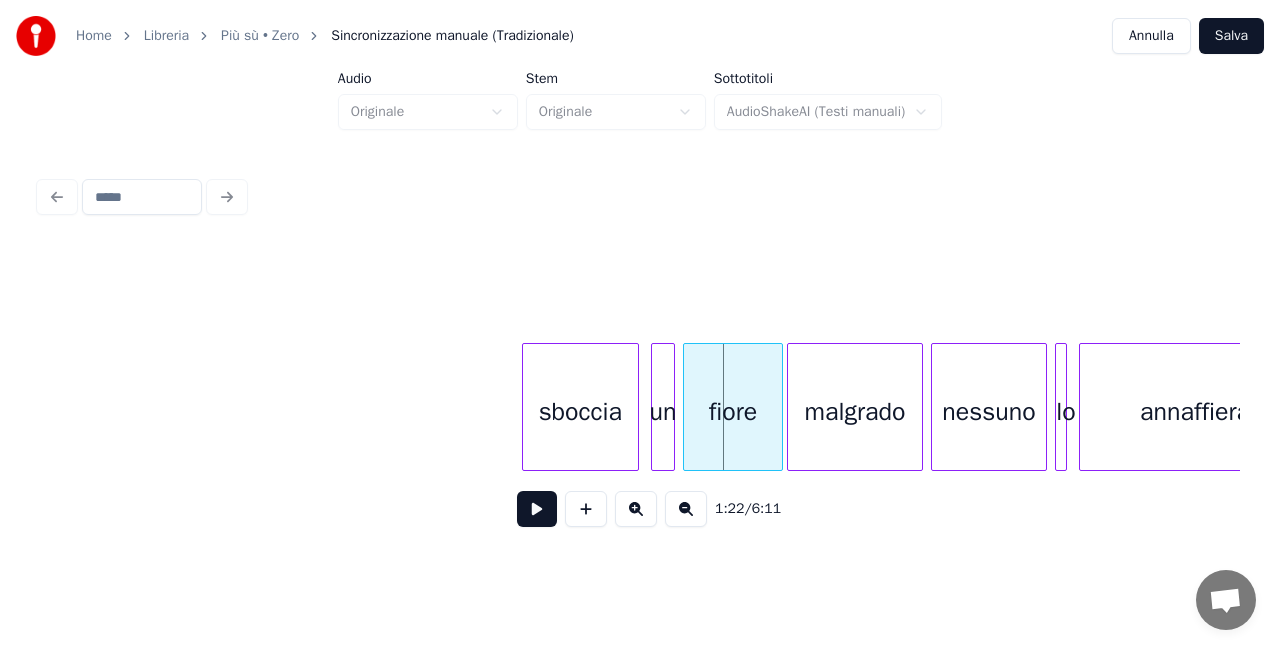 click at bounding box center (640, 293) 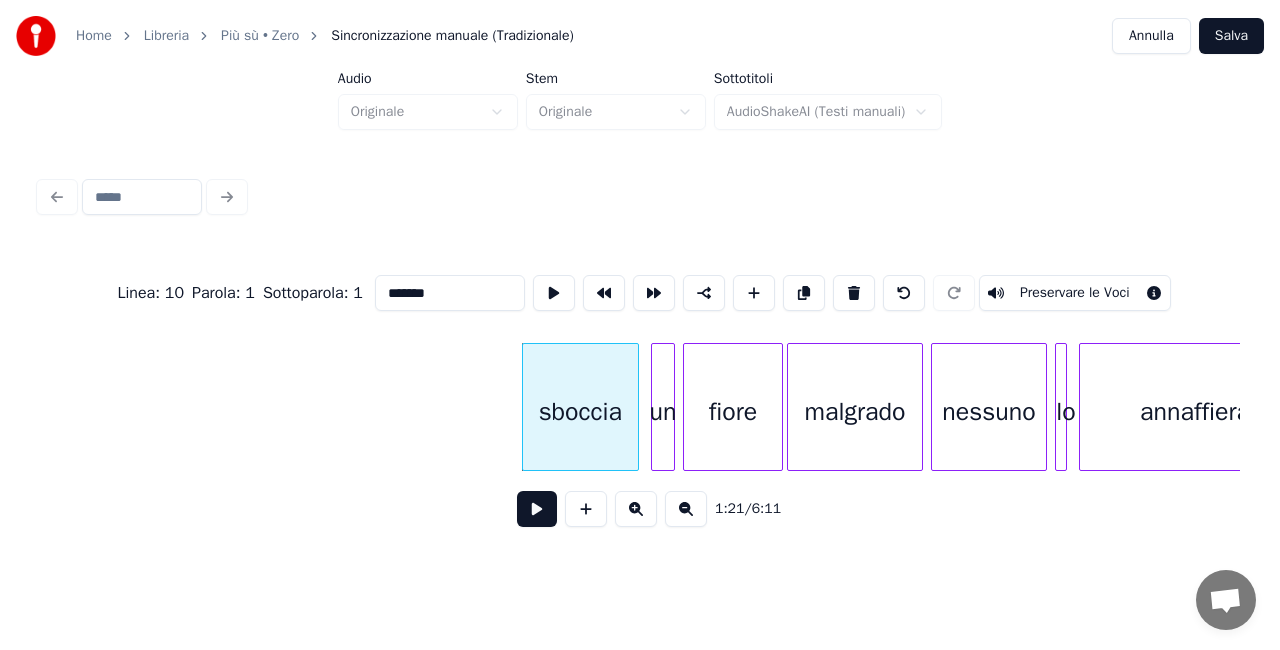 click at bounding box center (537, 509) 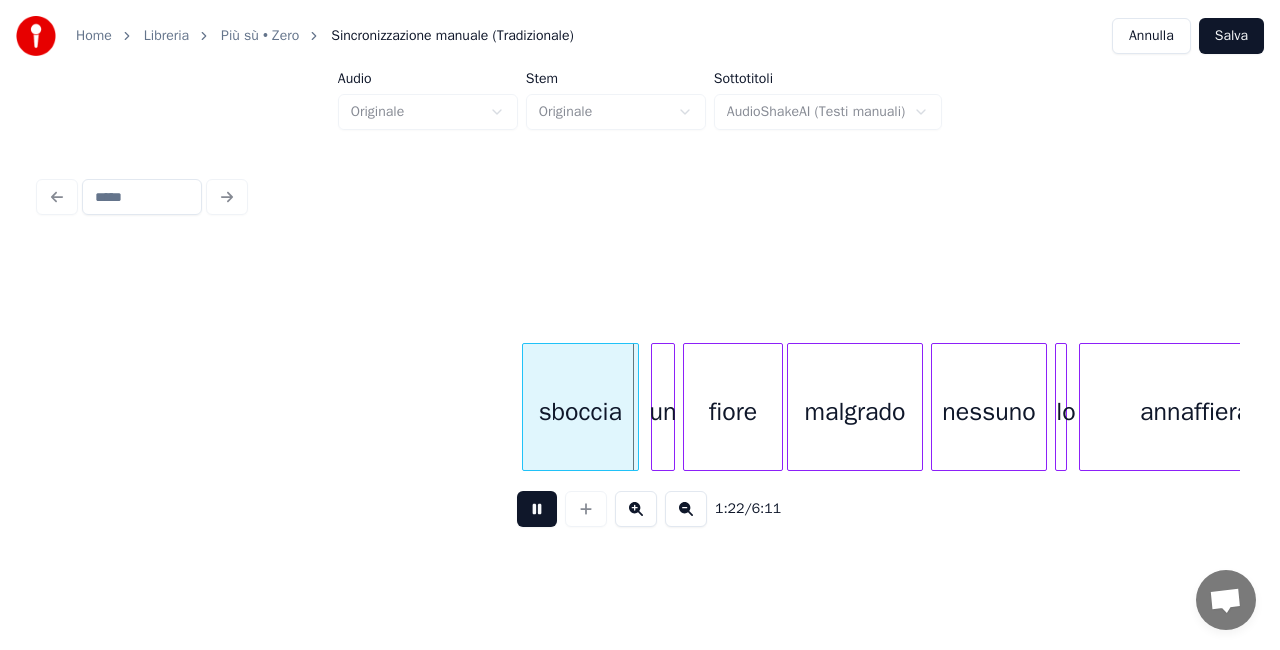 click at bounding box center [537, 509] 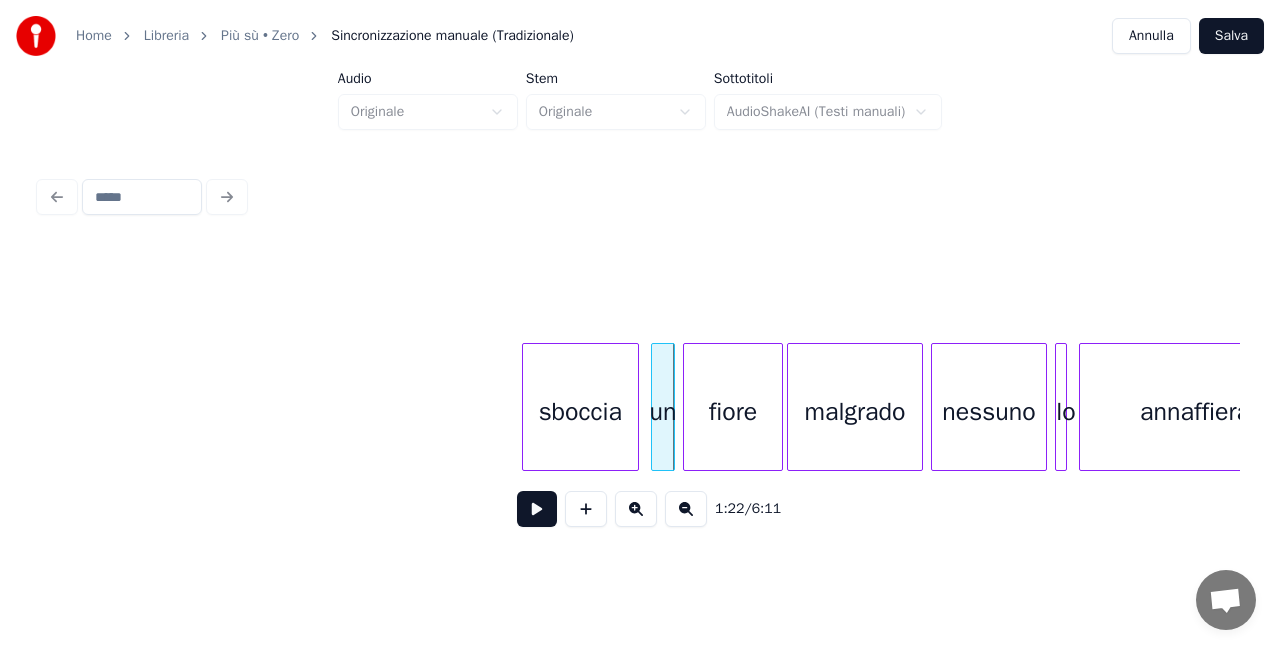 click at bounding box center [537, 509] 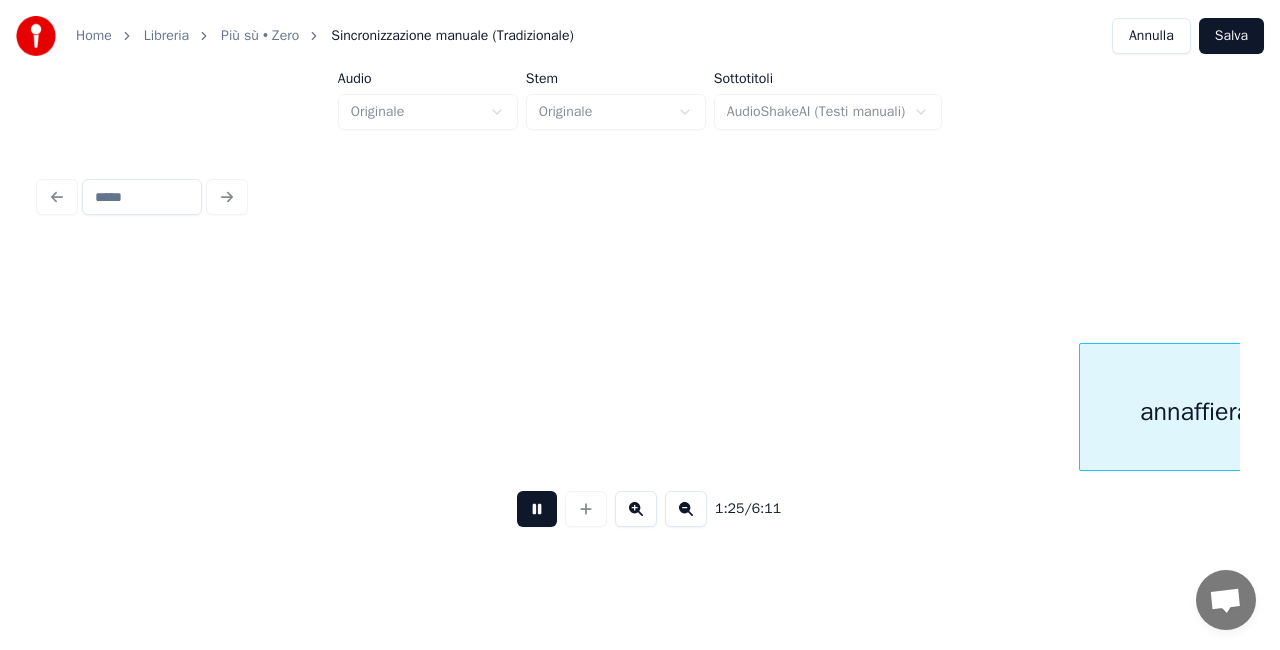 scroll, scrollTop: 0, scrollLeft: 17014, axis: horizontal 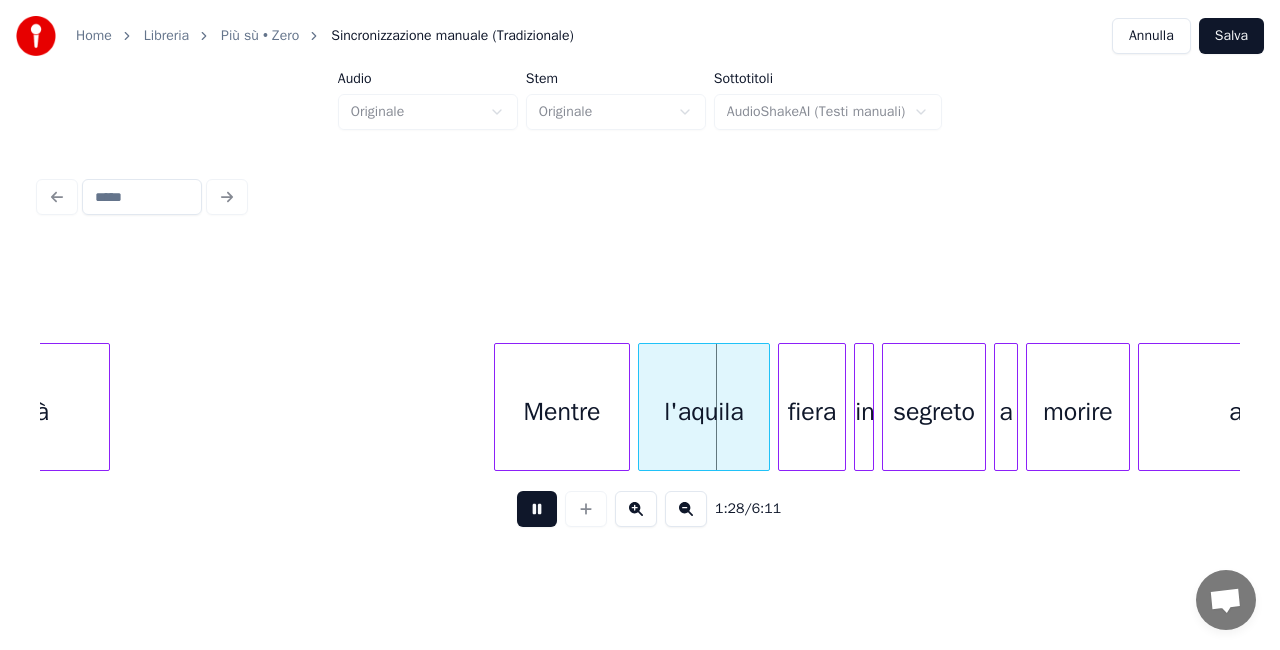 click on "Home Libreria Più sù • Zero Sincronizzazione manuale (Tradizionale) Annulla Salva" at bounding box center (640, 36) 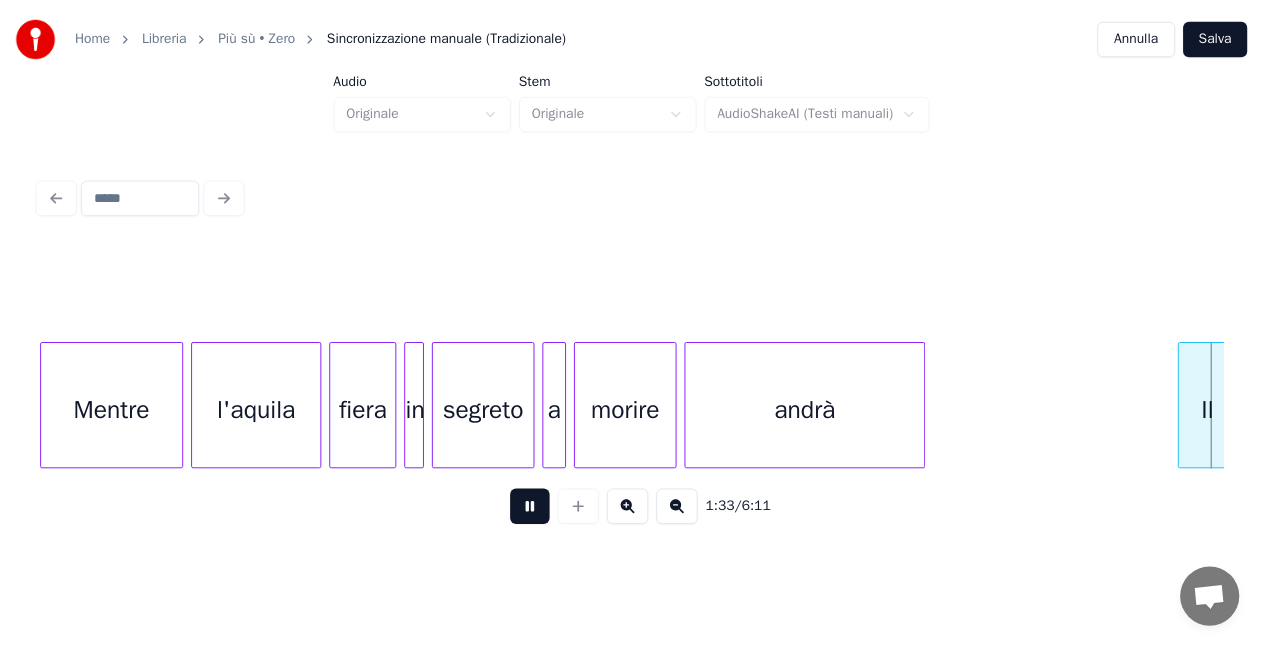 scroll, scrollTop: 0, scrollLeft: 18661, axis: horizontal 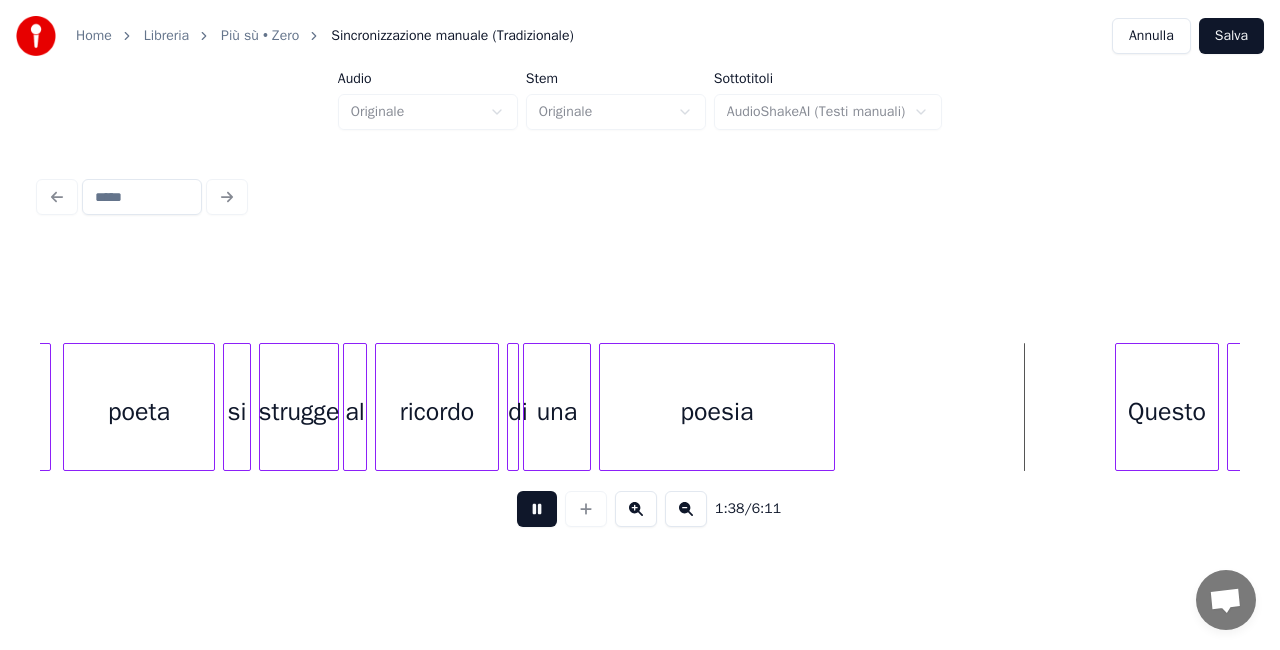 click on "Salva" at bounding box center (1231, 36) 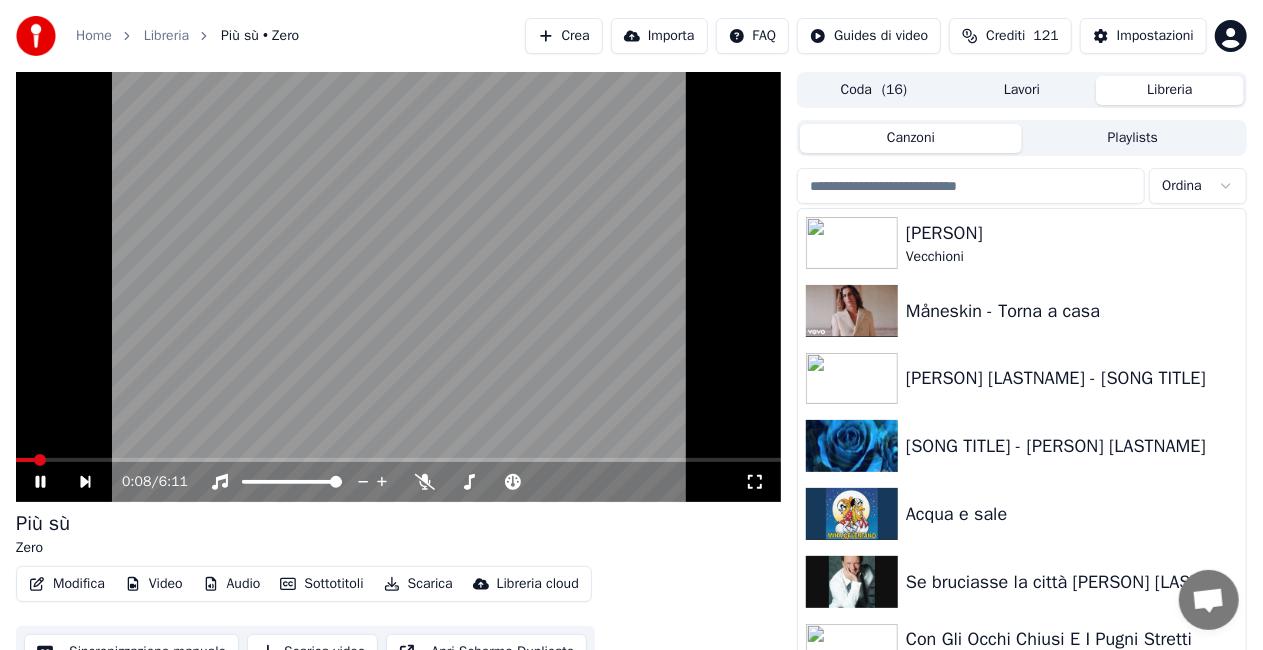 click on "Playlists" at bounding box center (1133, 138) 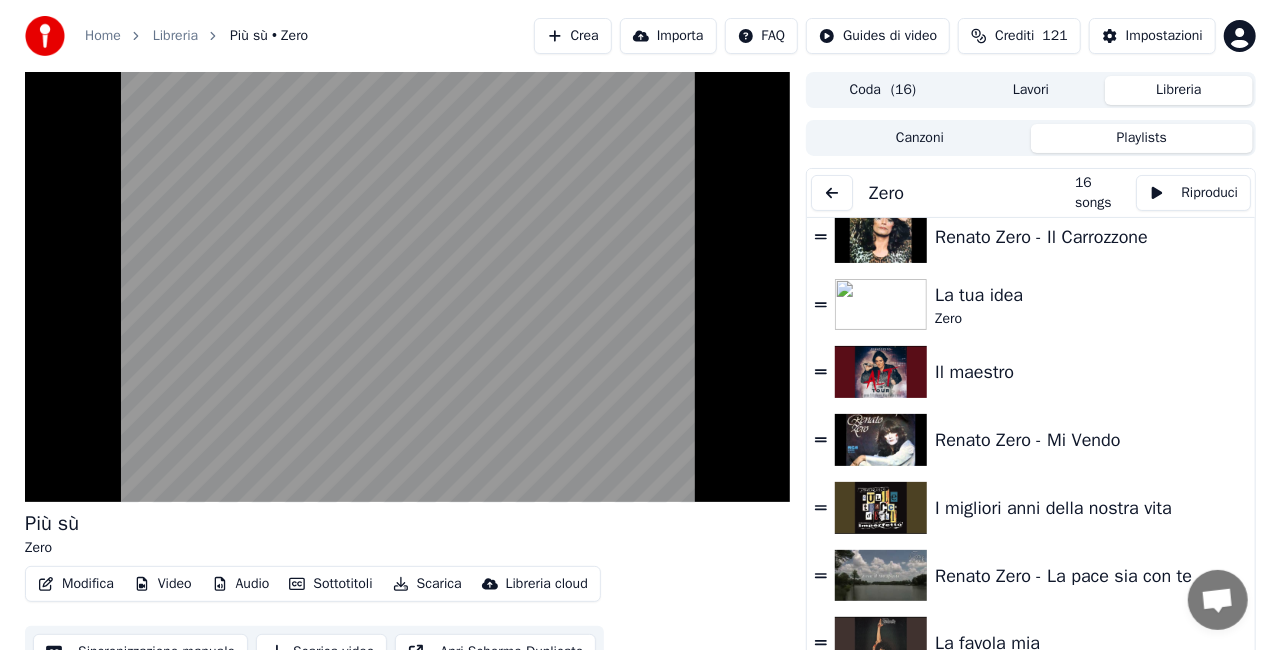 scroll, scrollTop: 0, scrollLeft: 0, axis: both 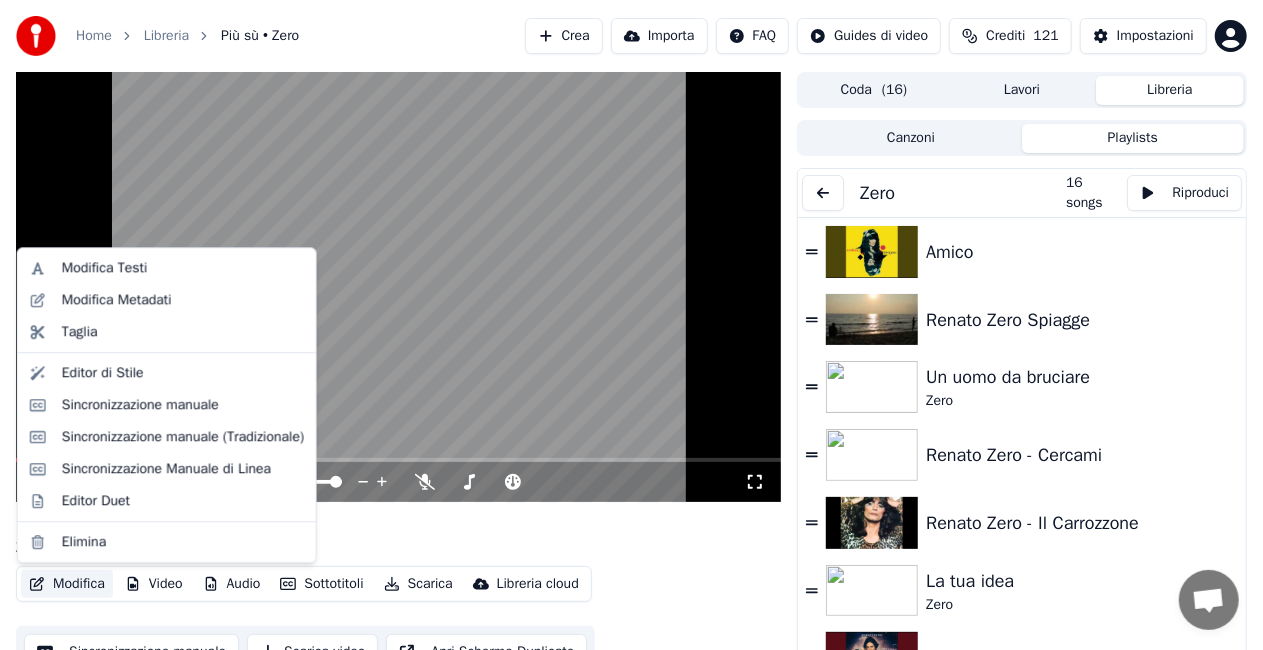 click on "Modifica" at bounding box center [67, 584] 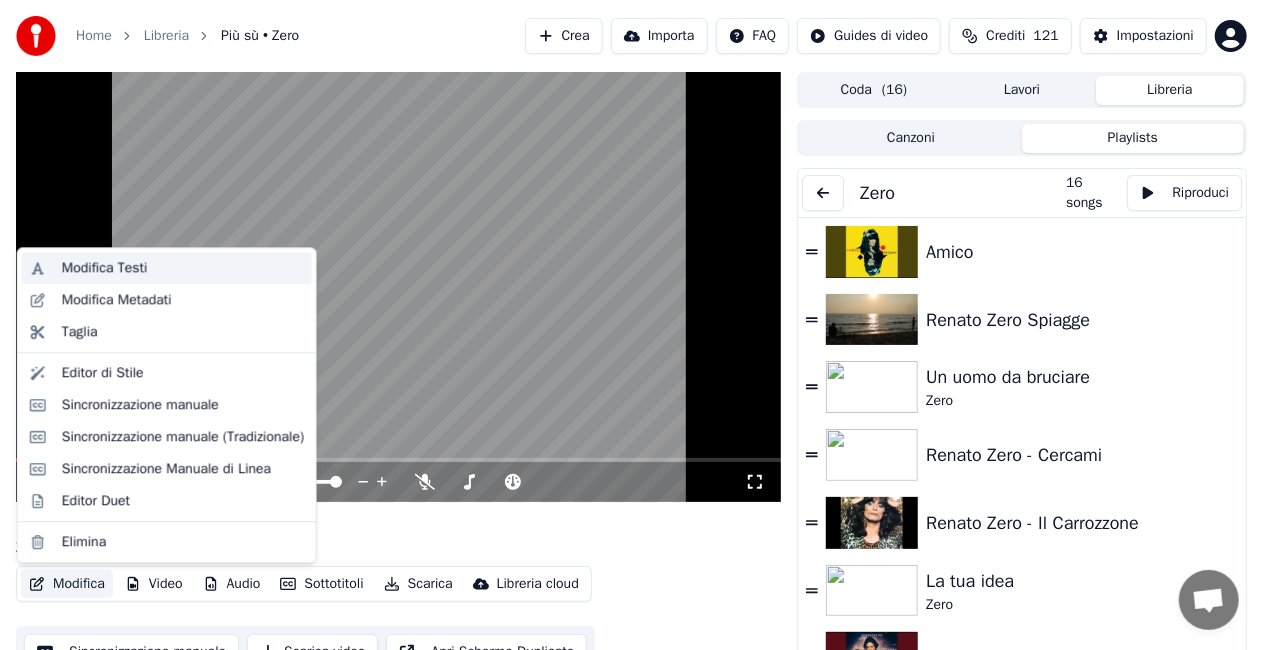 click on "Modifica Testi" at bounding box center (183, 268) 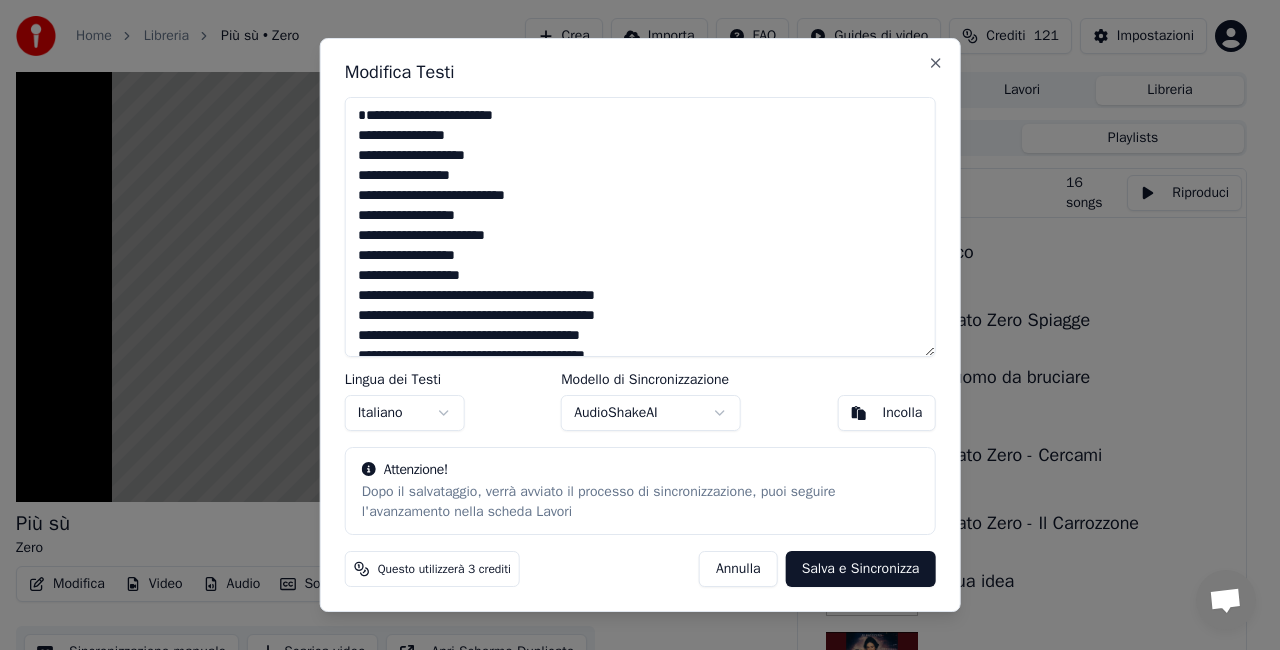 drag, startPoint x: 762, startPoint y: 562, endPoint x: 604, endPoint y: 591, distance: 160.63934 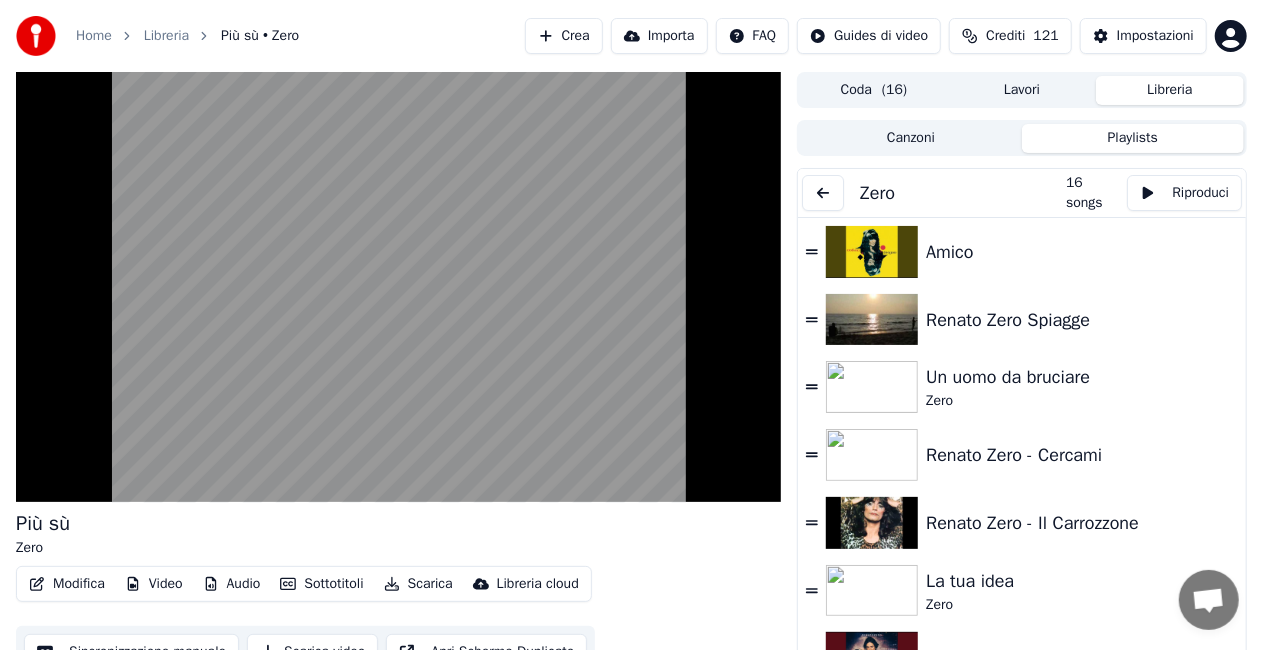click on "Modifica" at bounding box center [67, 584] 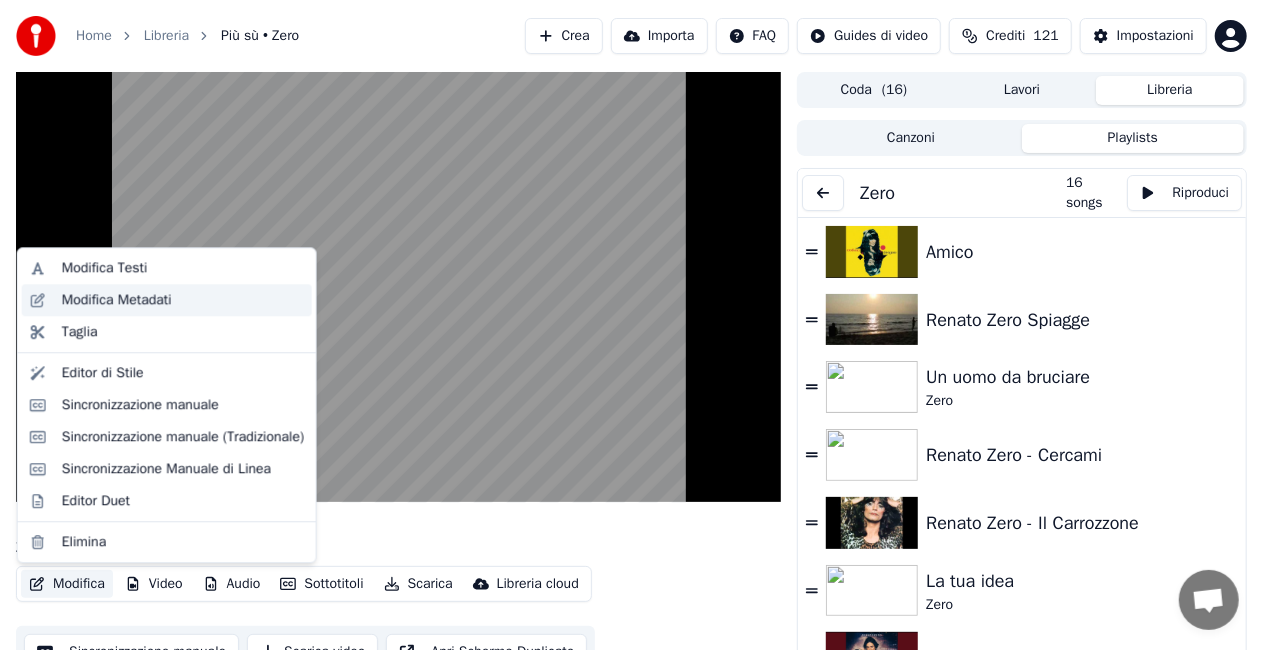 click on "Modifica Metadati" at bounding box center [117, 300] 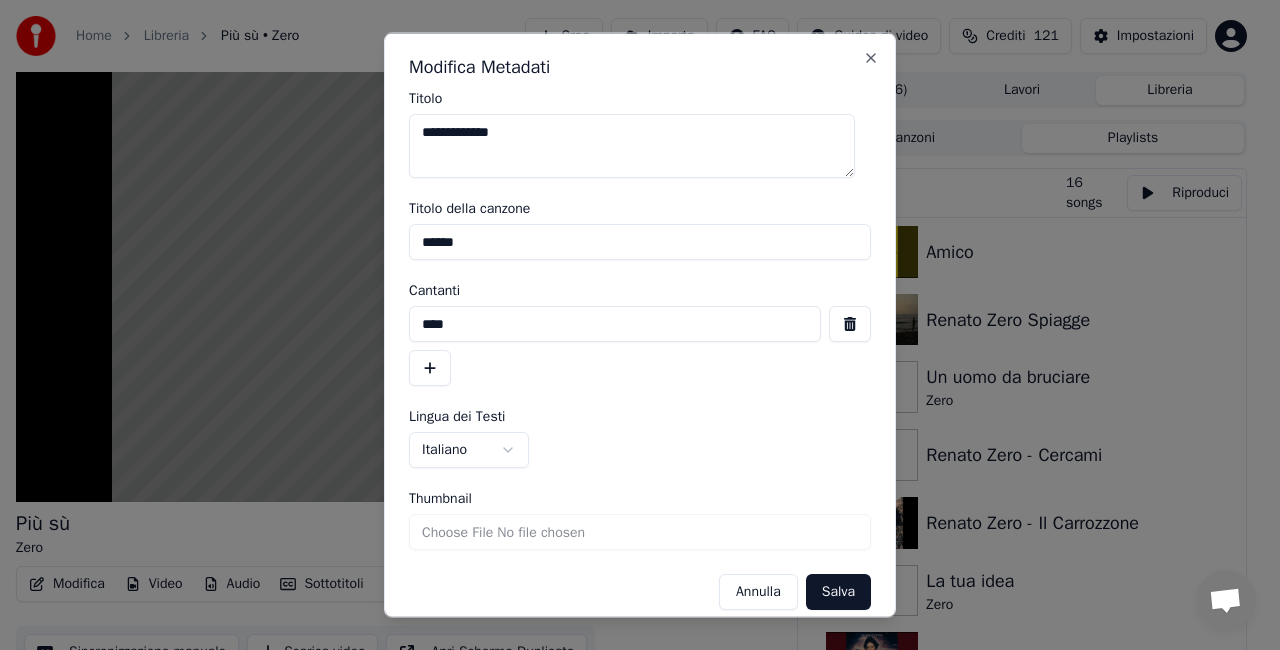 click on "******" at bounding box center [640, 242] 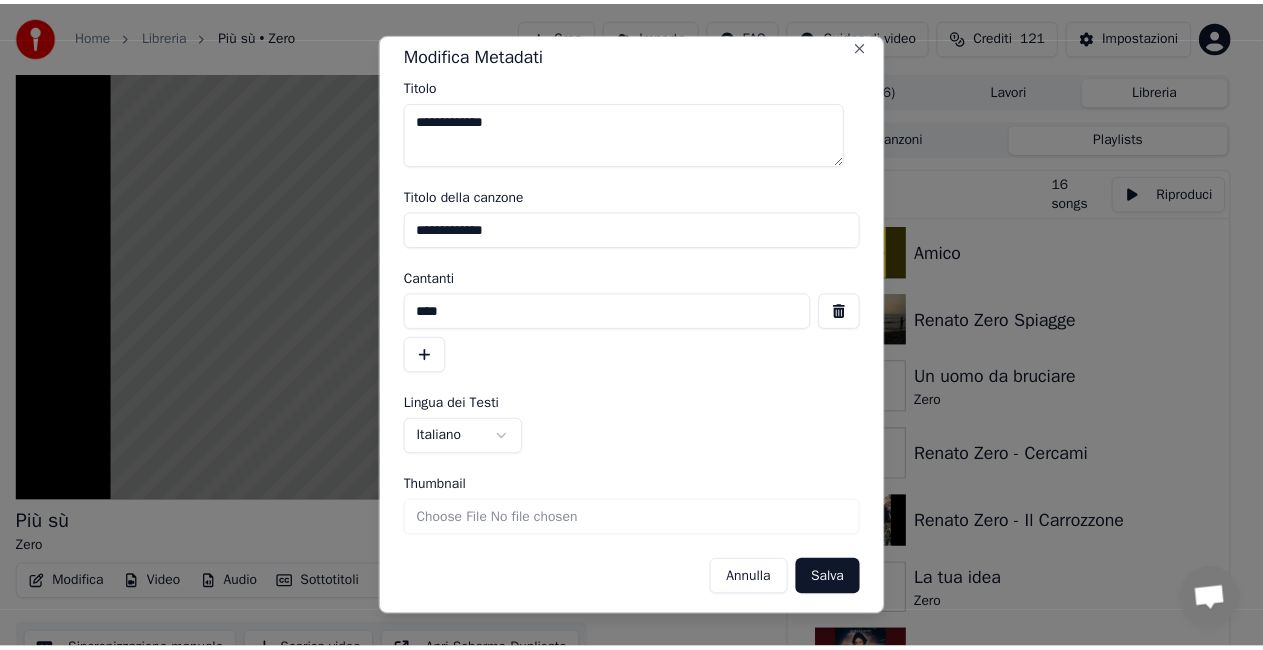 scroll, scrollTop: 16, scrollLeft: 0, axis: vertical 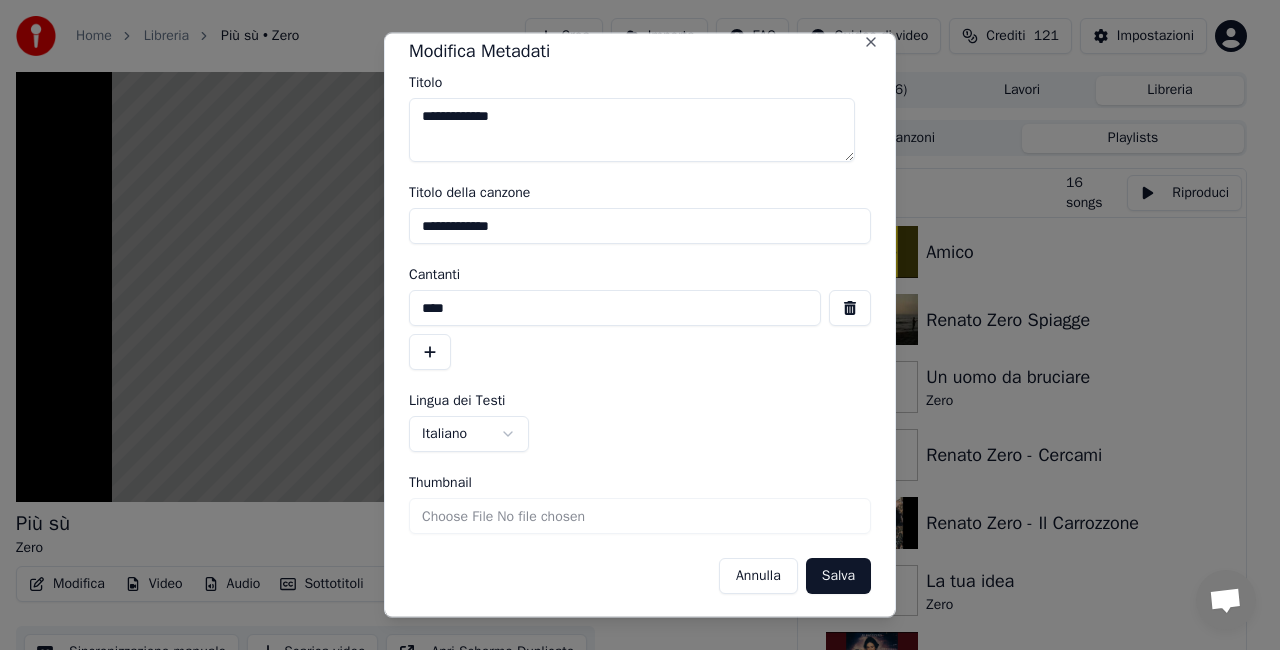 type on "**********" 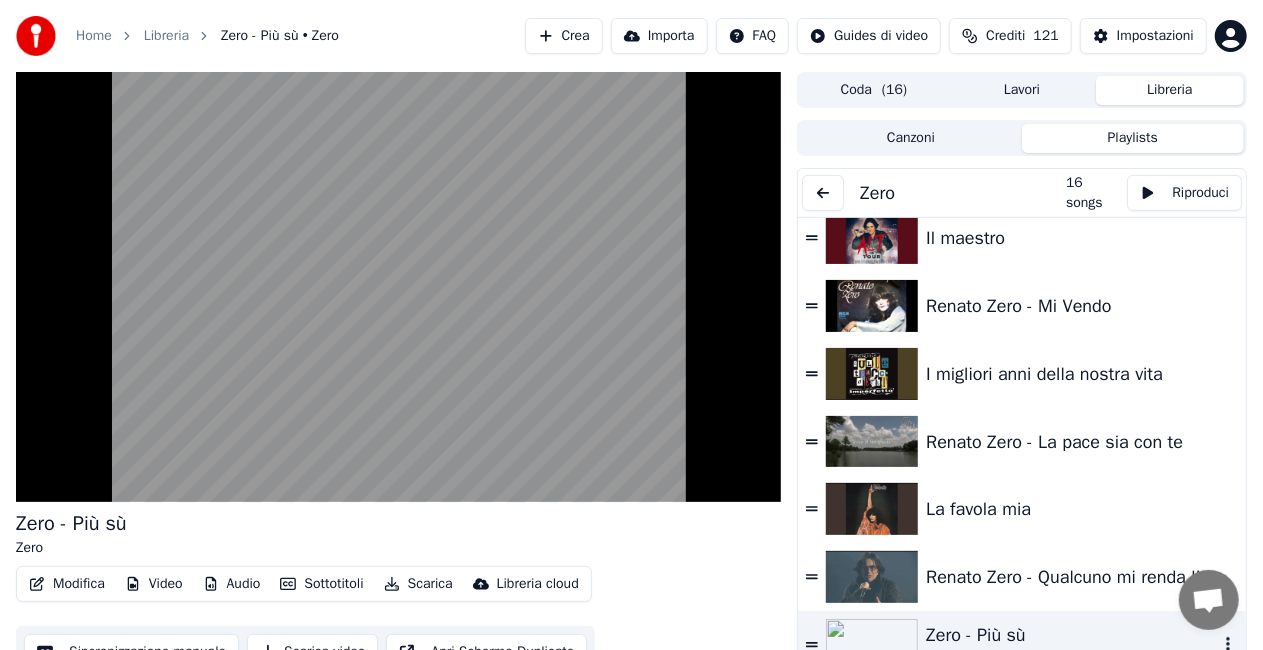 scroll, scrollTop: 0, scrollLeft: 0, axis: both 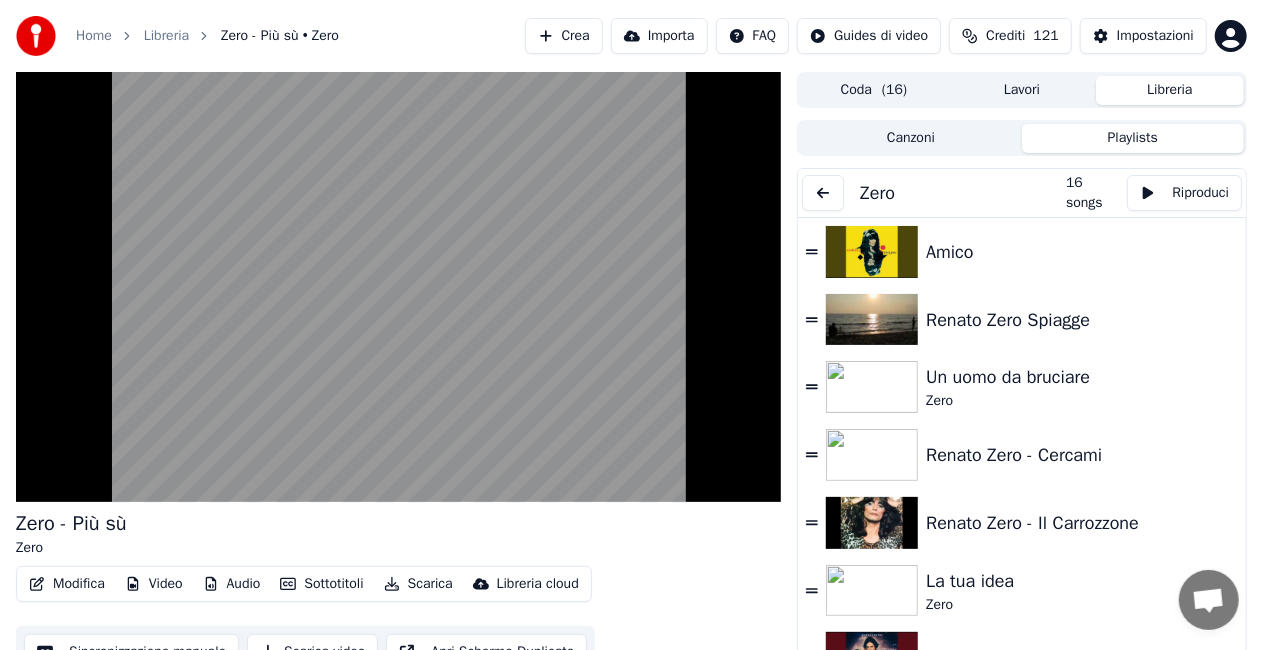 click at bounding box center (823, 193) 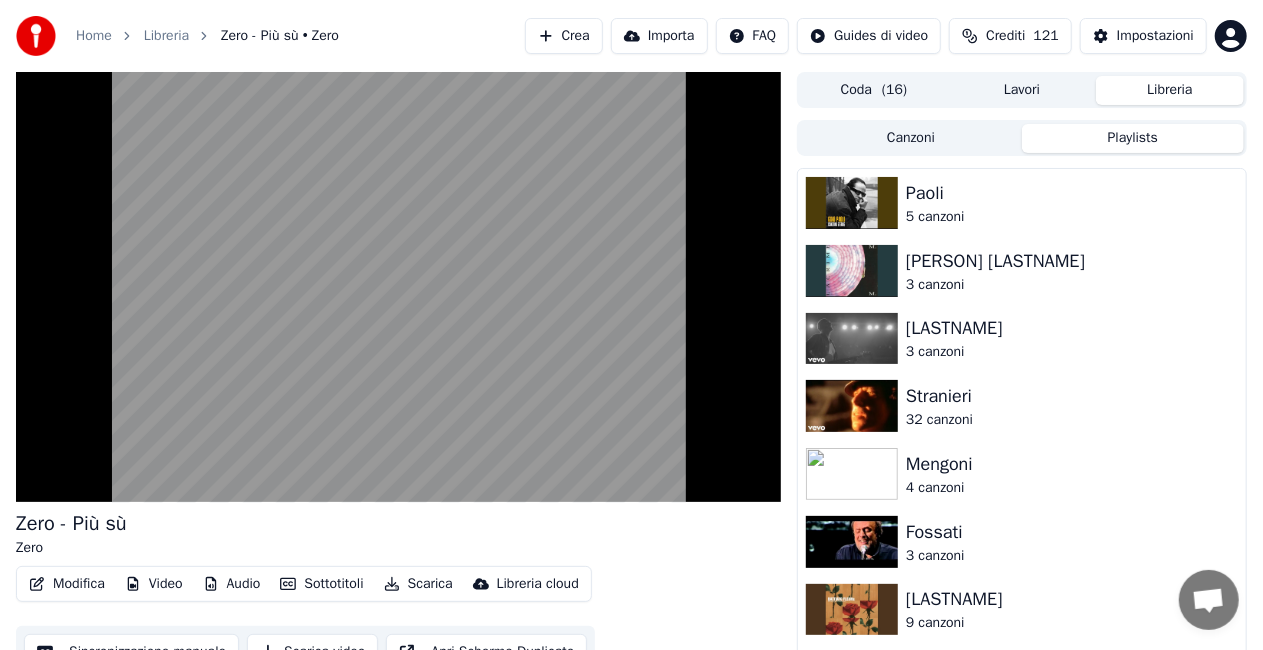 click on "Canzoni" at bounding box center (911, 138) 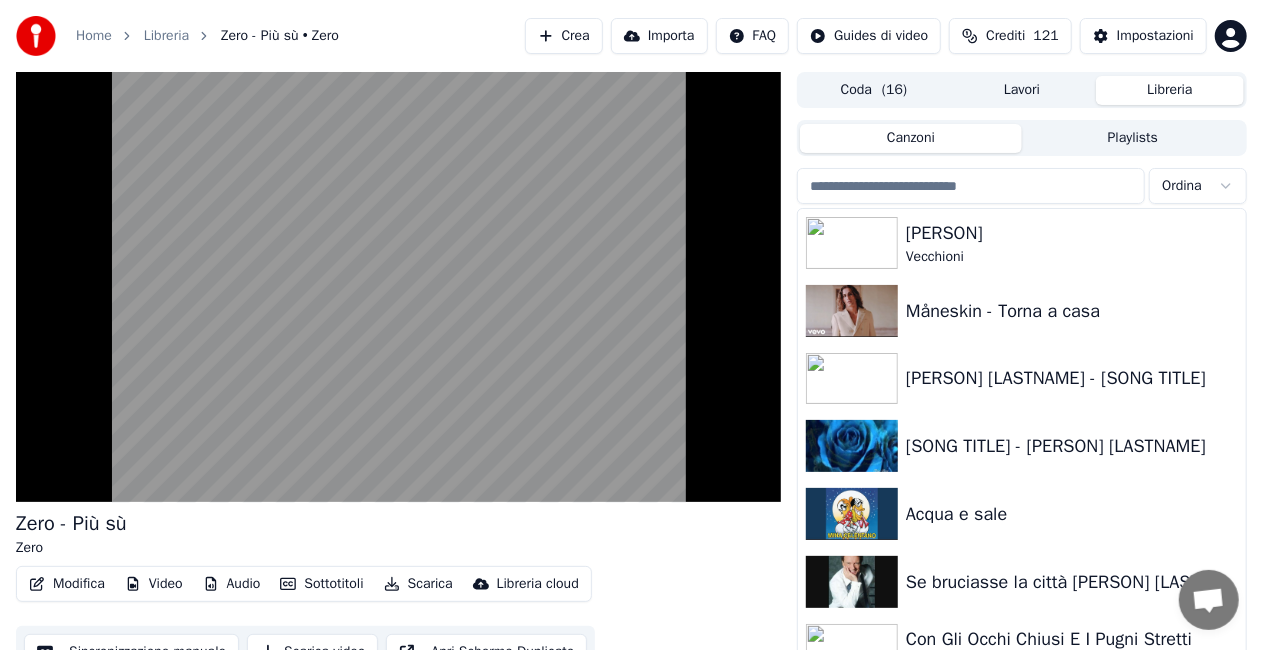 click at bounding box center [971, 186] 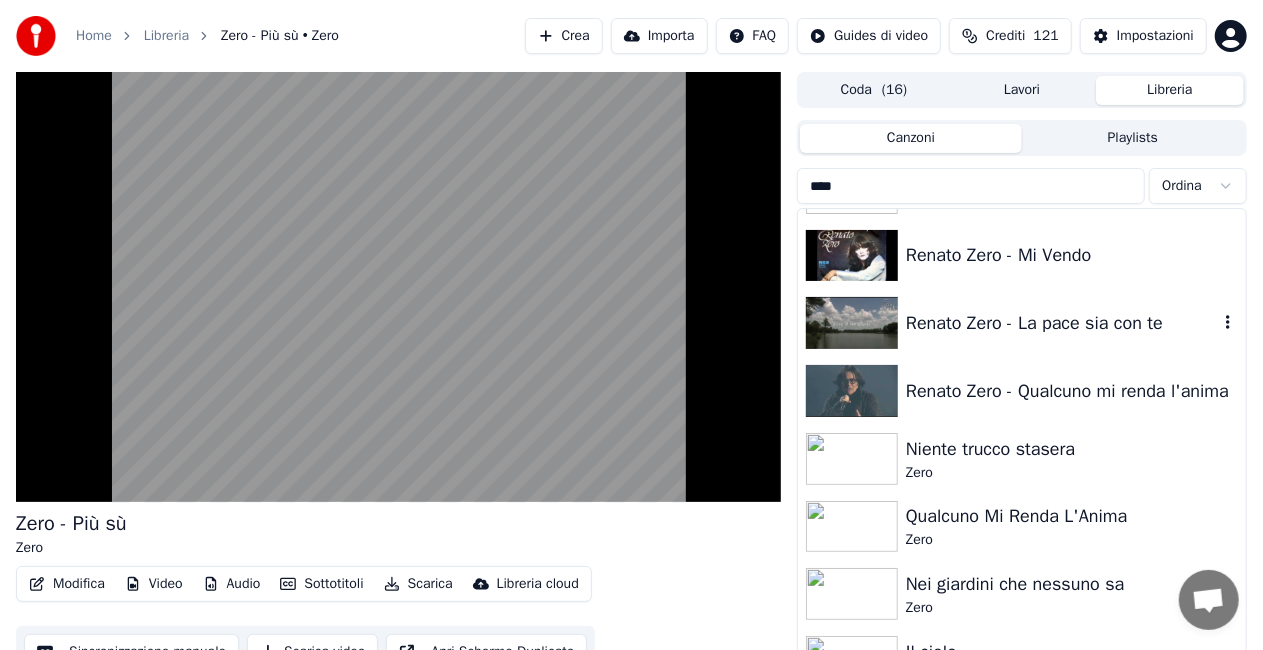scroll, scrollTop: 396, scrollLeft: 0, axis: vertical 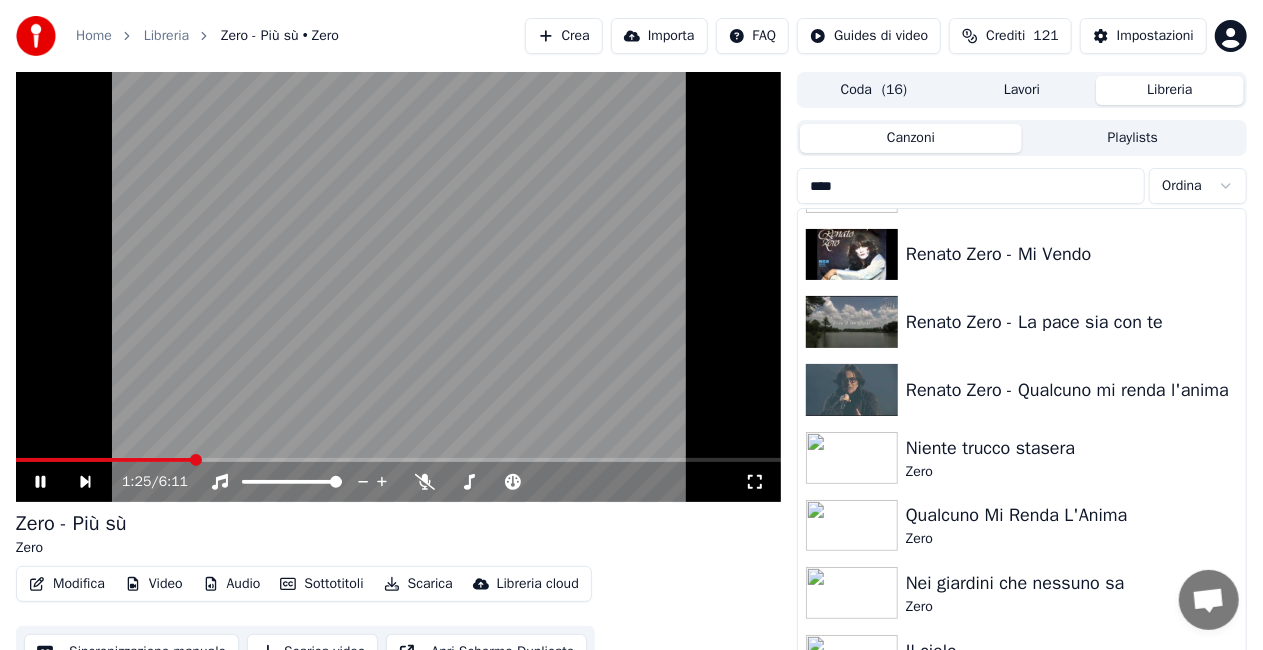 type on "****" 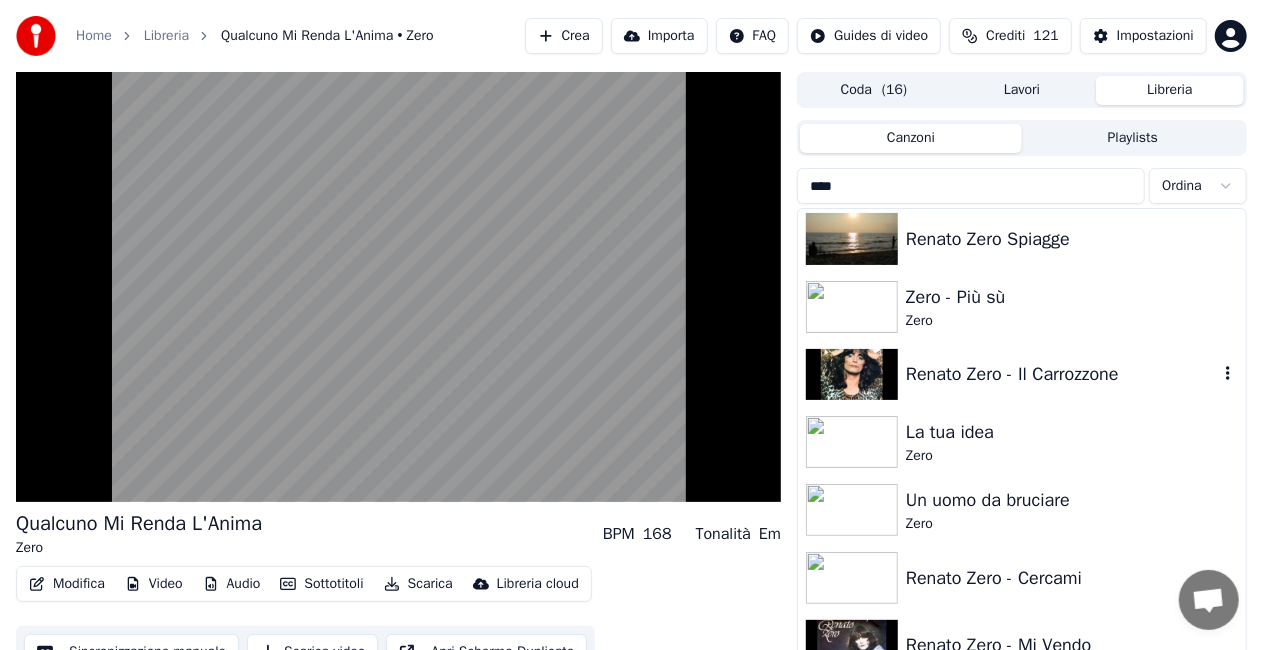 scroll, scrollTop: 0, scrollLeft: 0, axis: both 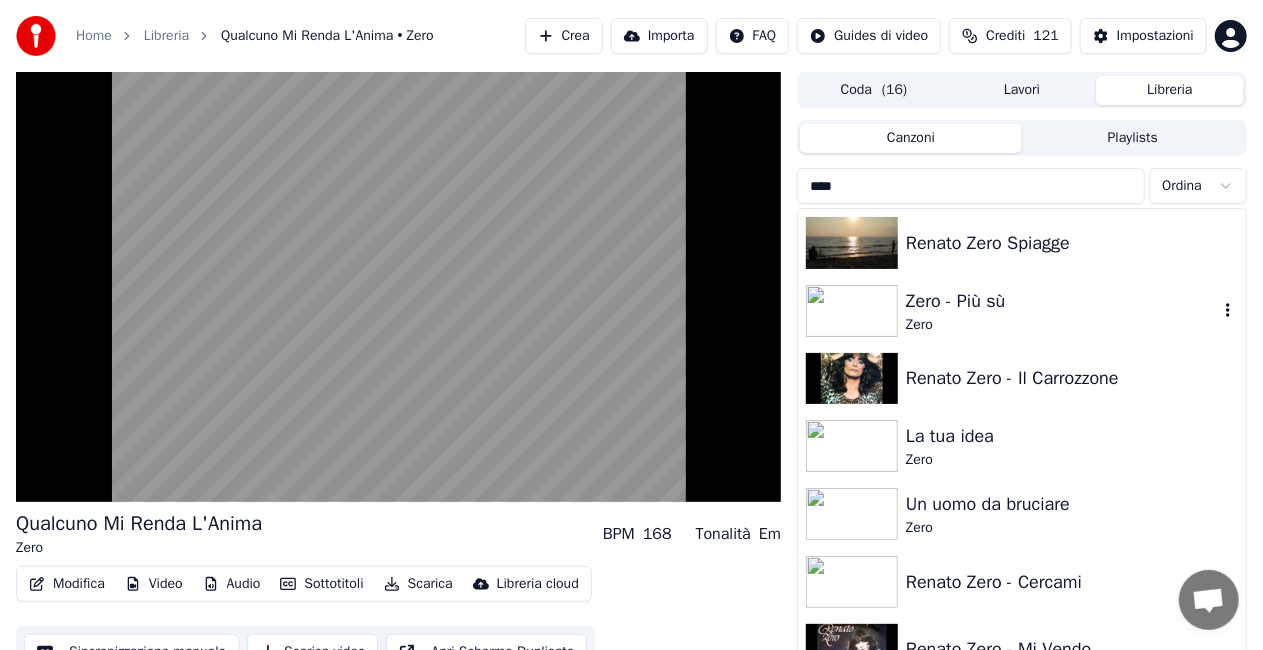 click on "Zero - Più sù" at bounding box center [1062, 301] 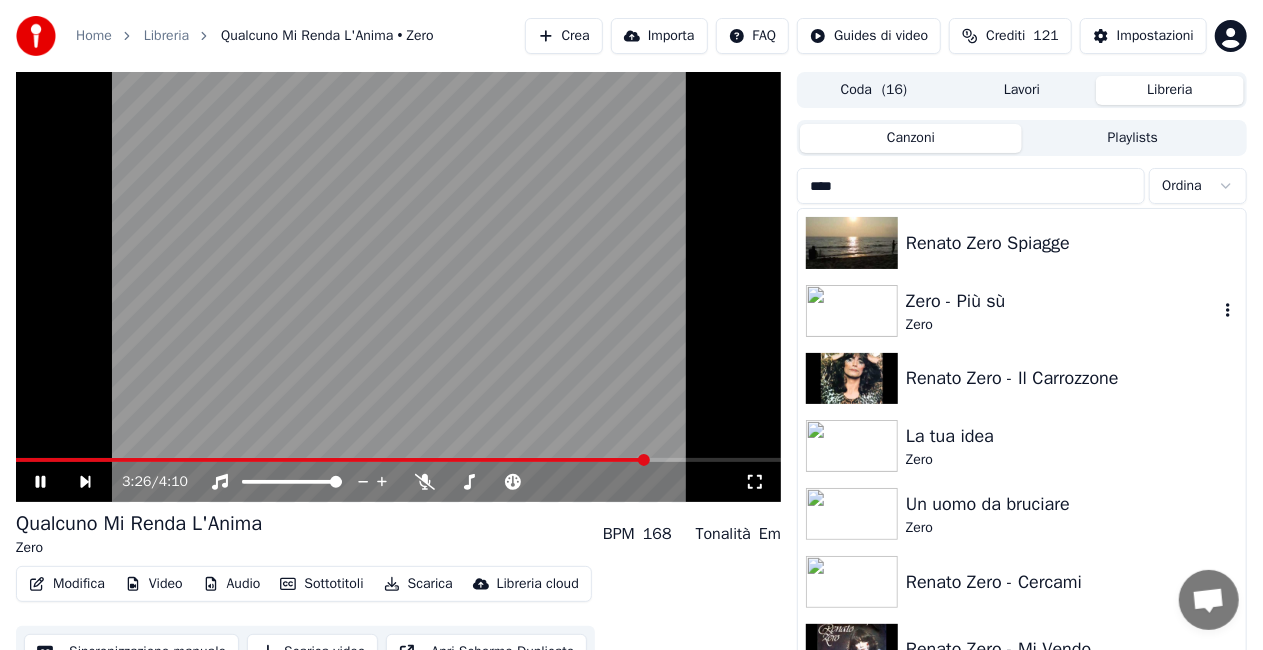 click at bounding box center (852, 311) 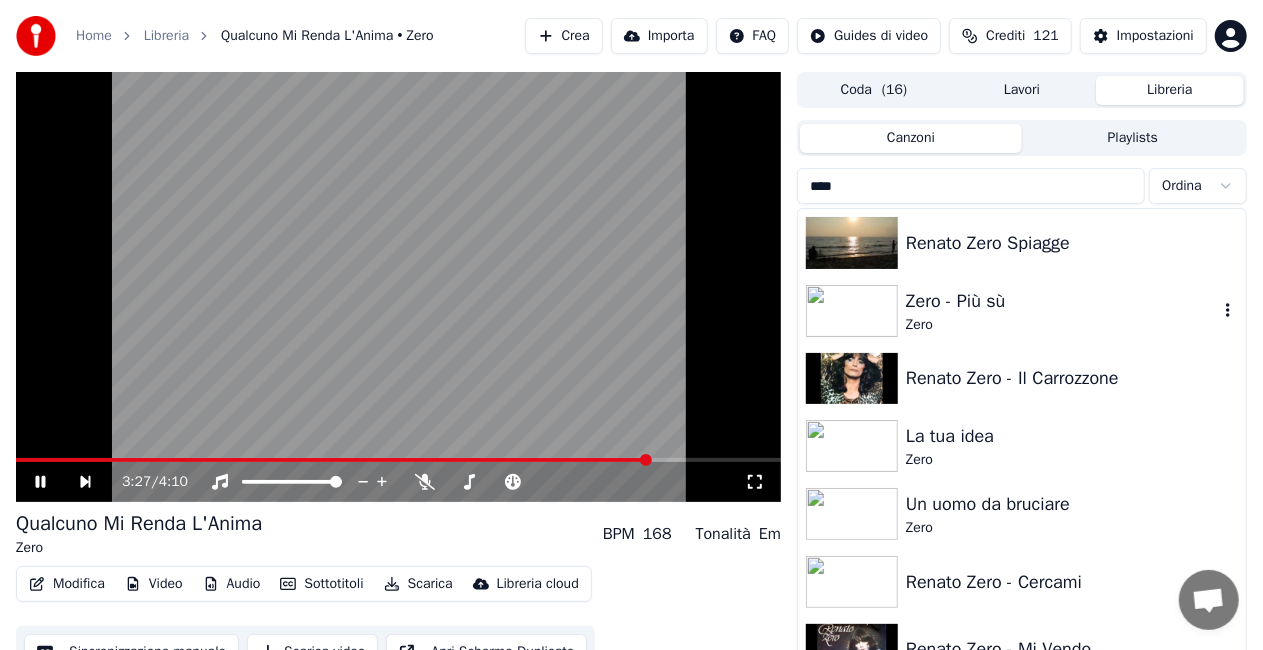 click at bounding box center [852, 311] 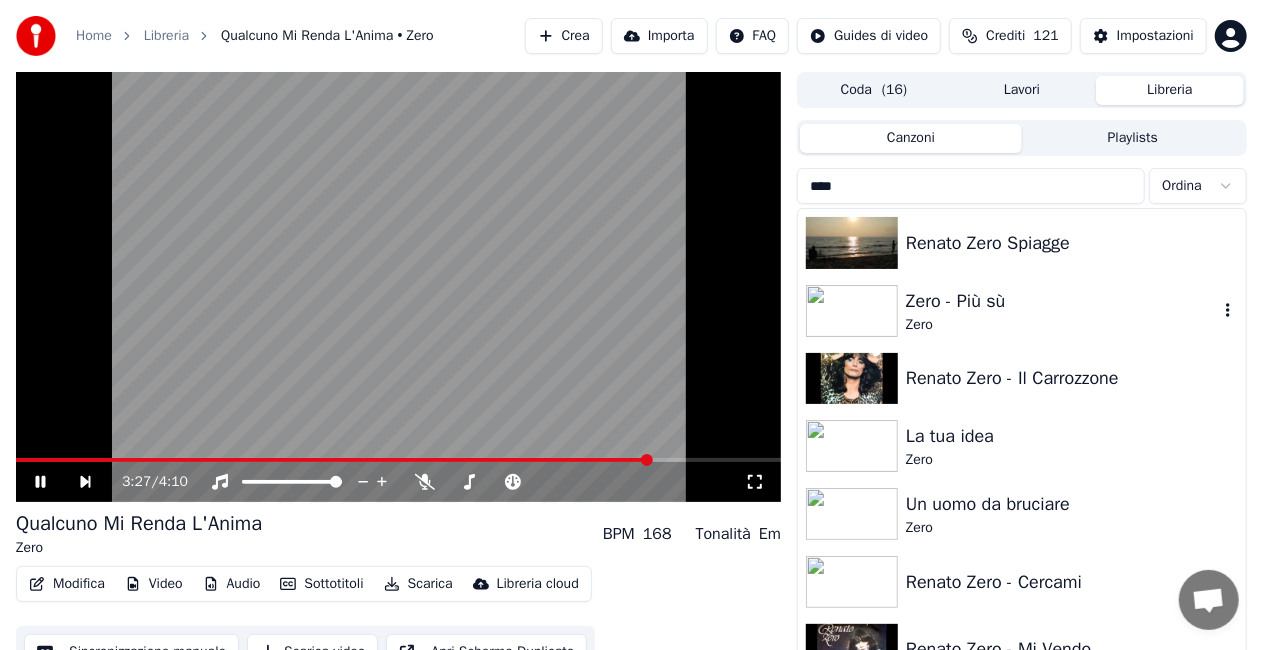 click at bounding box center (852, 311) 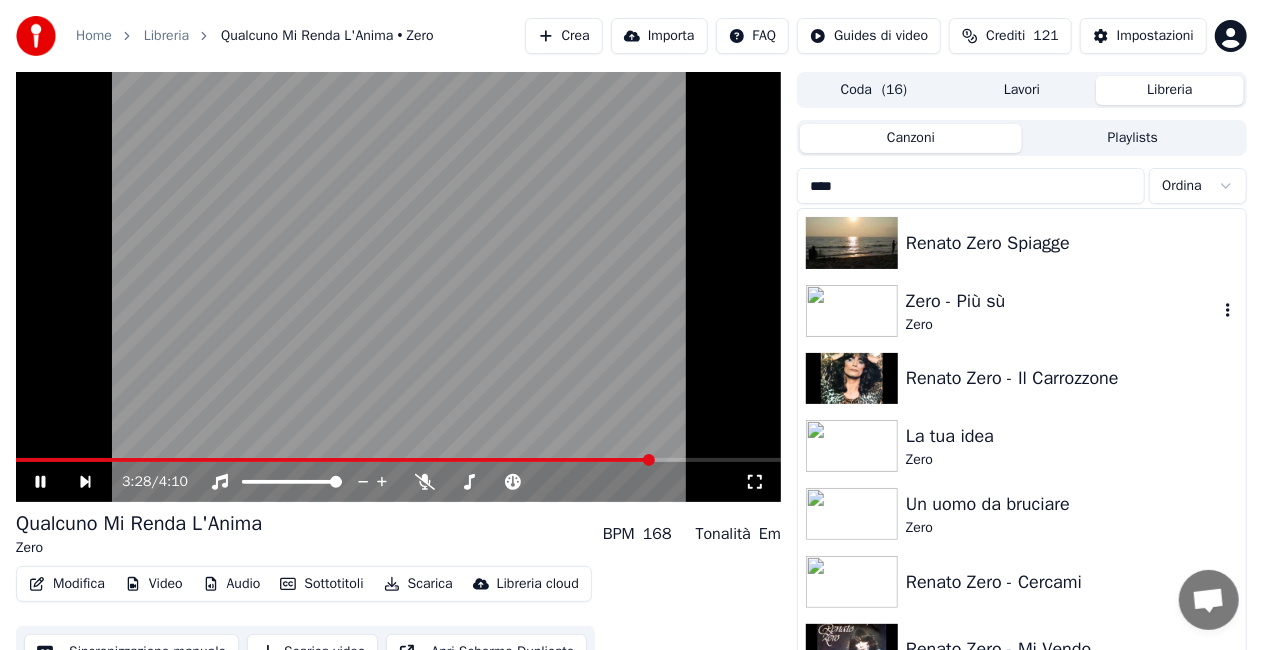 click on "Zero - Più sù" at bounding box center [1062, 301] 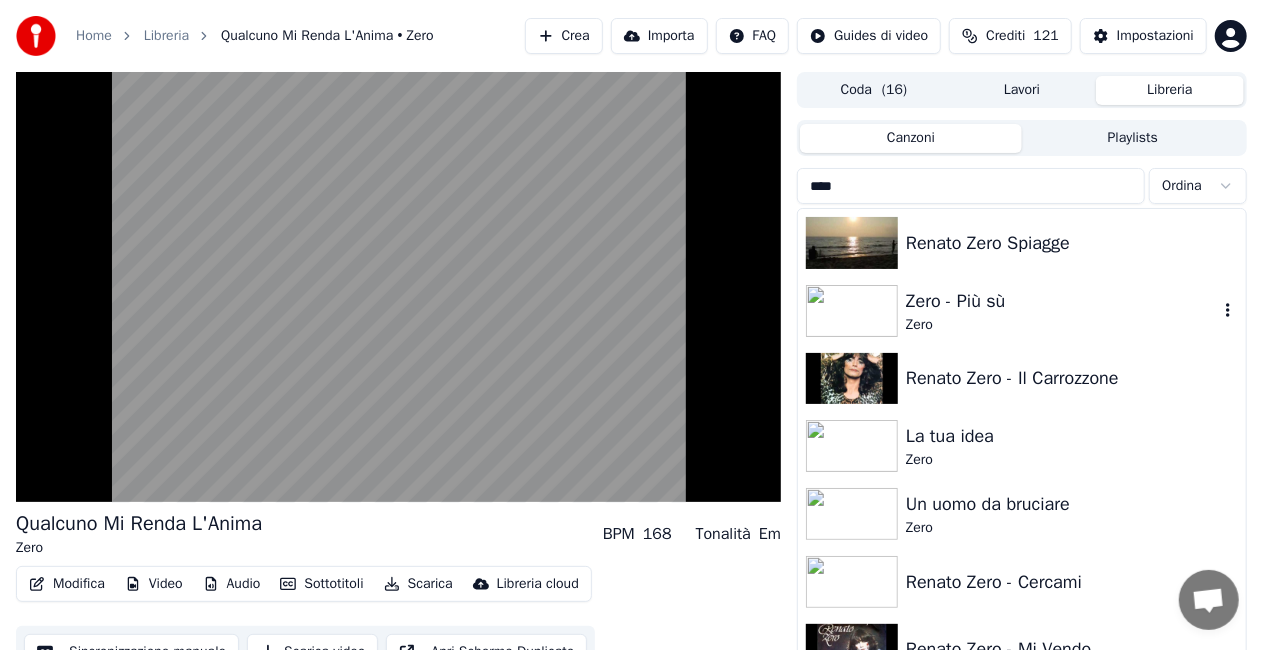 click on "Zero - Più sù" at bounding box center [1062, 301] 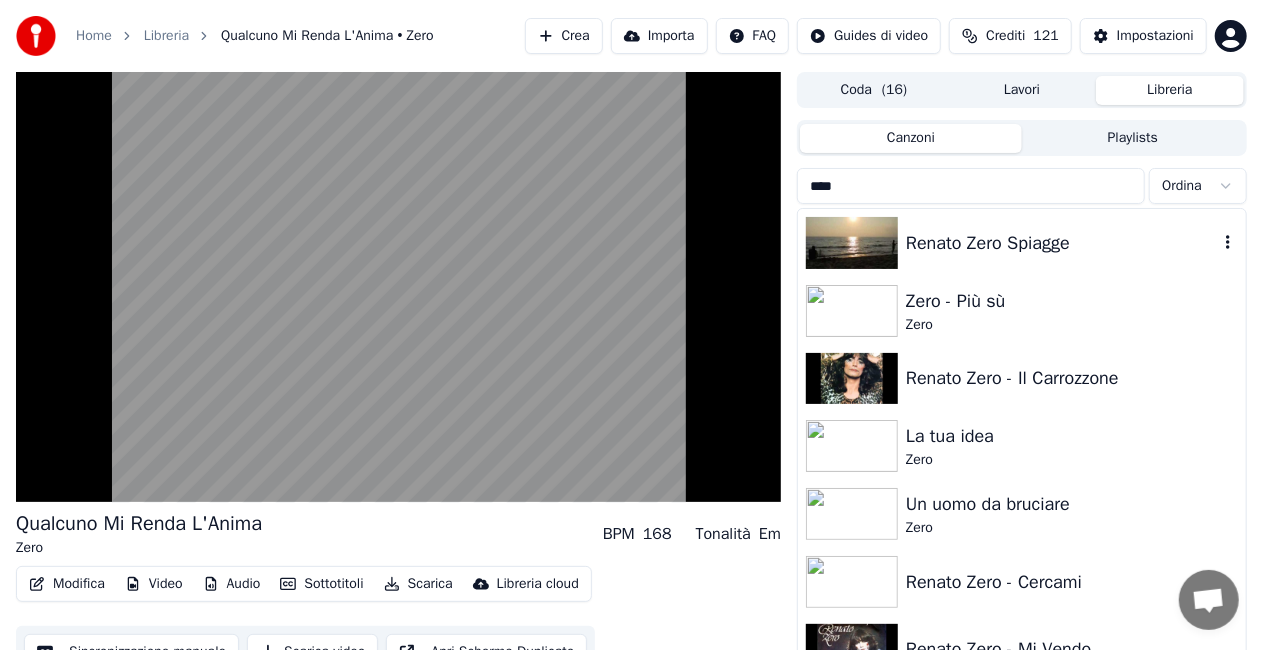 click on "Renato Zero Spiagge" at bounding box center [1022, 243] 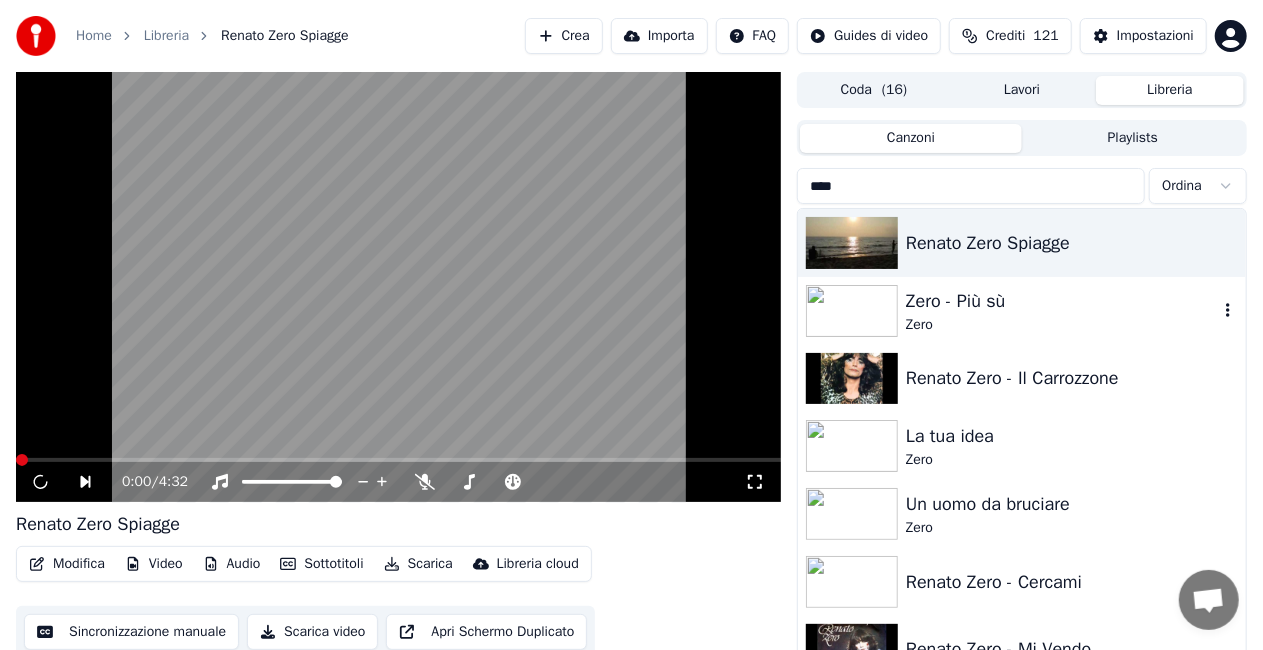 click on "Zero - Più sù" at bounding box center [1062, 301] 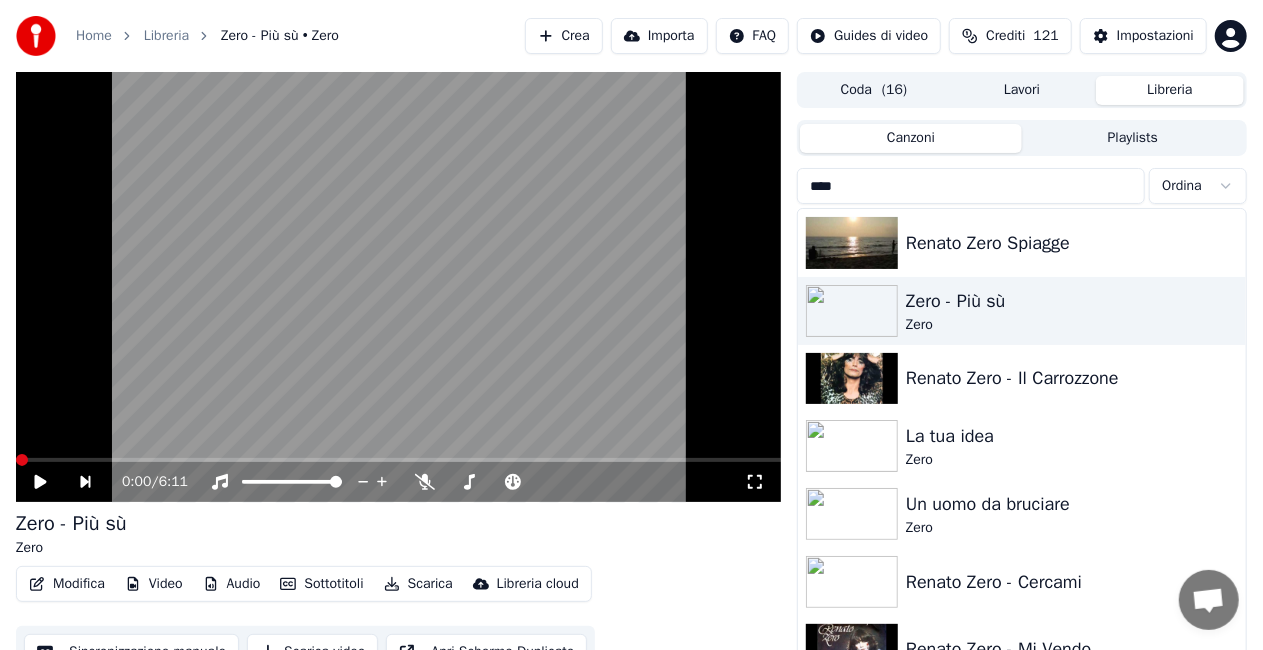 click 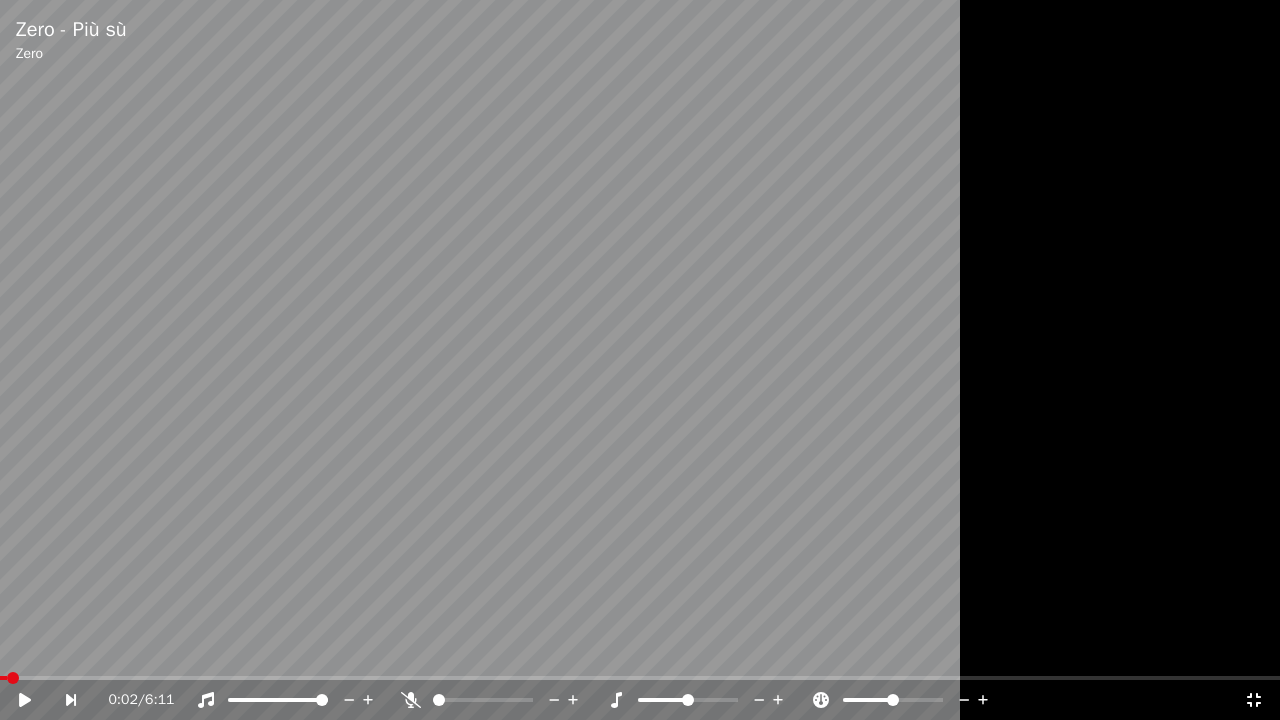 click at bounding box center (3, 678) 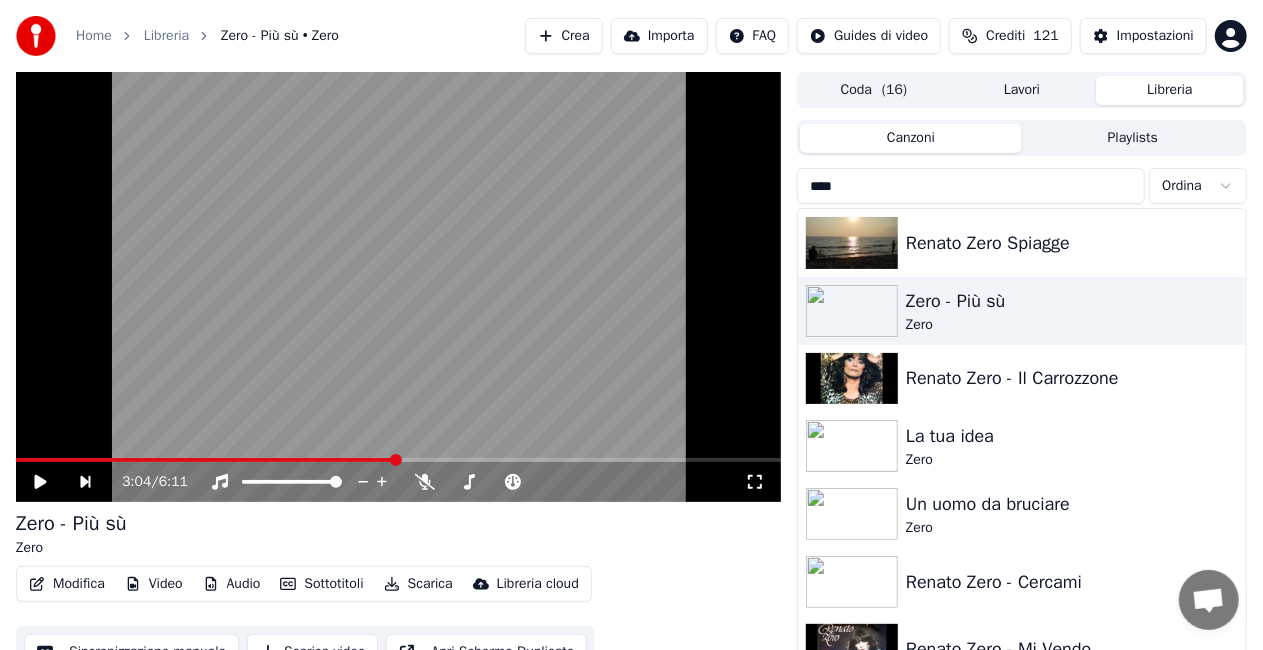 click 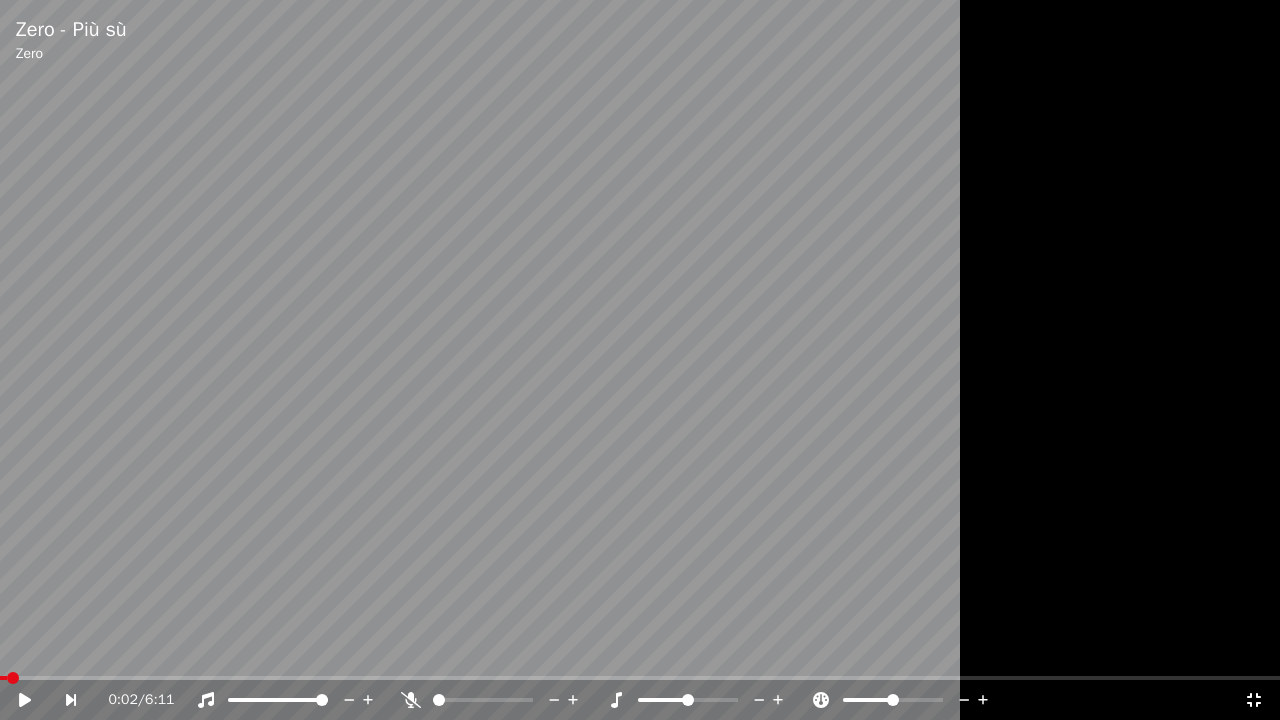 click at bounding box center [3, 678] 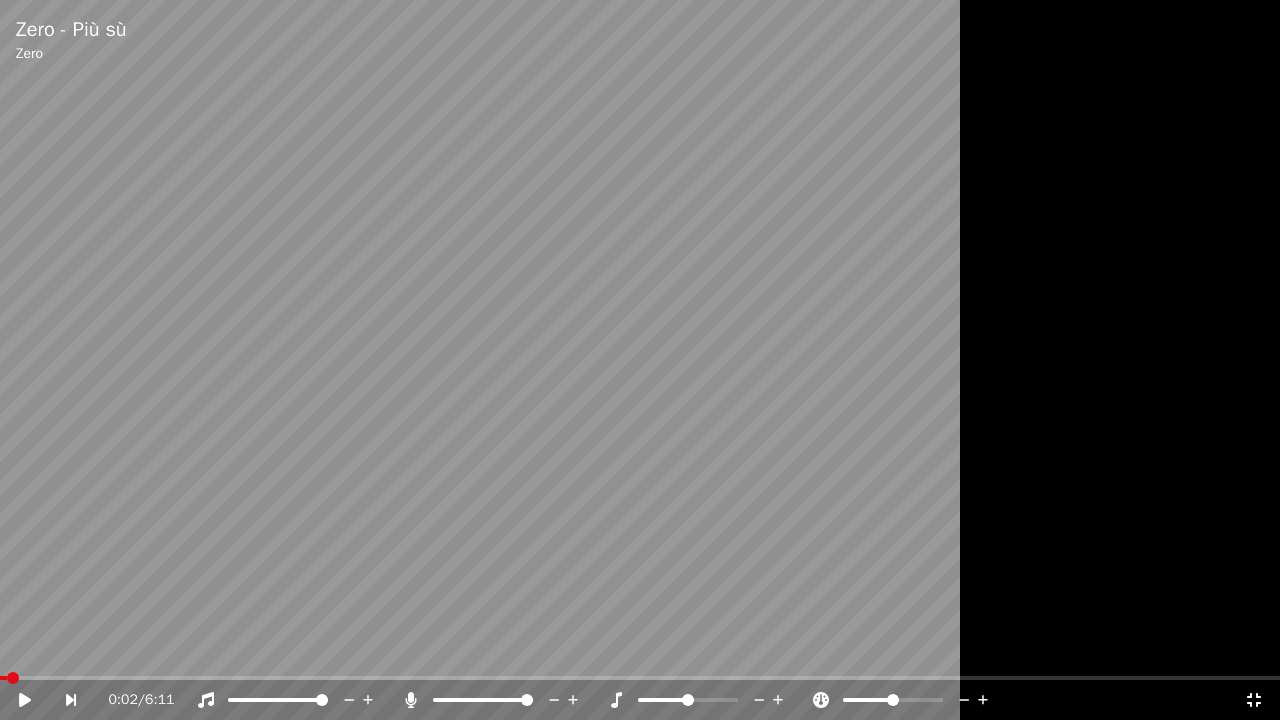 click at bounding box center [640, 360] 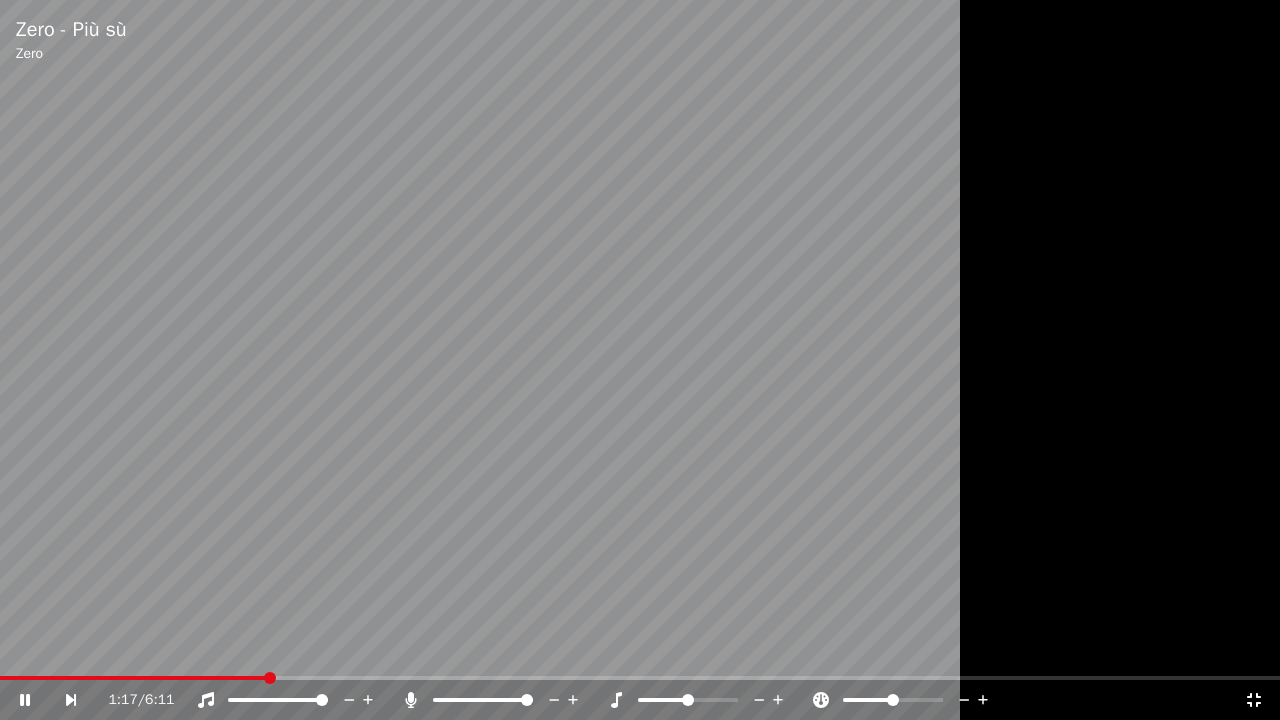 click on "1:17  /  6:11" at bounding box center (640, 700) 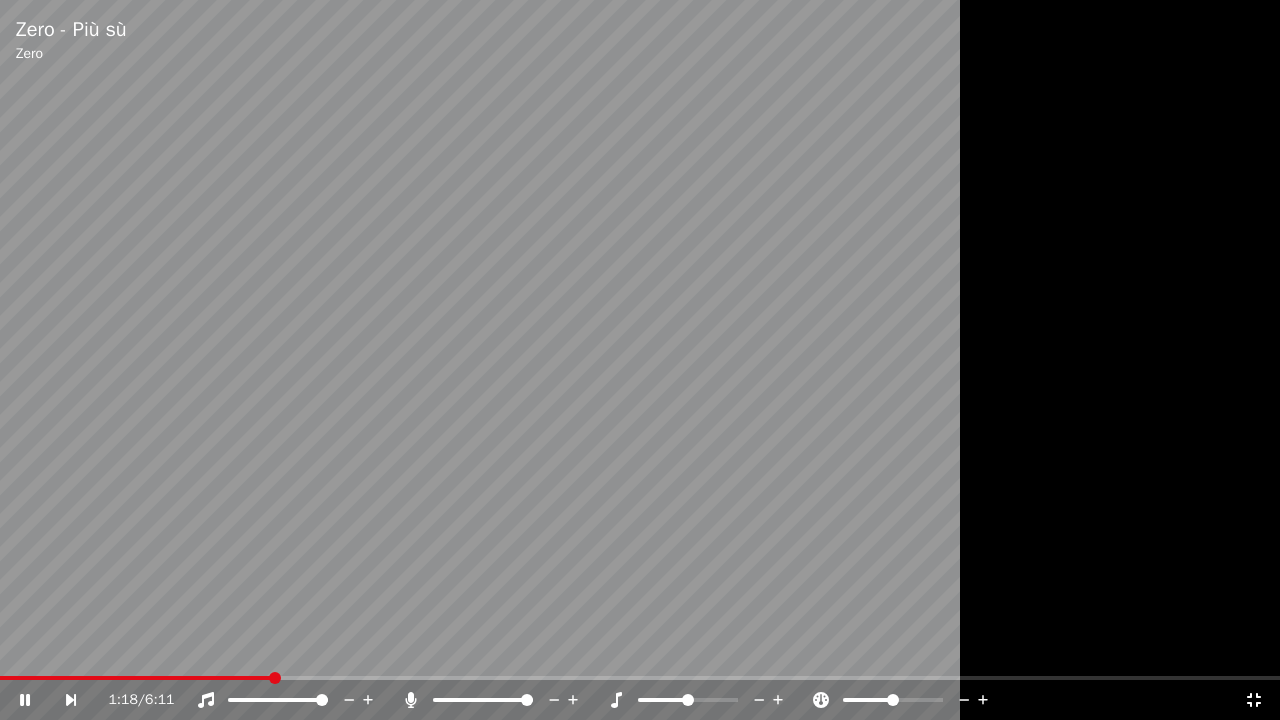 click at bounding box center (640, 360) 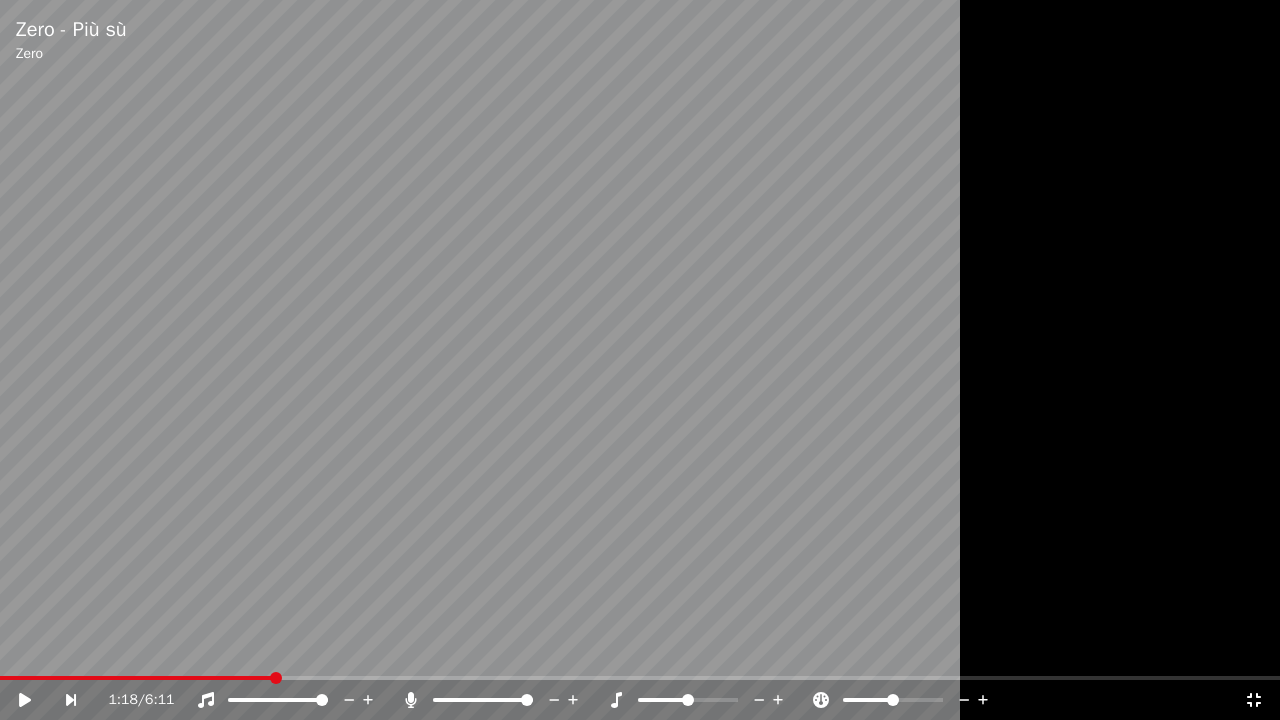 click at bounding box center (640, 360) 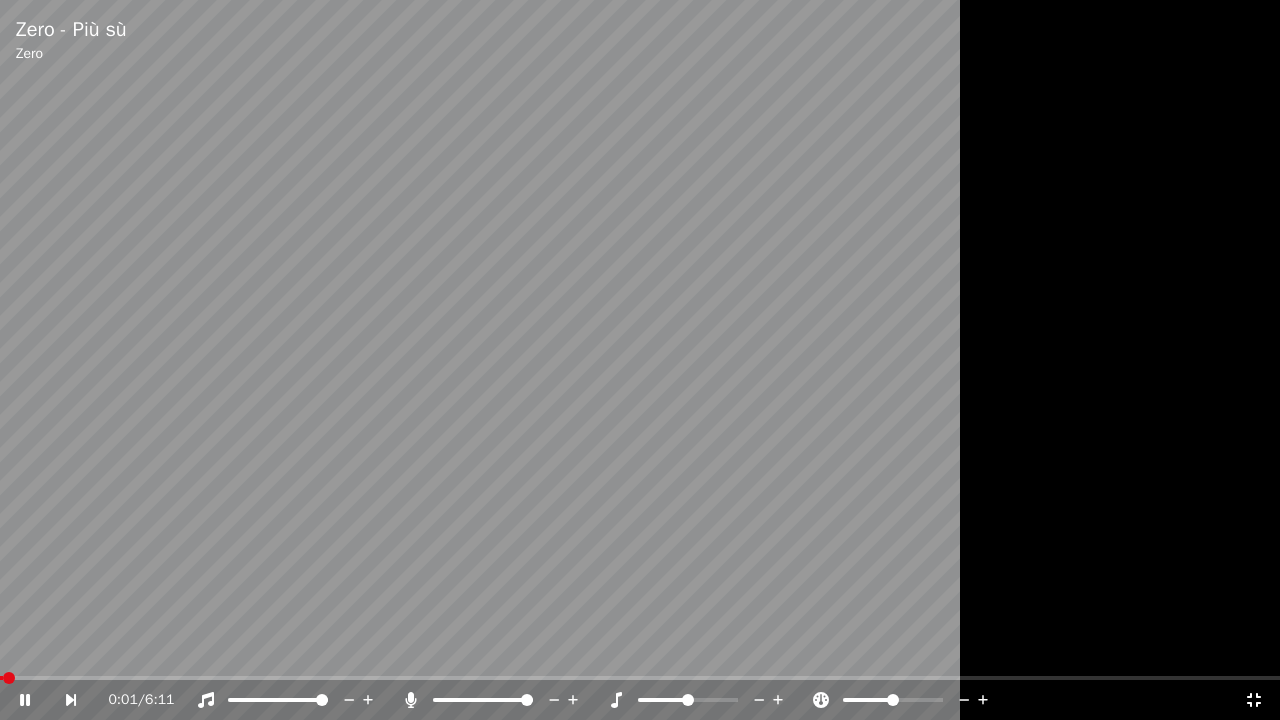 click at bounding box center (1, 678) 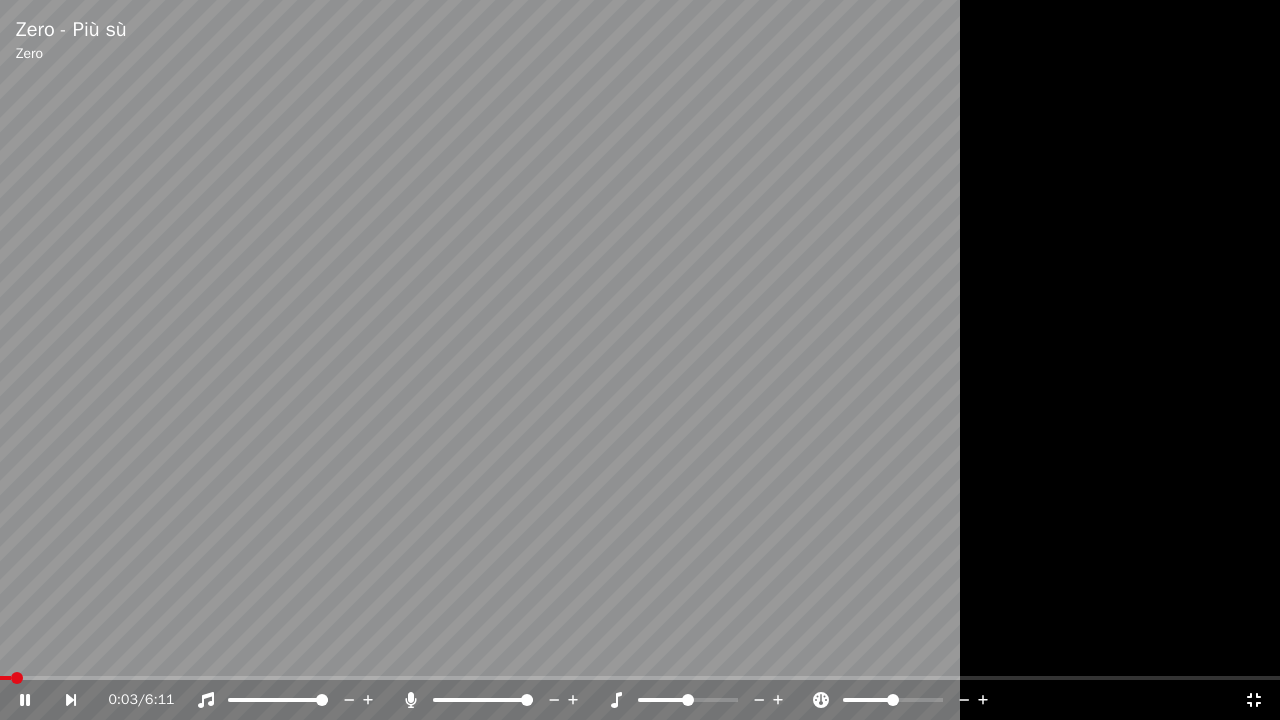 click 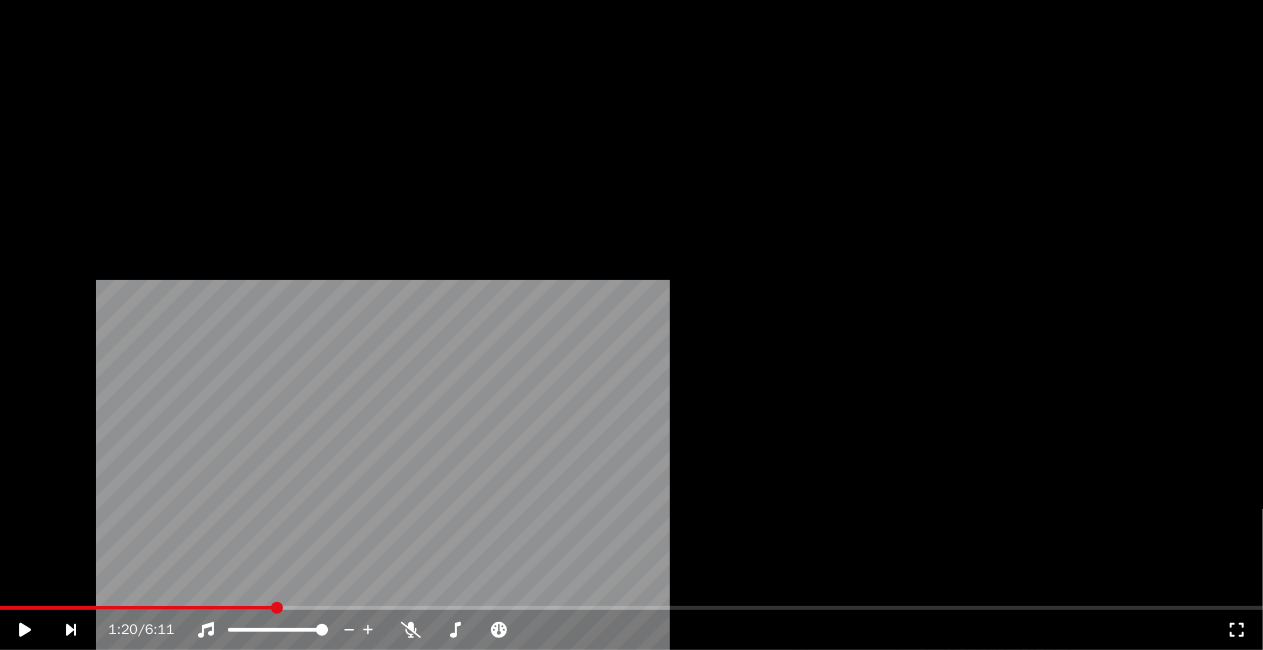 scroll, scrollTop: 300, scrollLeft: 0, axis: vertical 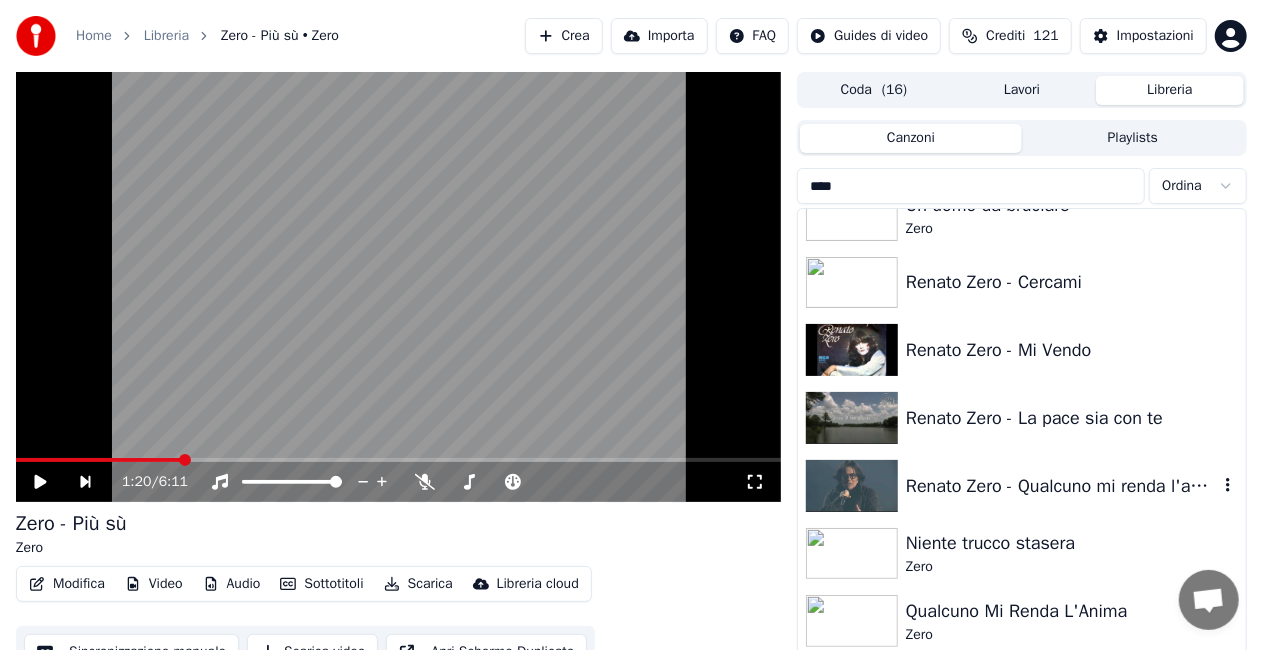 click on "Renato Zero - Qualcuno mi renda l'anima" at bounding box center (1062, 486) 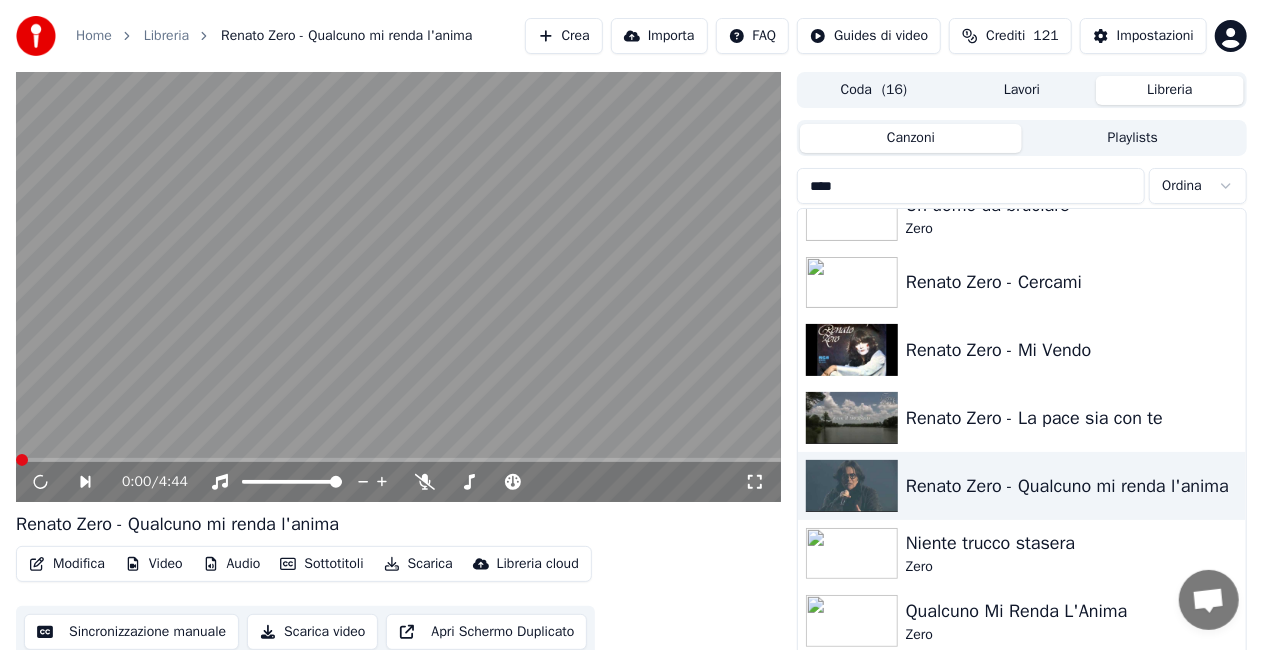 click 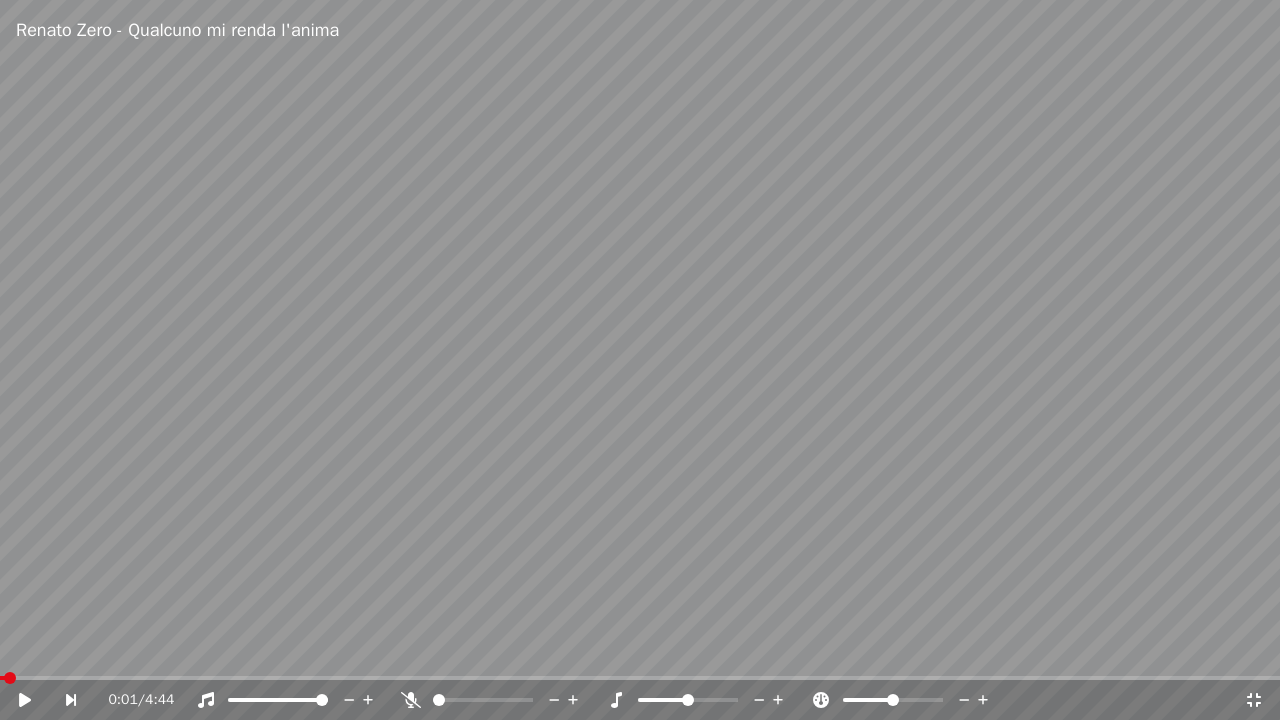click at bounding box center [2, 678] 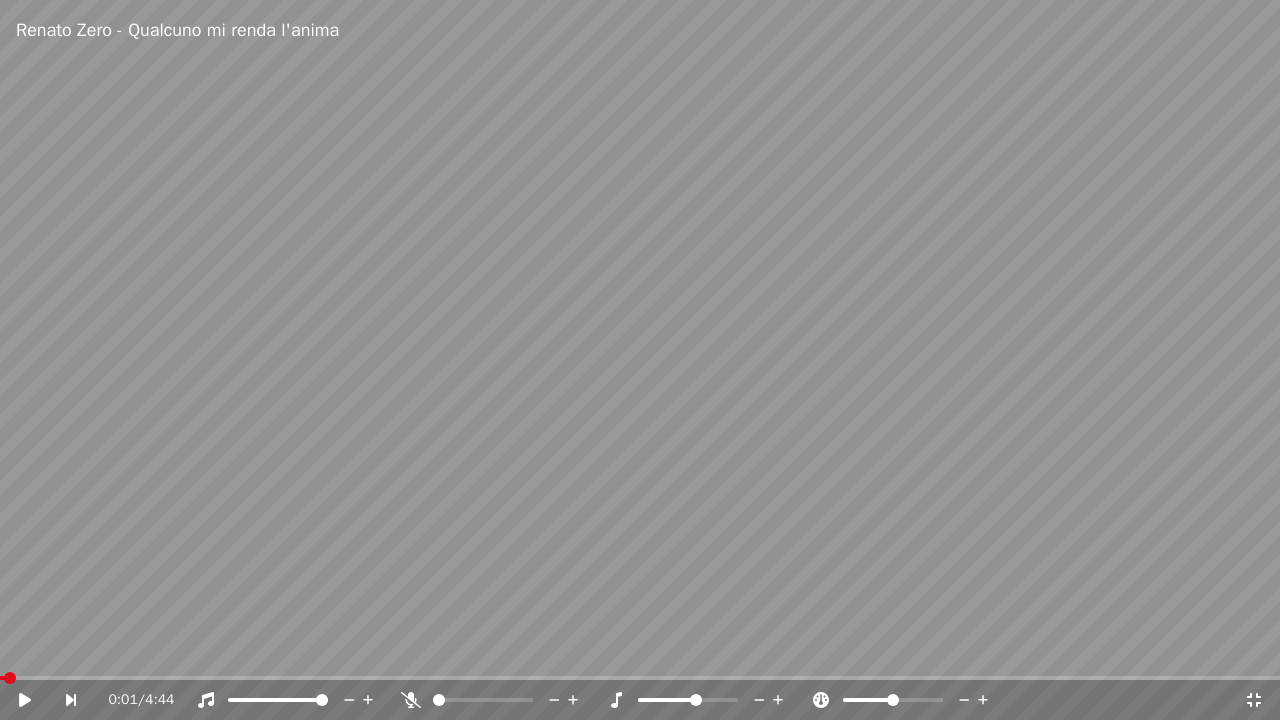 click 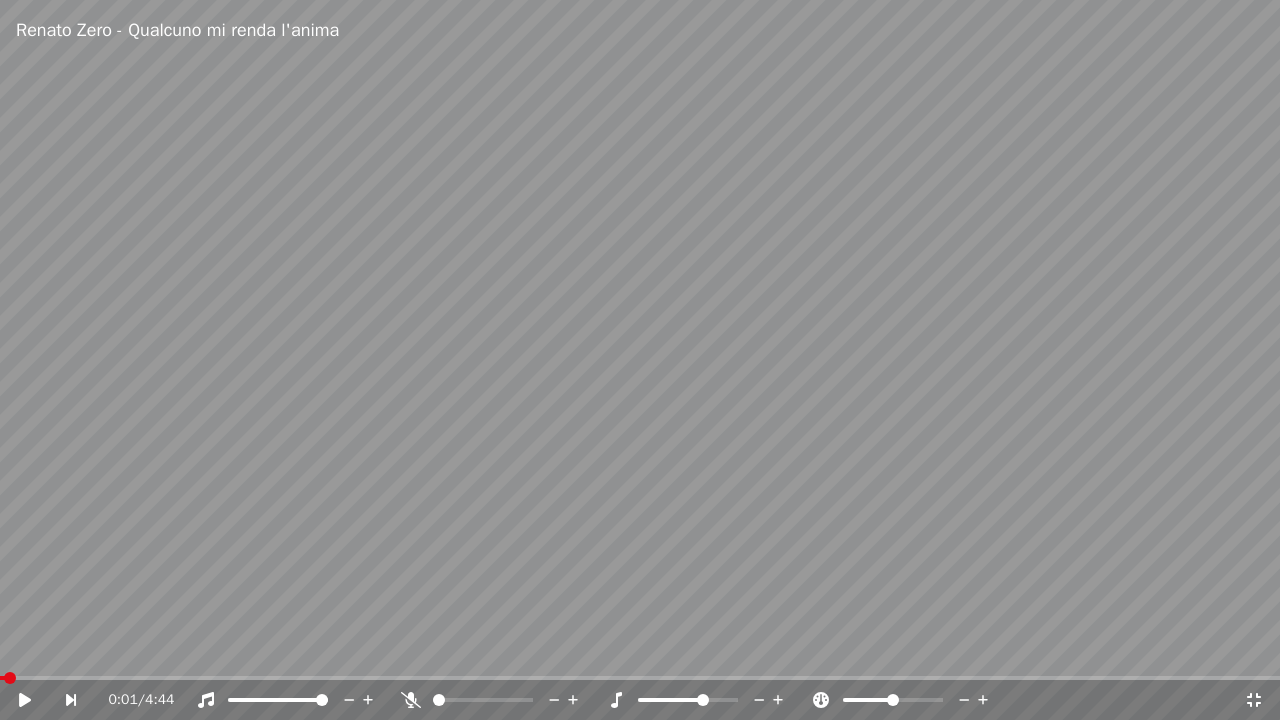 click at bounding box center (640, 360) 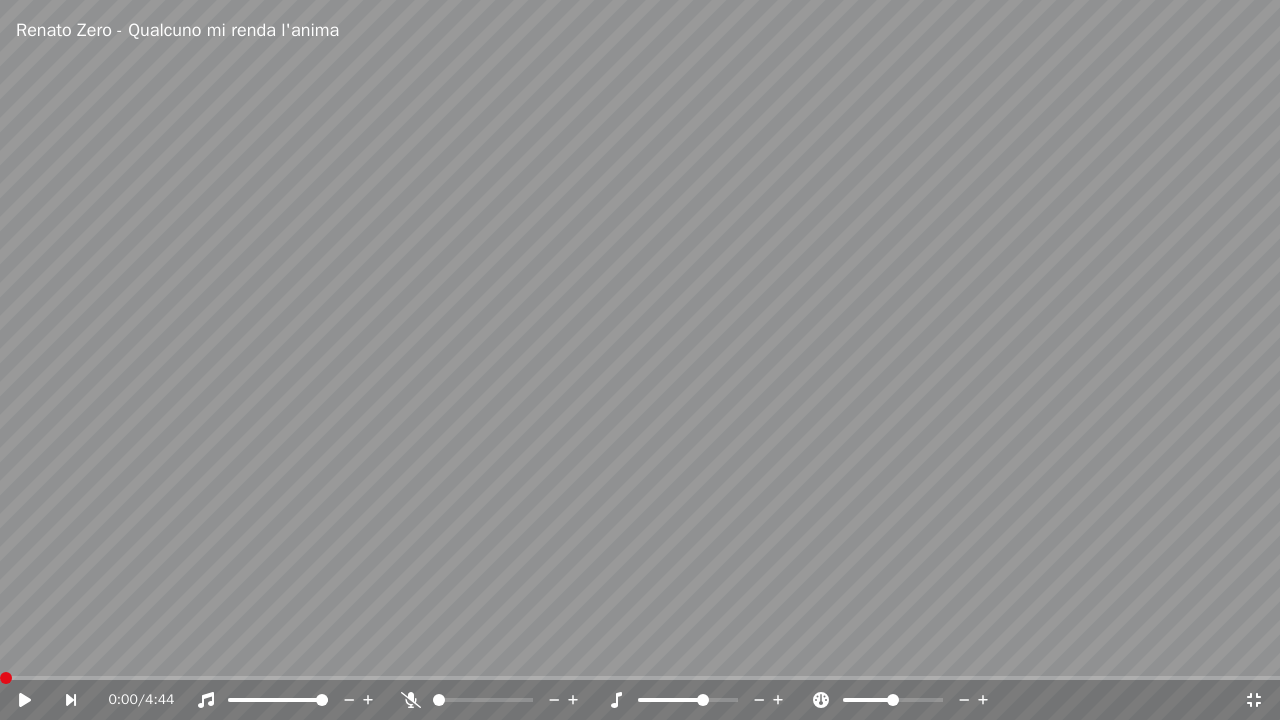 click at bounding box center (0, 678) 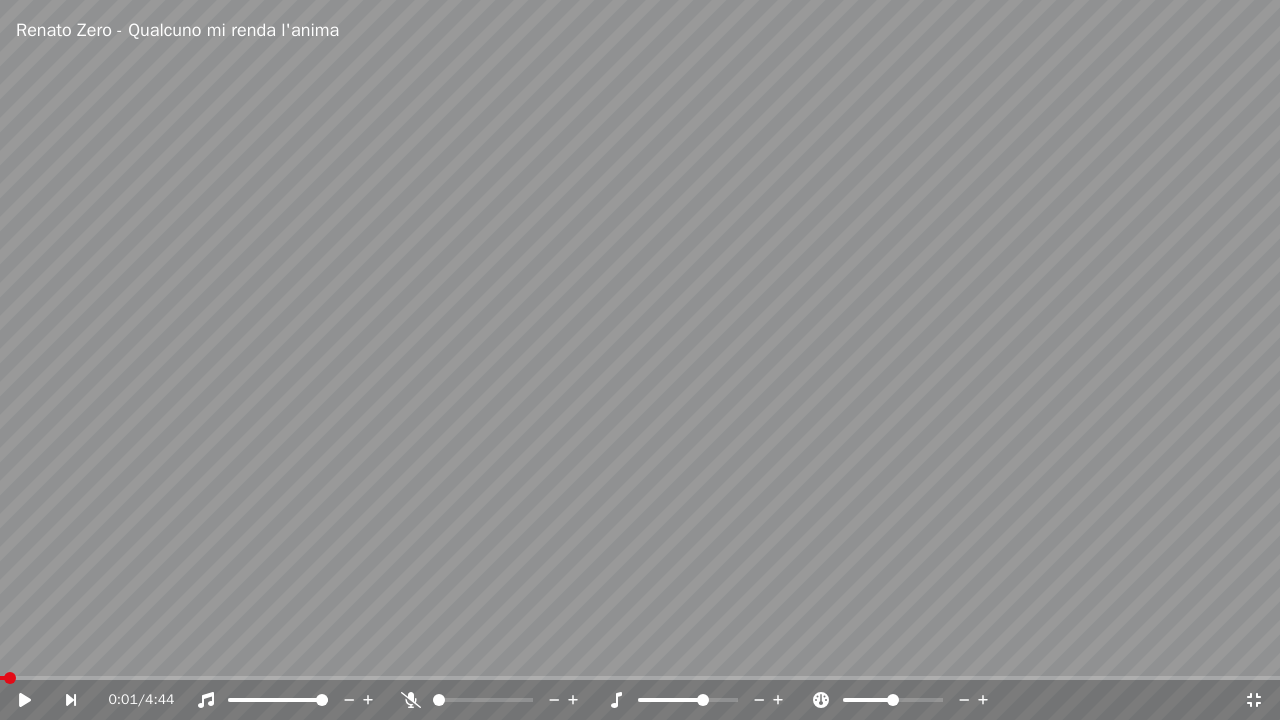 click at bounding box center (2, 678) 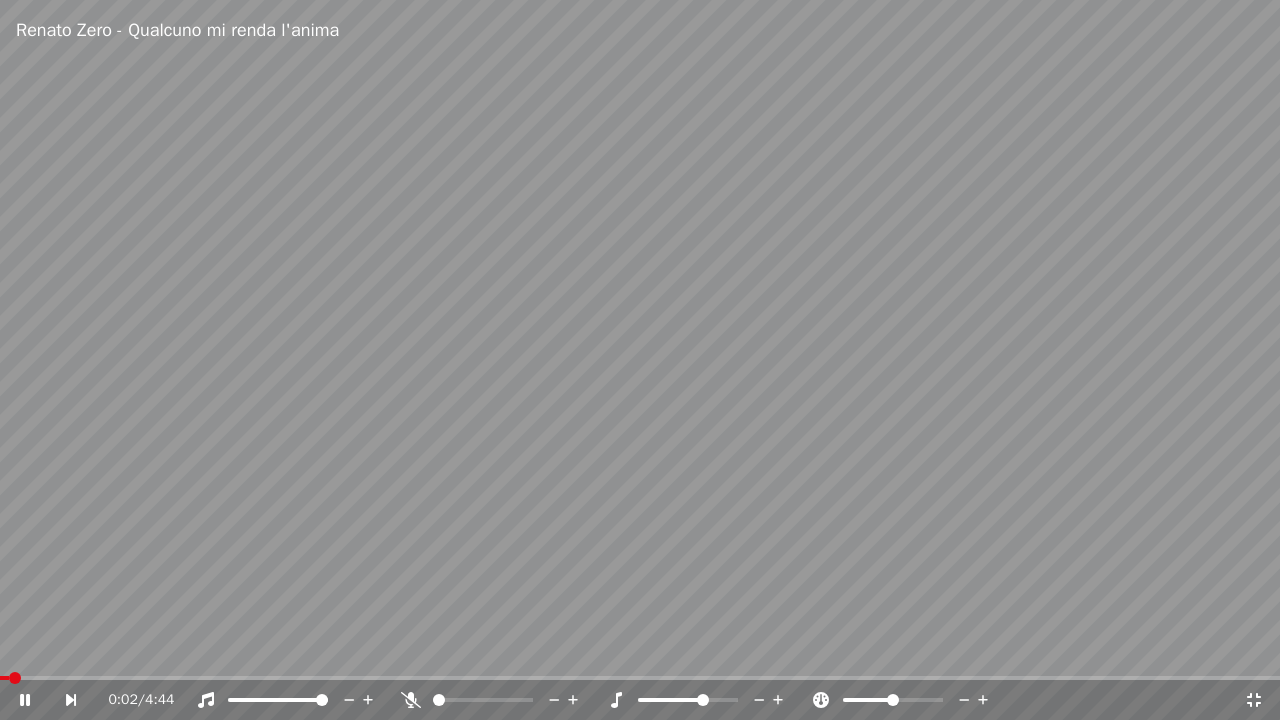 click at bounding box center [4, 678] 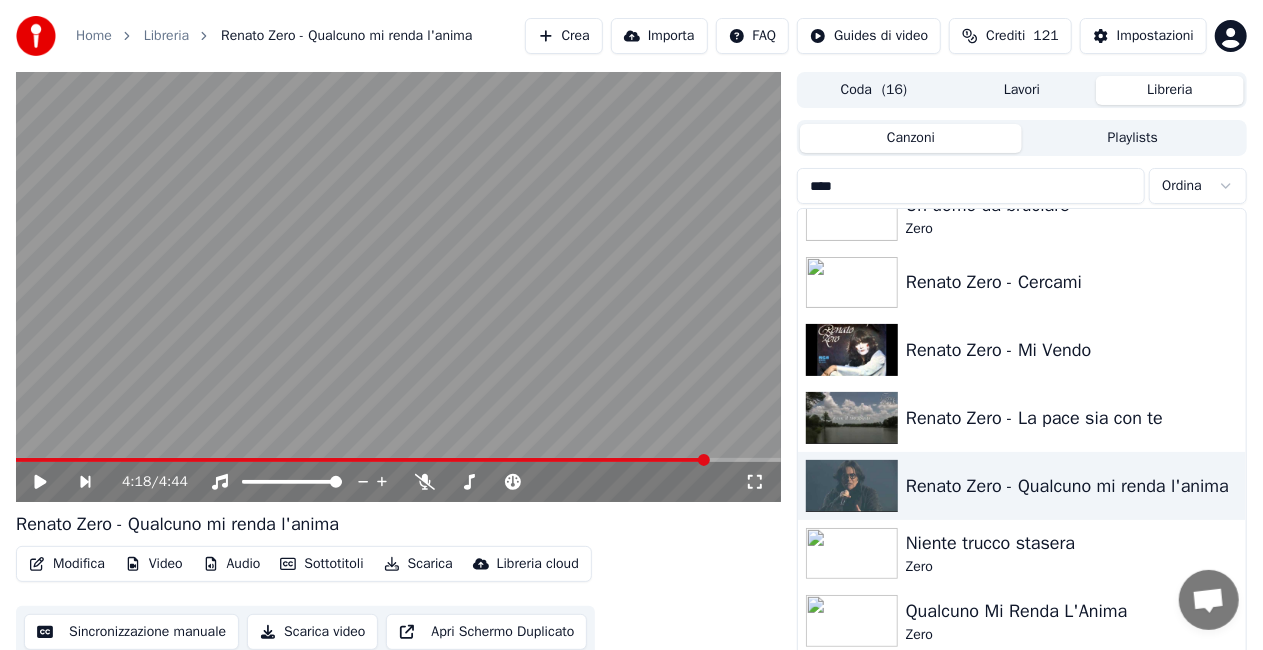 click on "4:18  /  4:44" at bounding box center (398, 482) 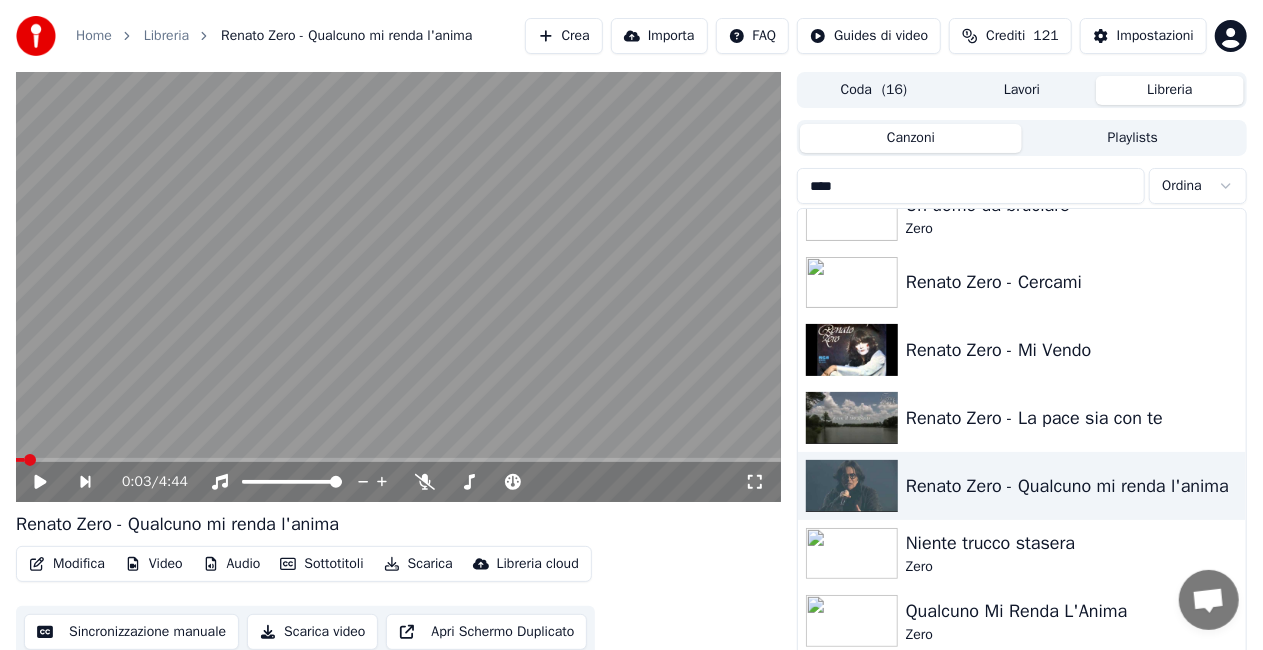 click at bounding box center [20, 460] 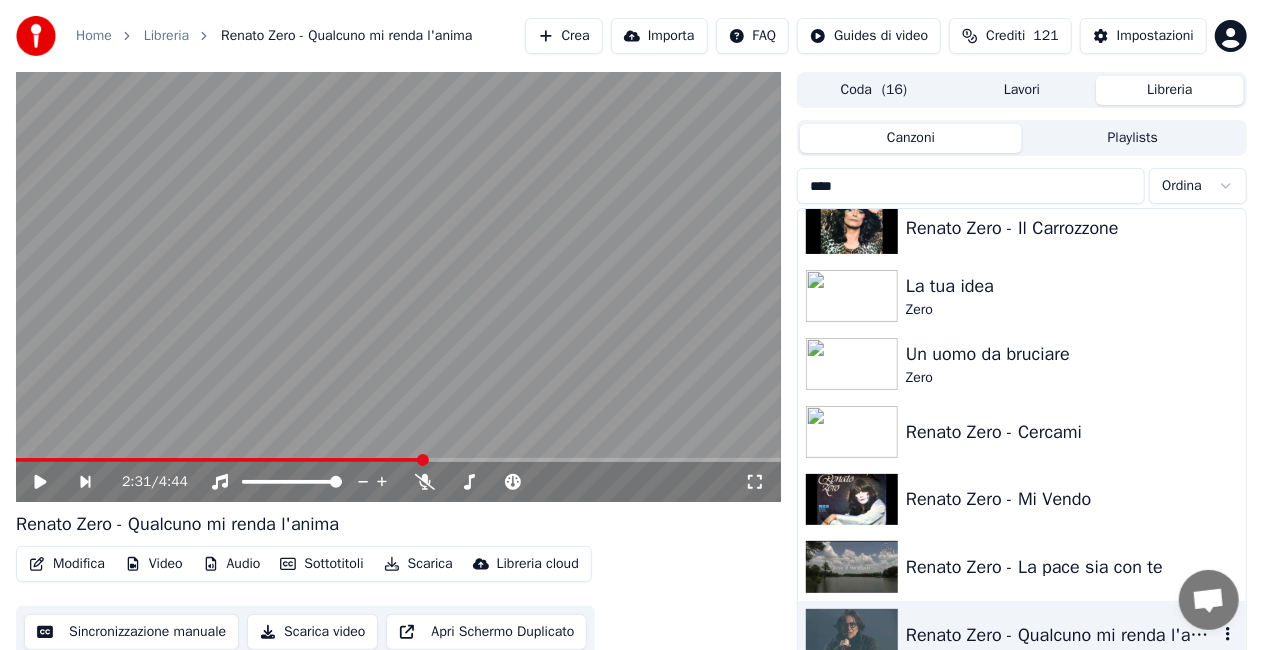 scroll, scrollTop: 100, scrollLeft: 0, axis: vertical 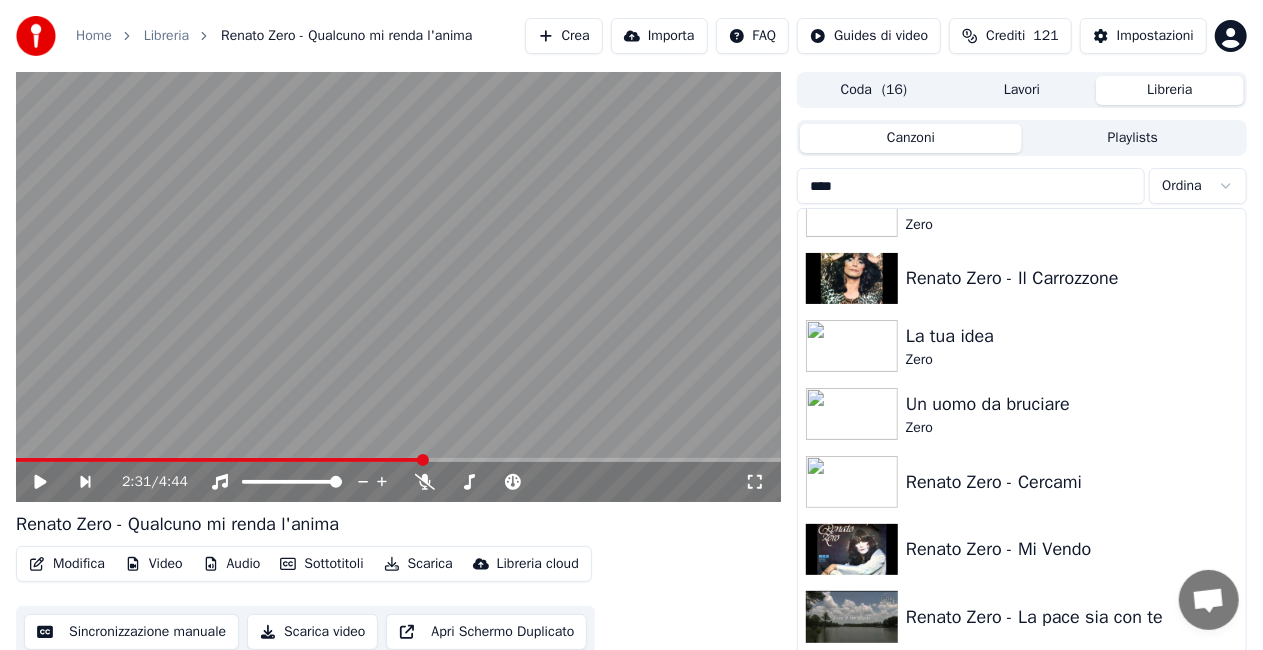 drag, startPoint x: 1086, startPoint y: 144, endPoint x: 1083, endPoint y: 133, distance: 11.401754 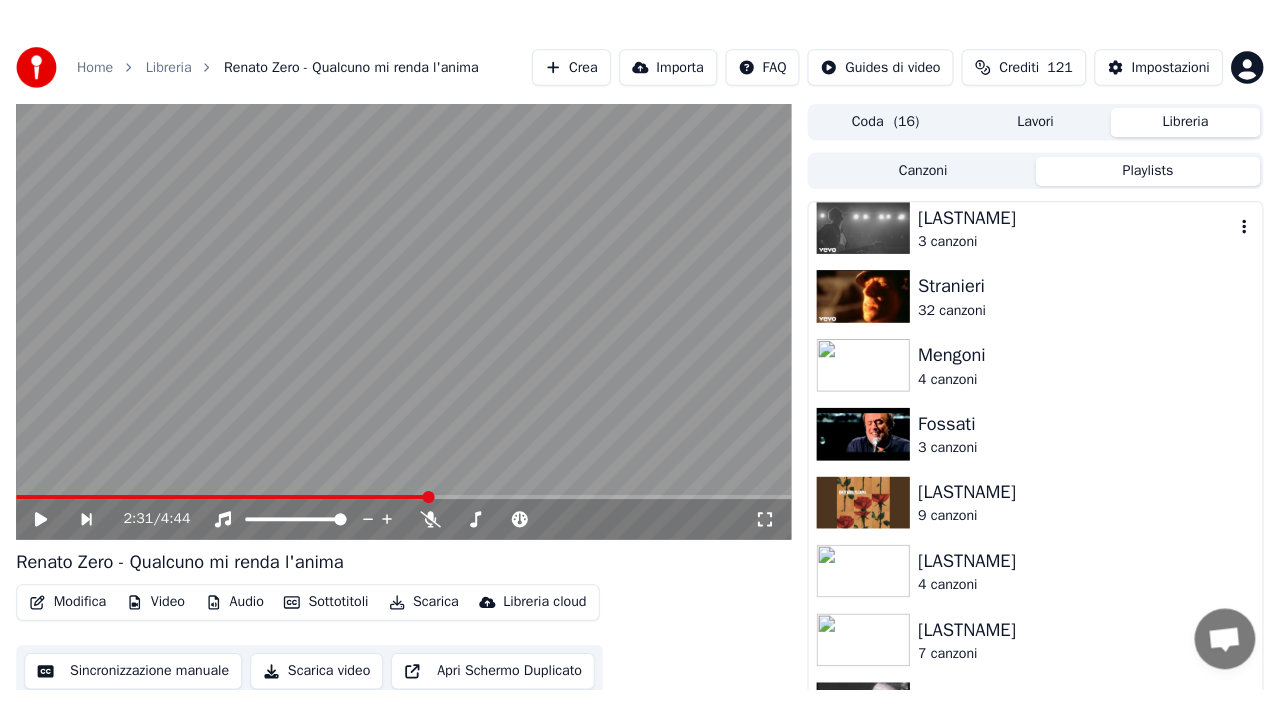 scroll, scrollTop: 0, scrollLeft: 0, axis: both 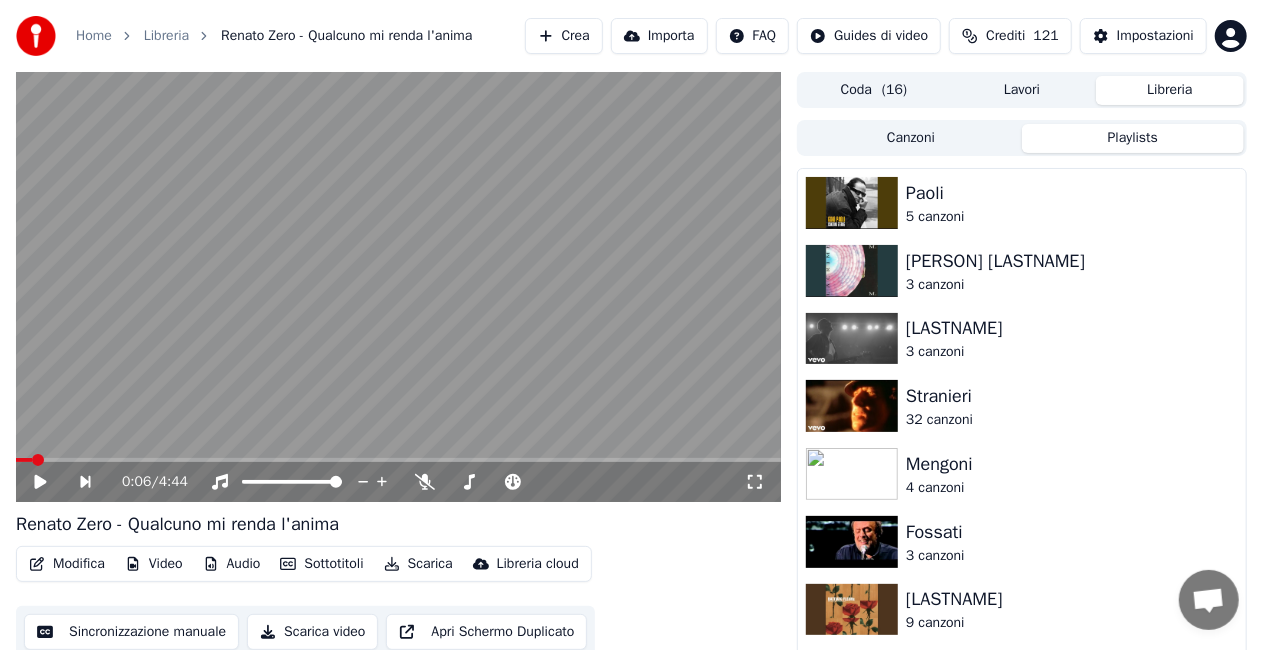 click at bounding box center [24, 460] 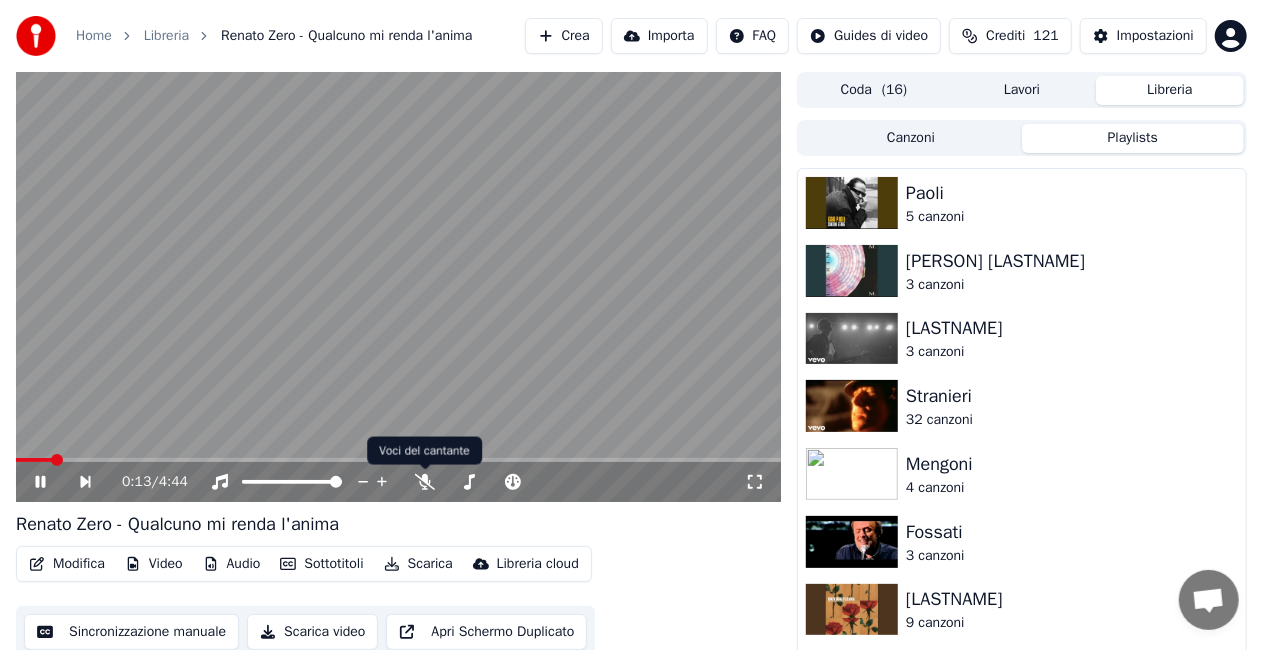 drag, startPoint x: 442, startPoint y: 501, endPoint x: 412, endPoint y: 483, distance: 34.98571 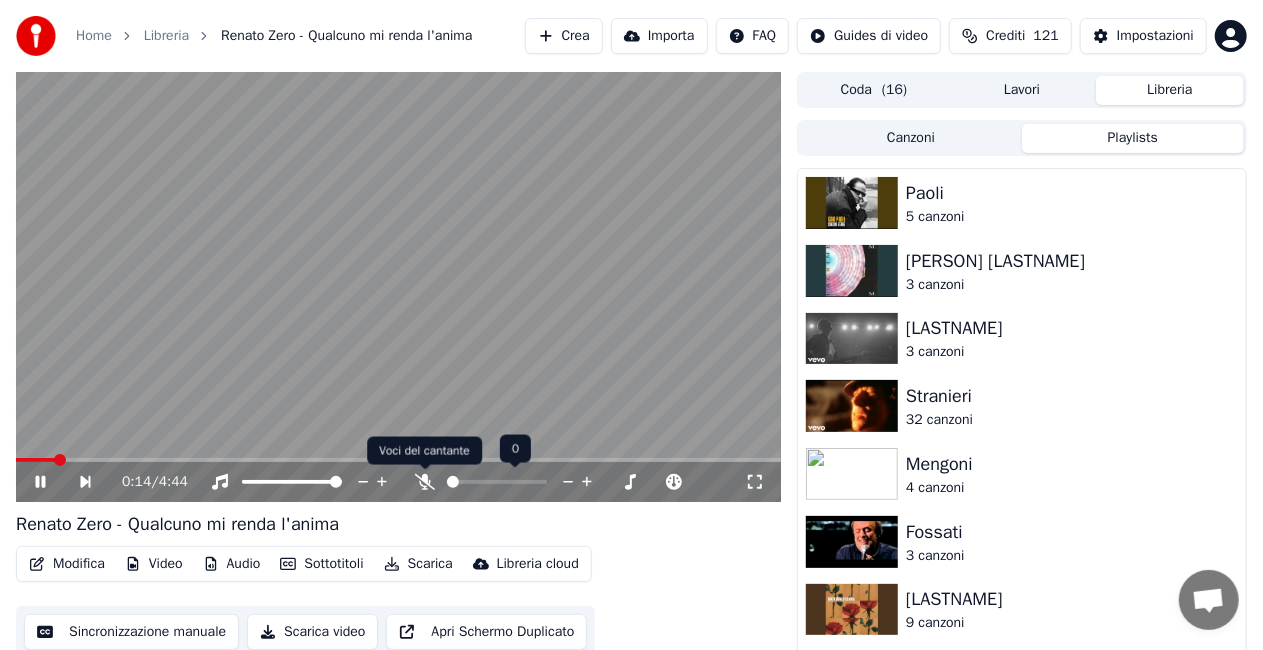 click on "0:14  /  4:44" at bounding box center (398, 482) 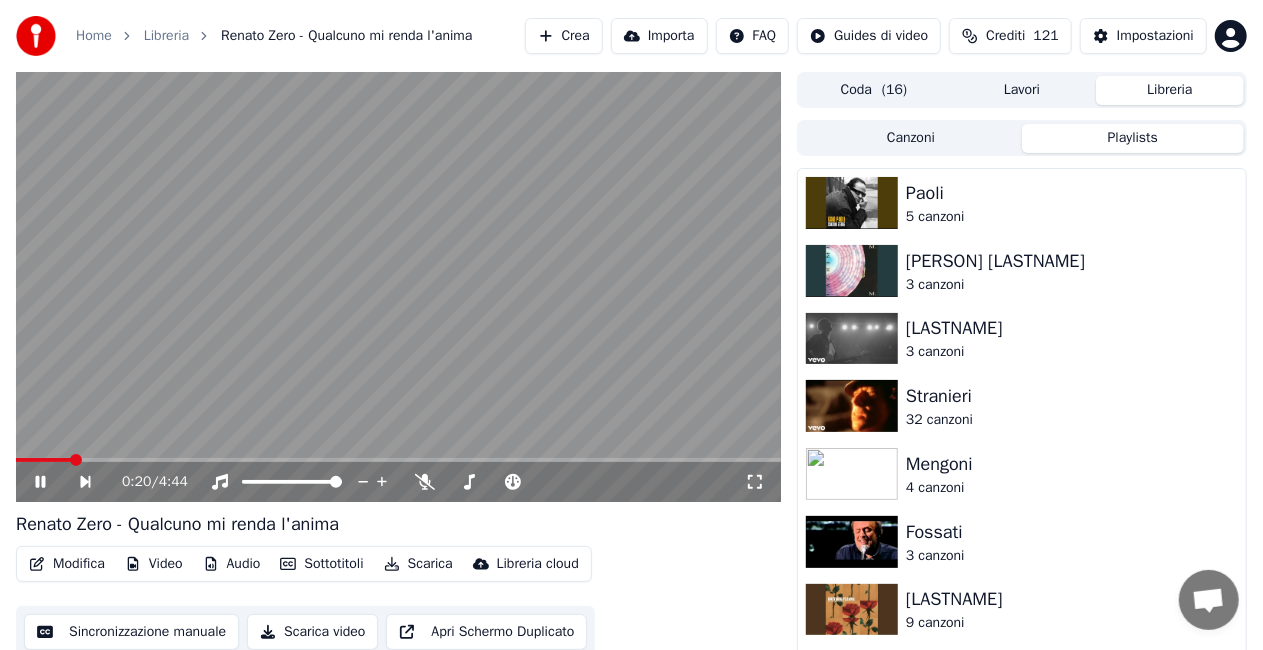 click 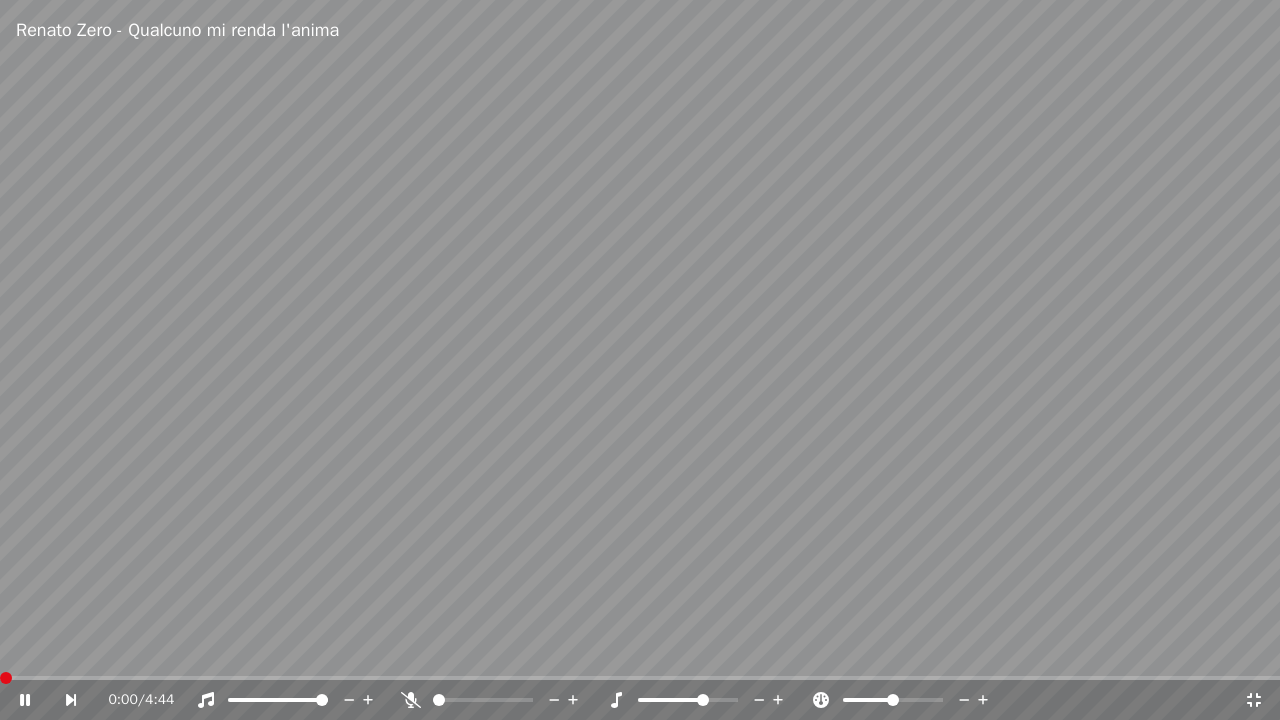 click at bounding box center [0, 678] 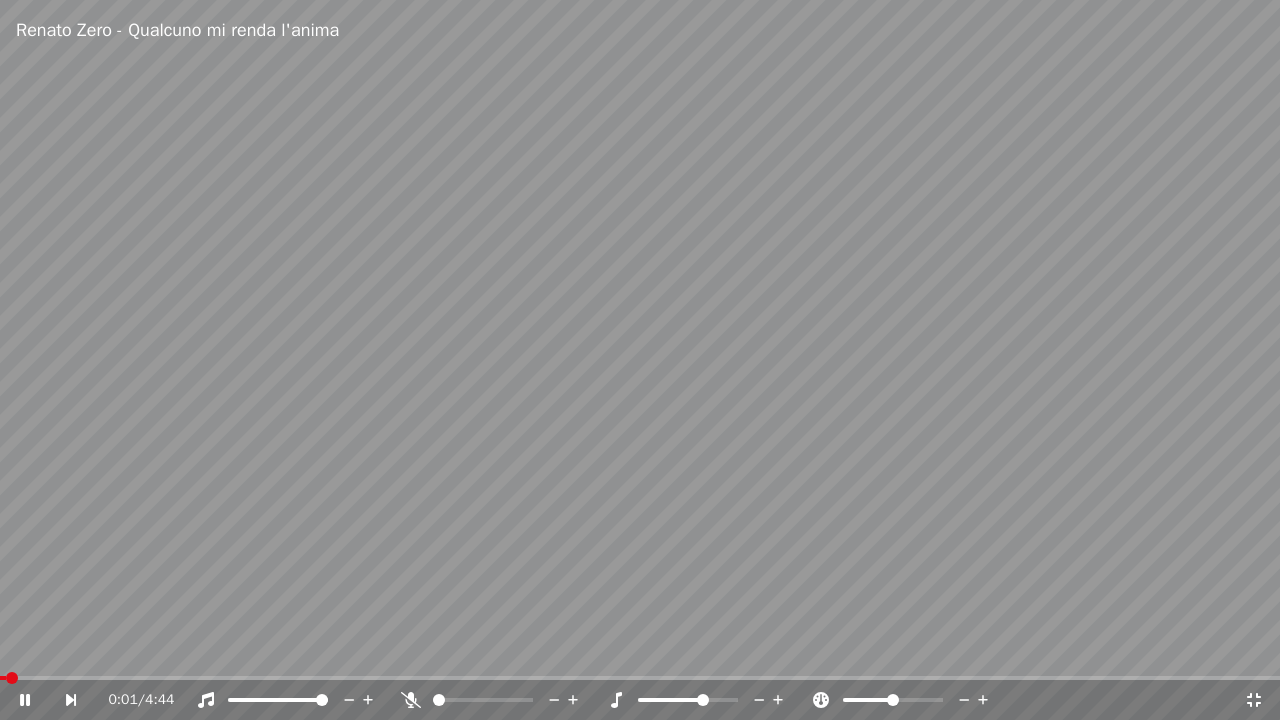 click 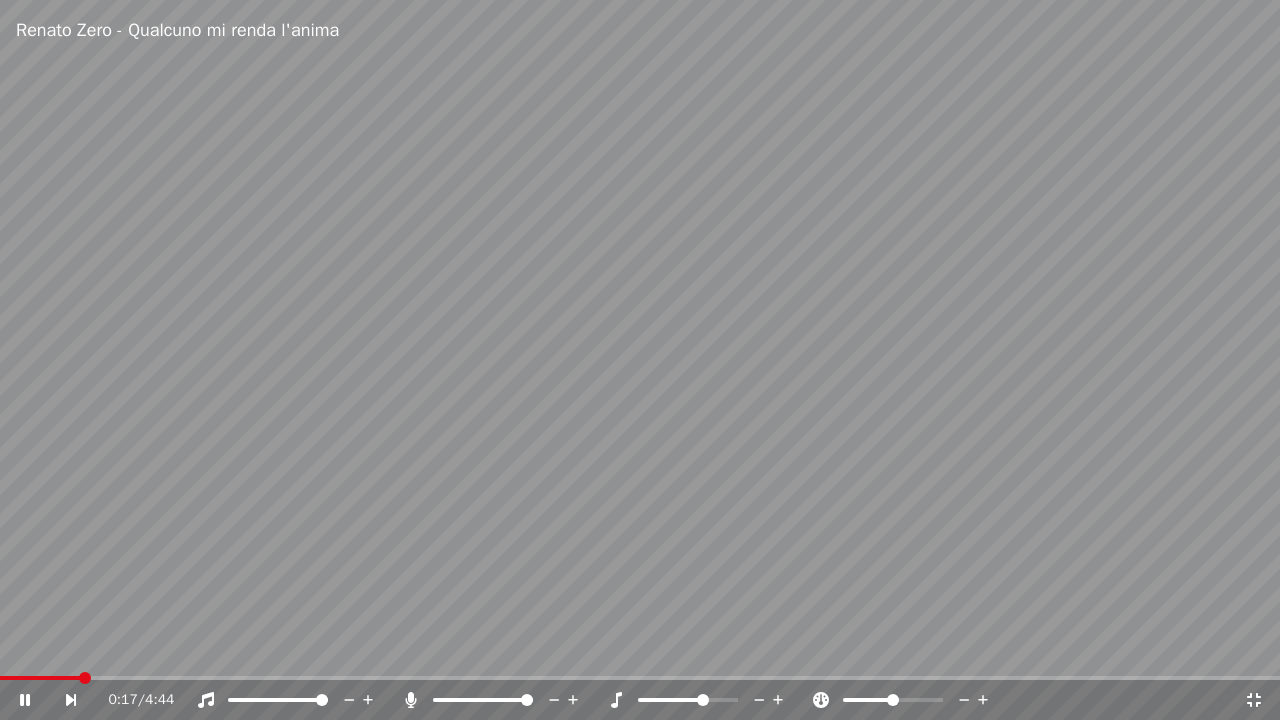 click 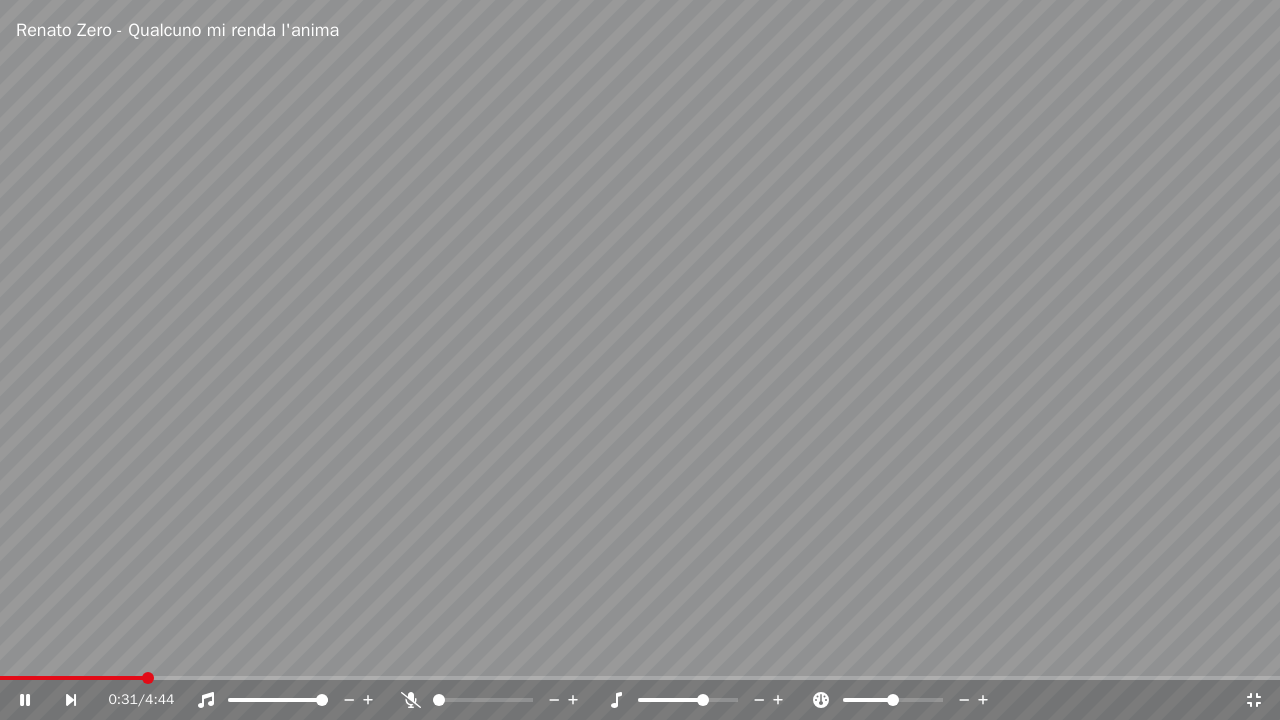 click at bounding box center (640, 360) 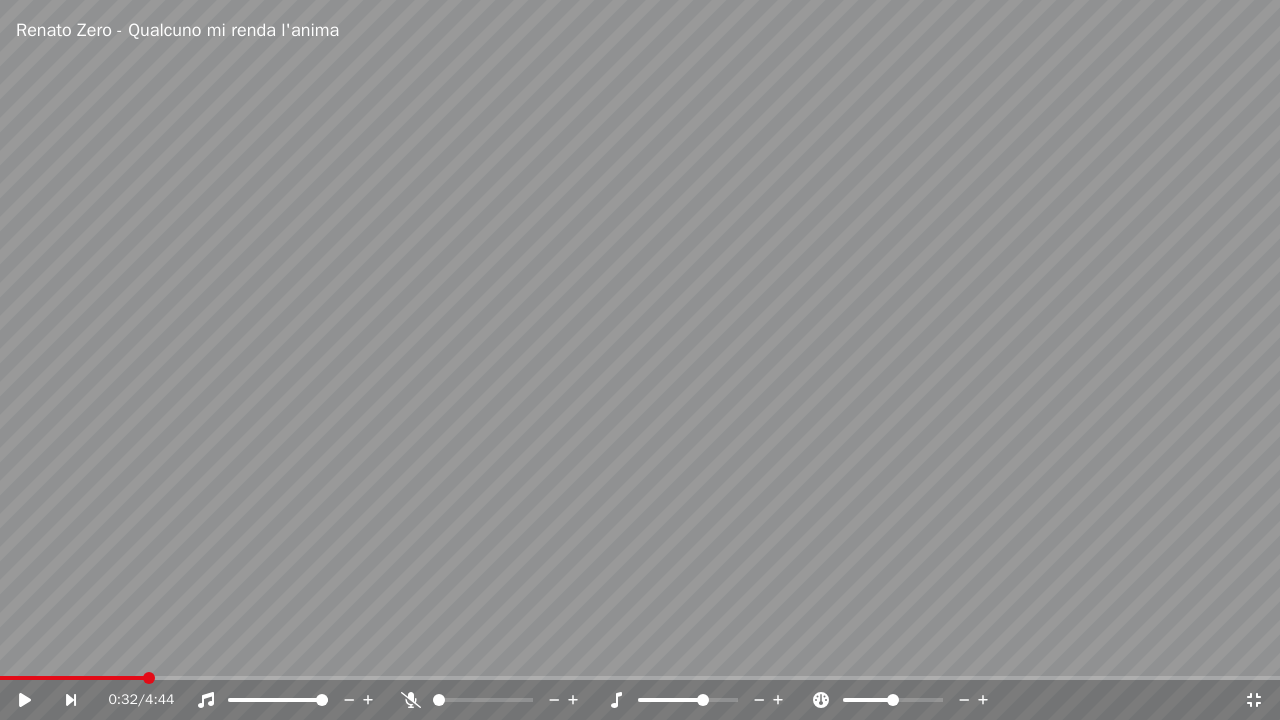 click at bounding box center [72, 678] 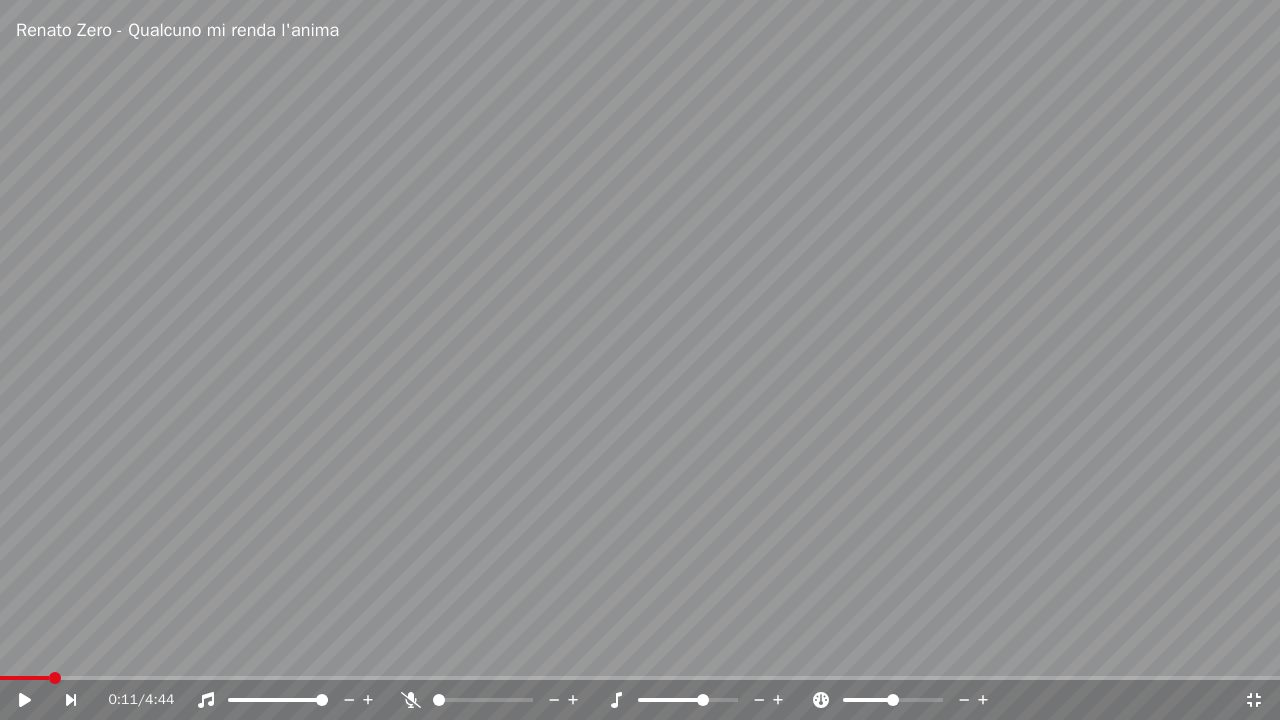 click 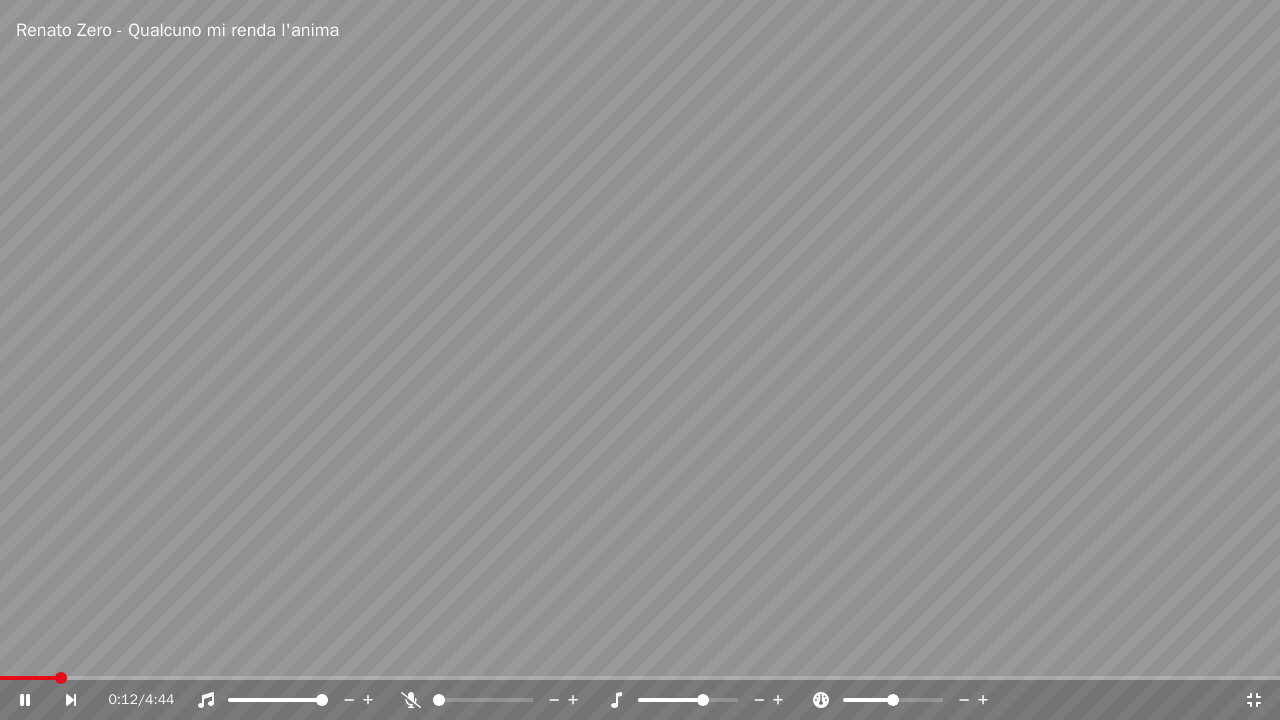 click on "0:12  /  4:44" at bounding box center [676, 700] 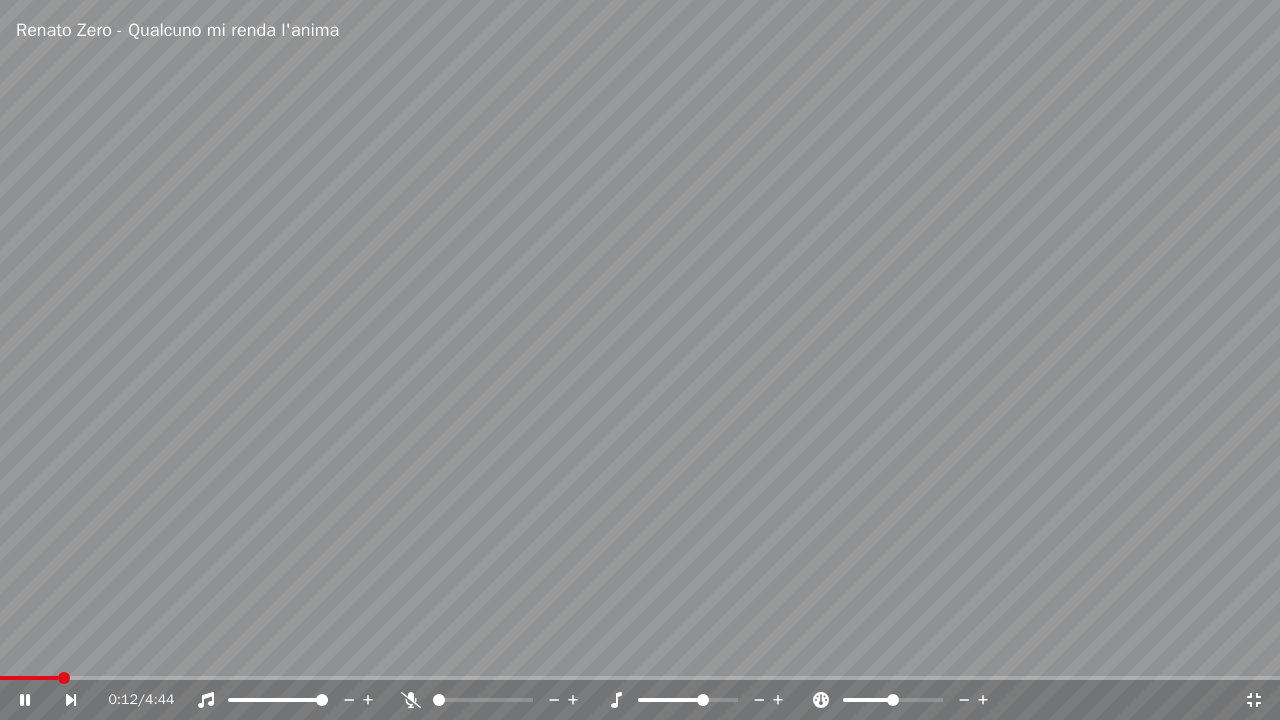 click 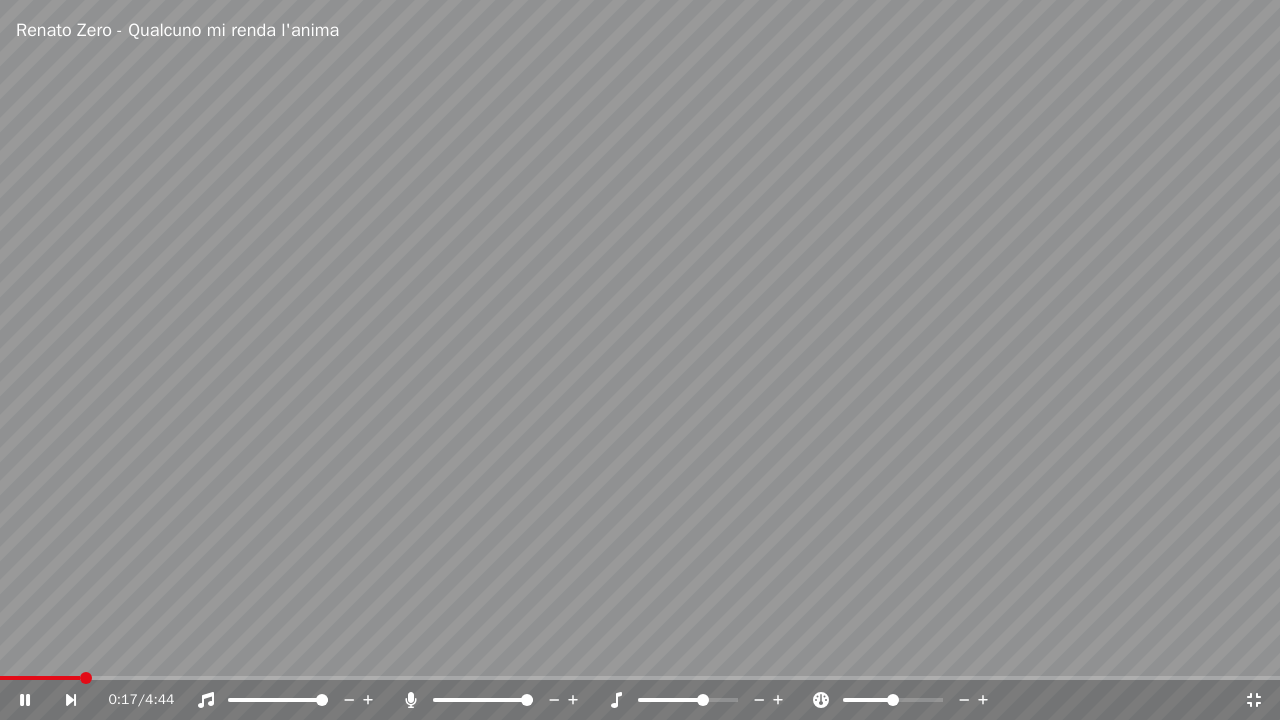 click 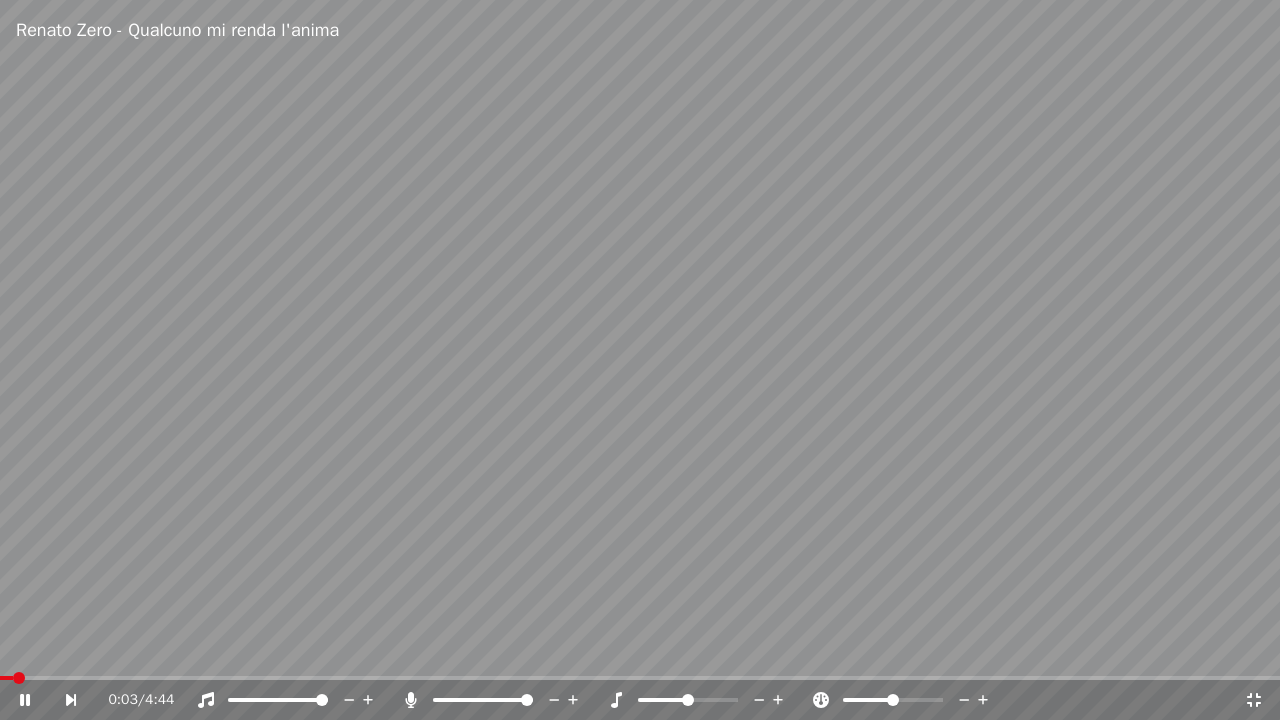 click at bounding box center (6, 678) 